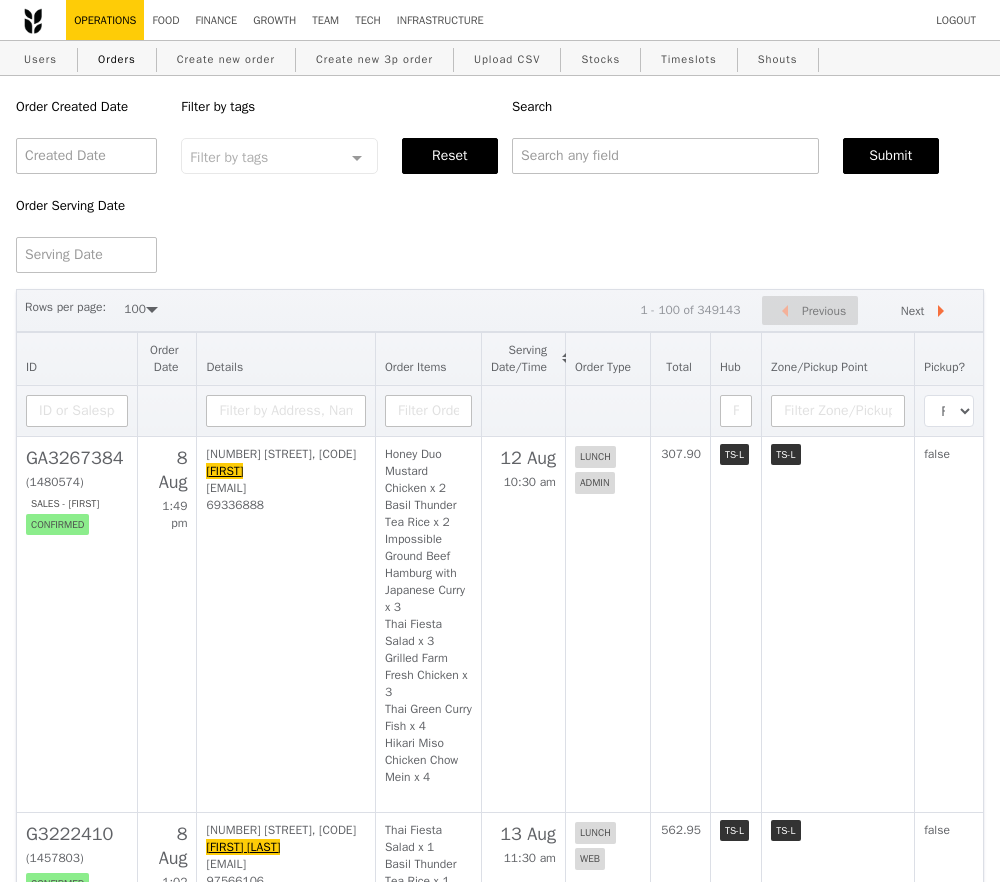 select on "100" 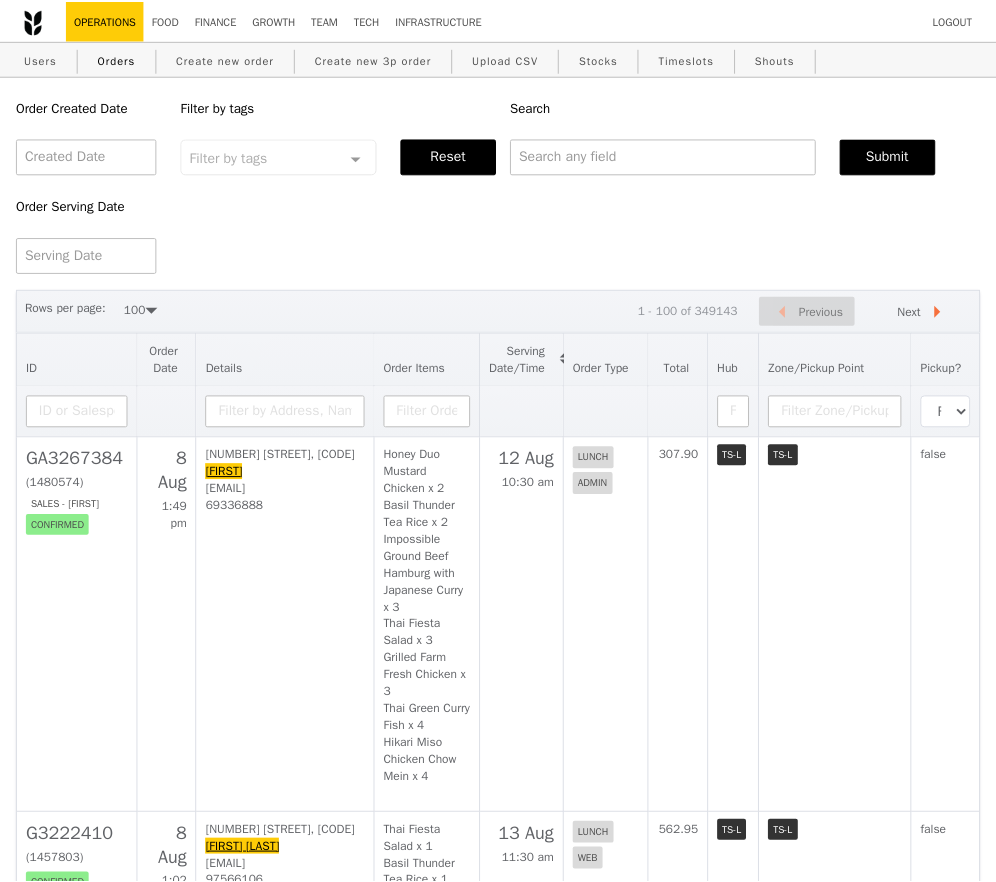 scroll, scrollTop: 0, scrollLeft: 0, axis: both 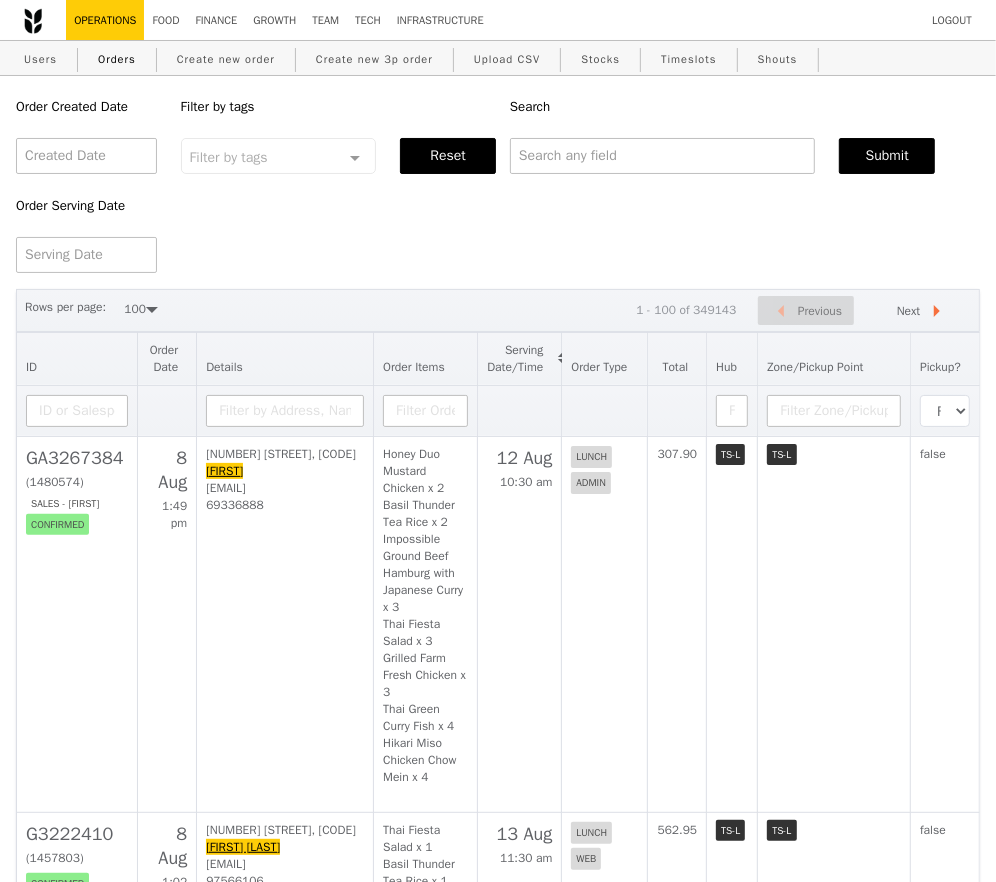 click on "Order Created Date        Order Serving Date        Filter by tags
Filter by tags
Meal_Plan   Web   Mobile   Lunch   Dinner   Group     No elements found. Consider changing the search query.   List is empty.
Reset
Search
Submit" at bounding box center (498, 174) 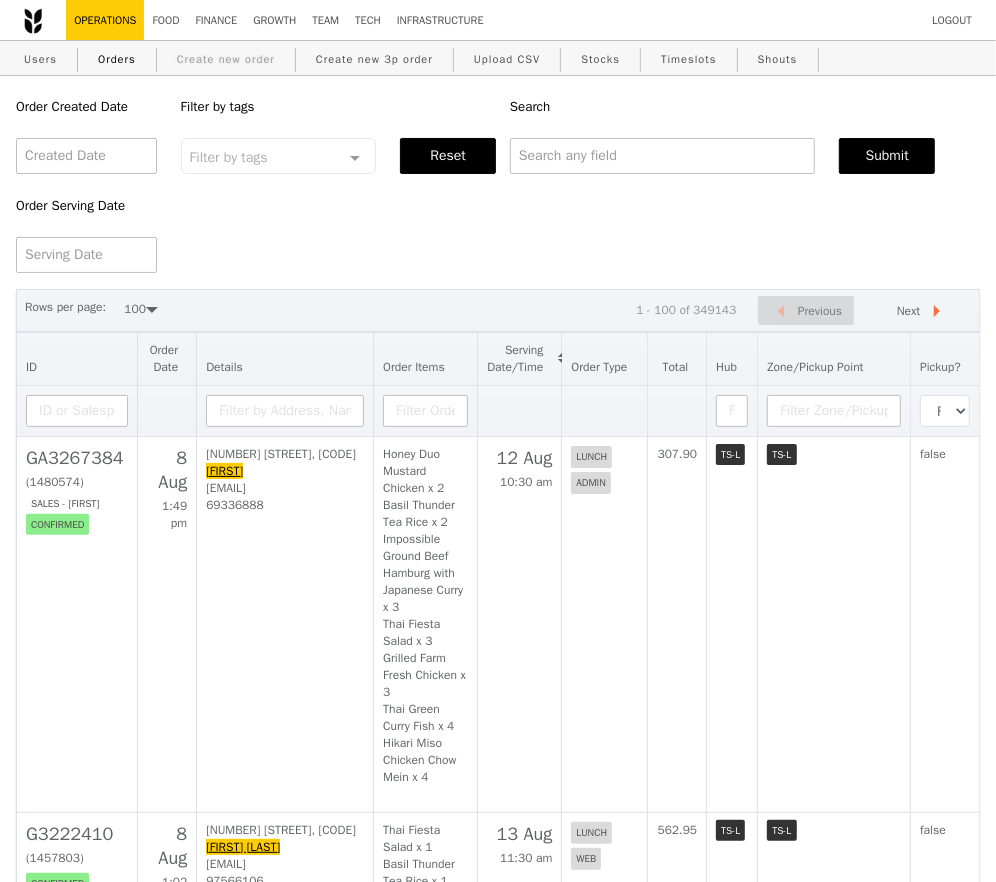 click on "Create new order" at bounding box center (226, 59) 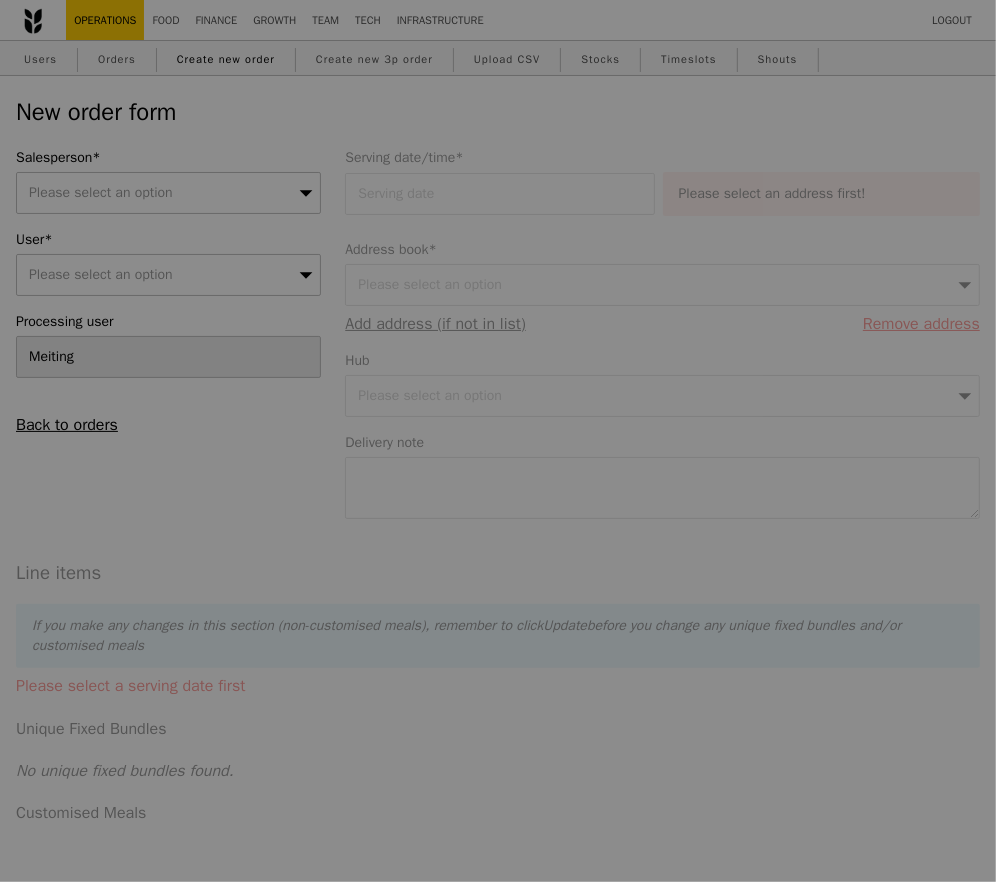 type on "Confirm" 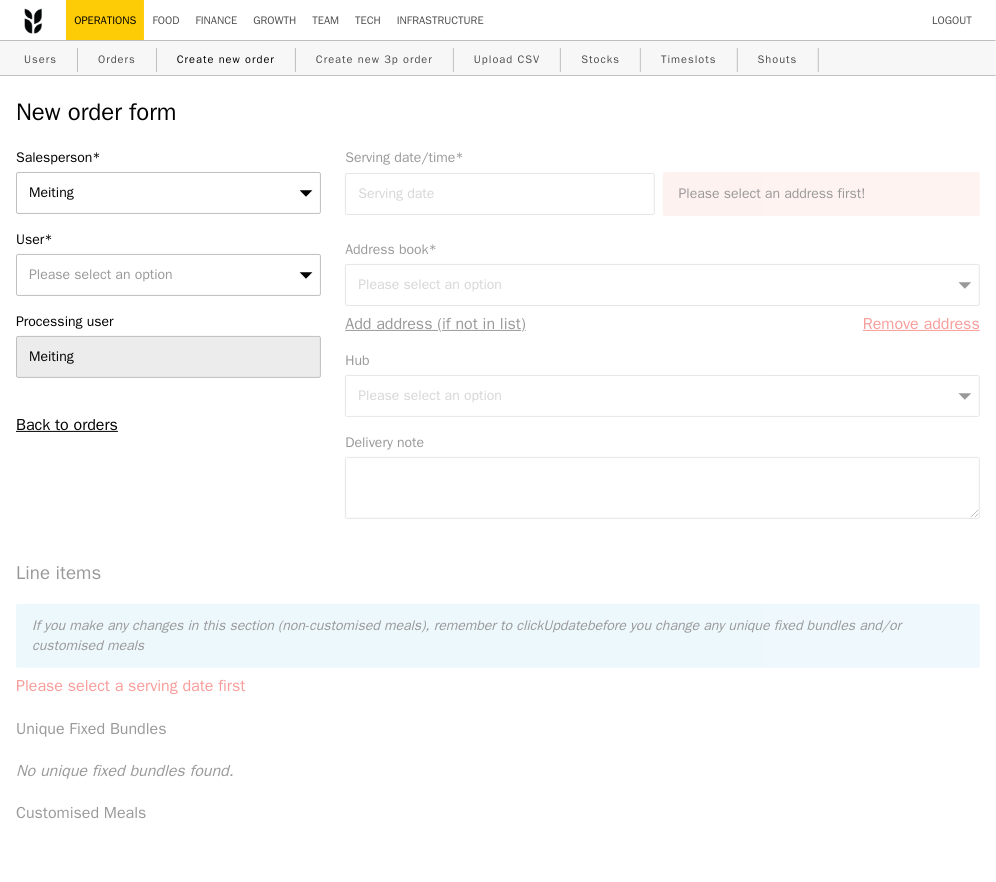 click on "Please select an option" at bounding box center [101, 274] 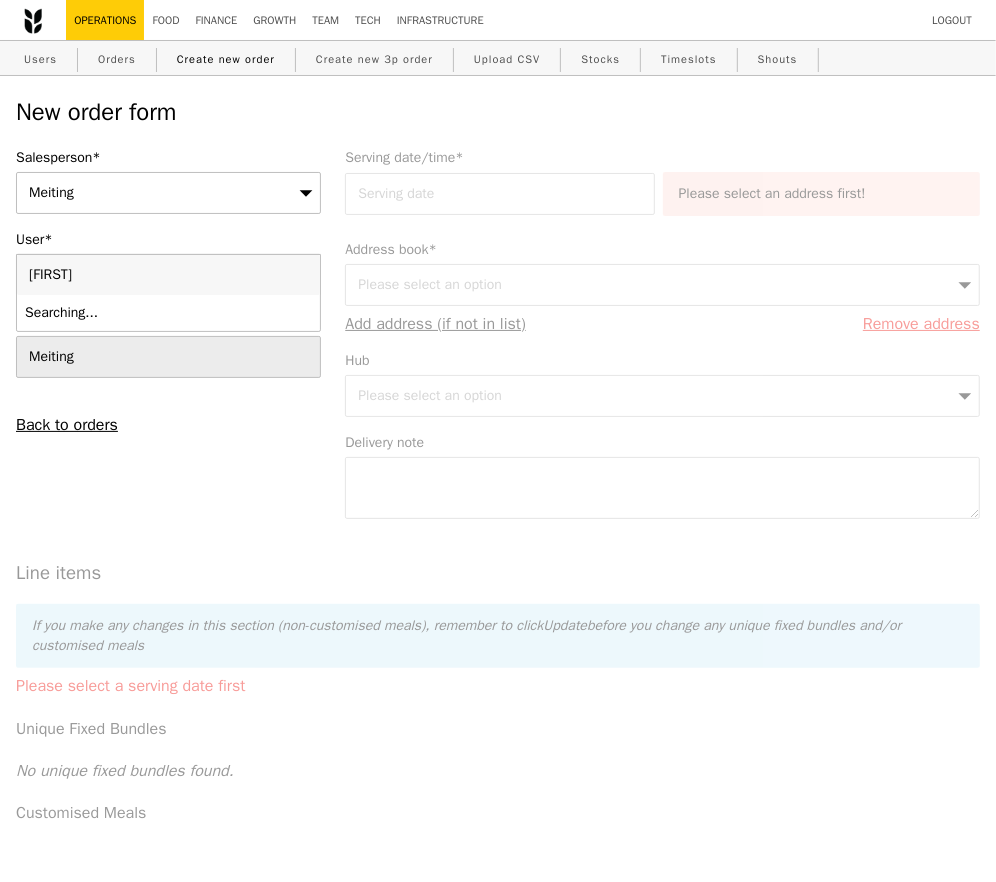 type on "meiting" 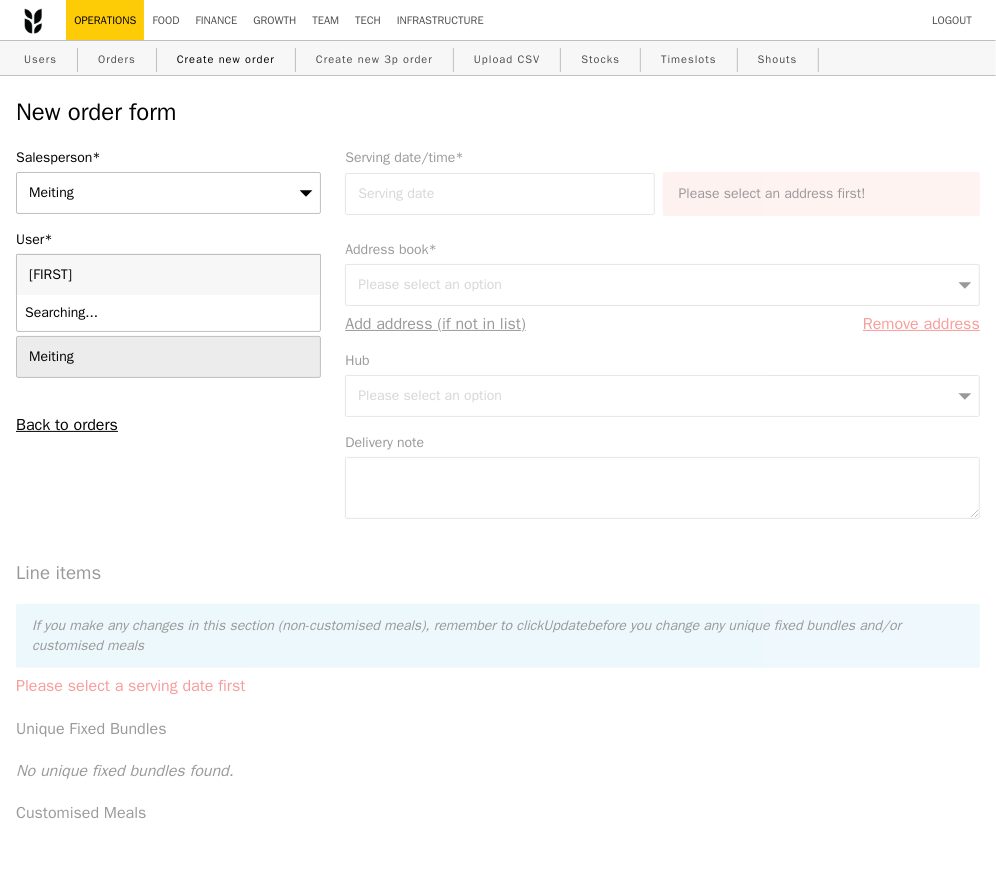 type on "Confirm" 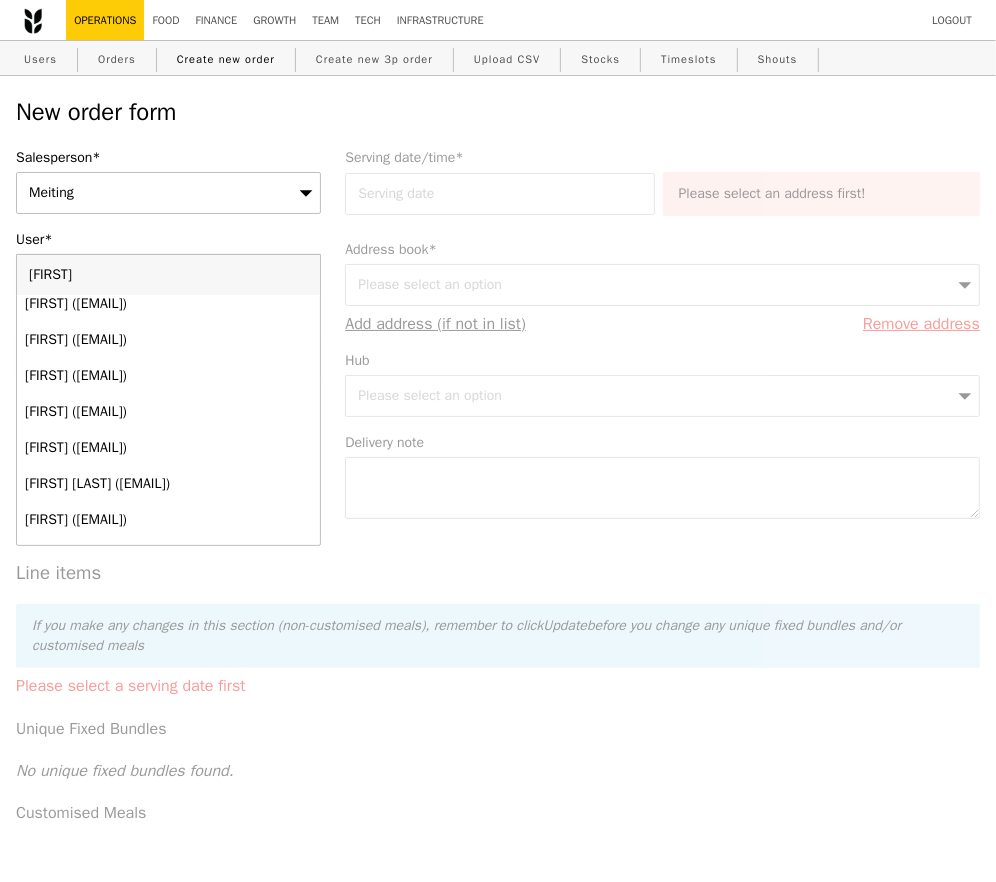 scroll, scrollTop: 257, scrollLeft: 0, axis: vertical 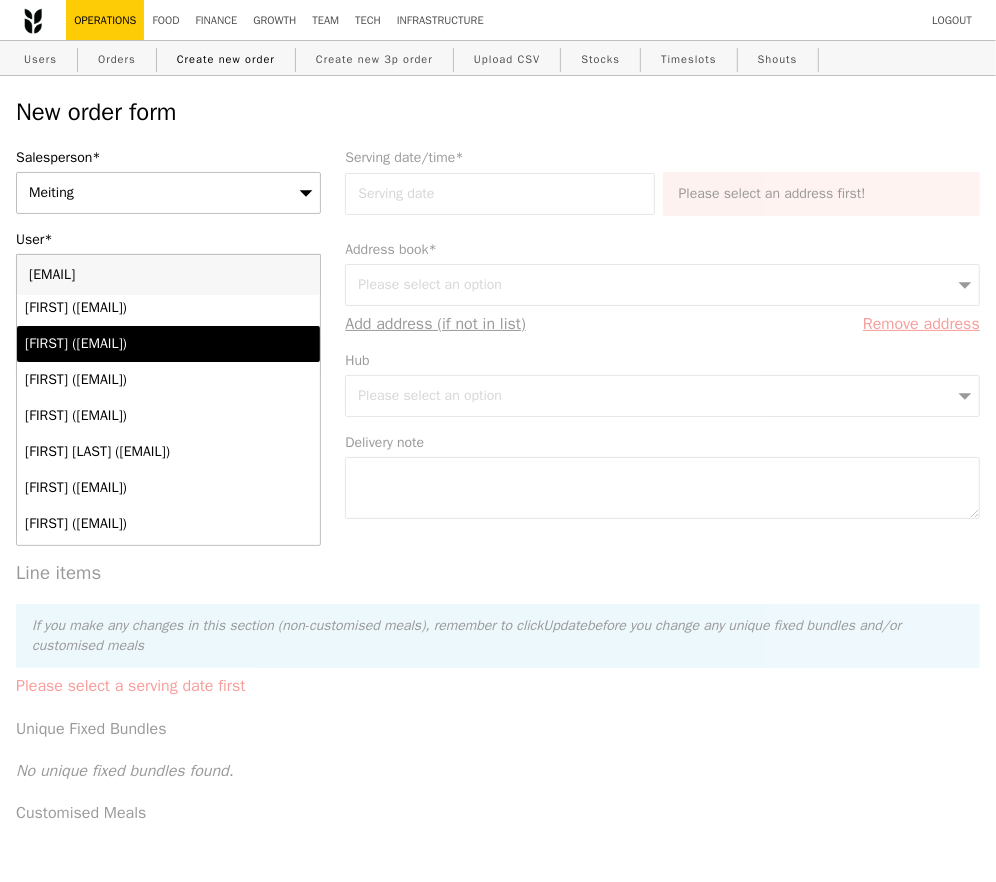 type on "meiting@grain" 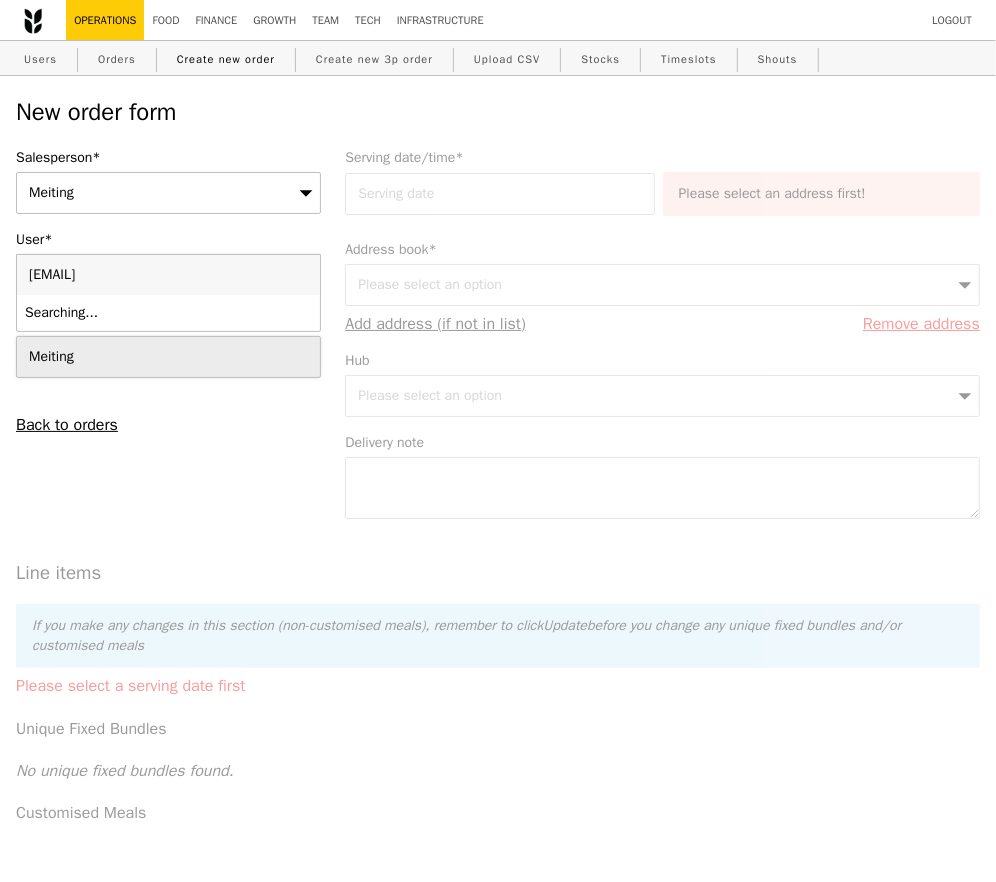 scroll, scrollTop: 0, scrollLeft: 0, axis: both 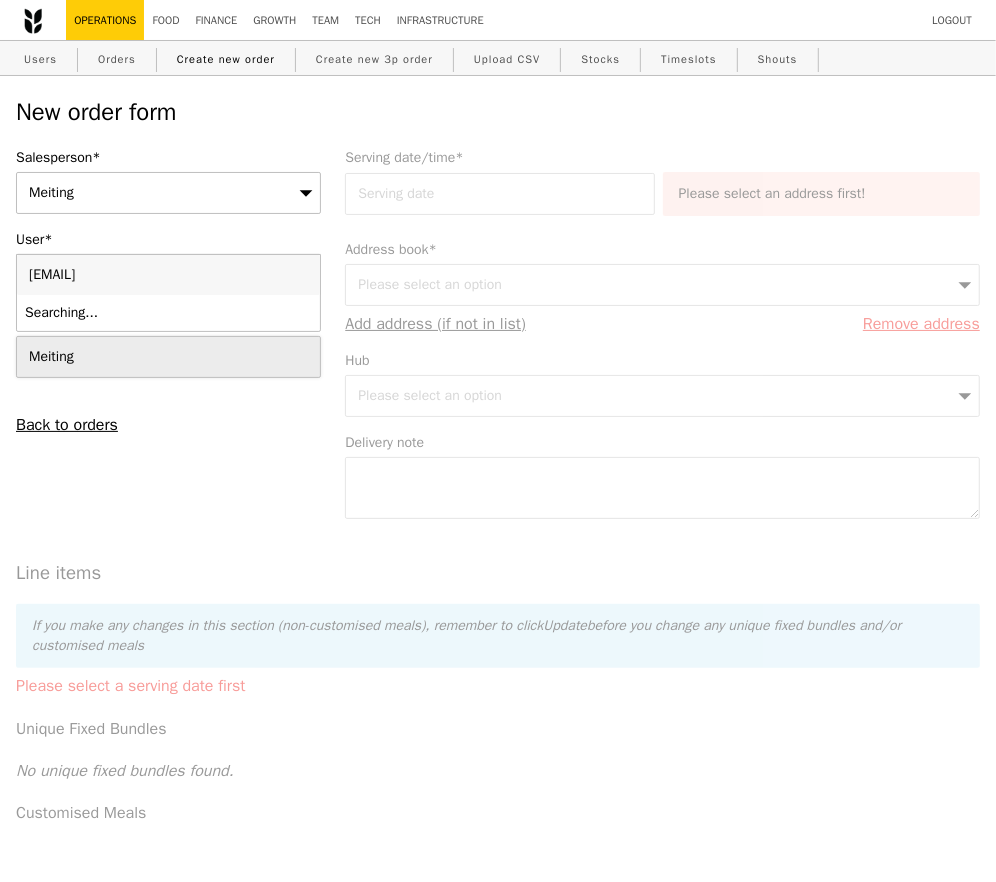 type on "meiting@grain.com.sg" 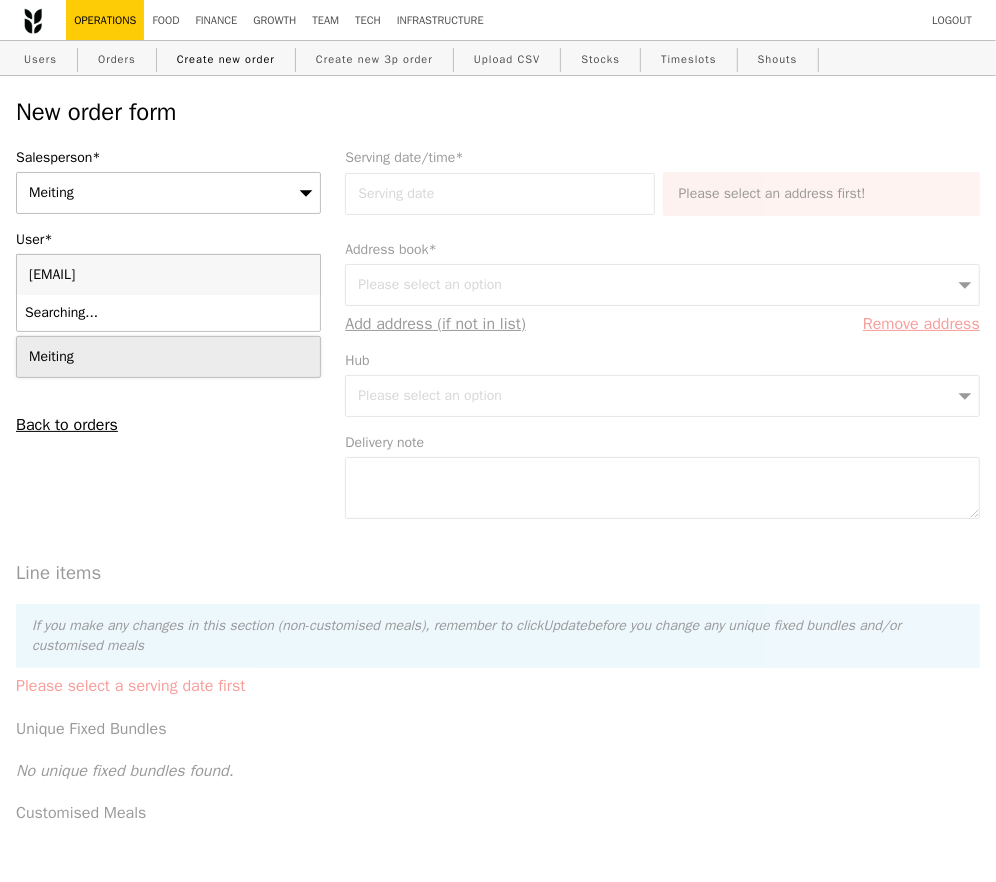 type on "Confirm" 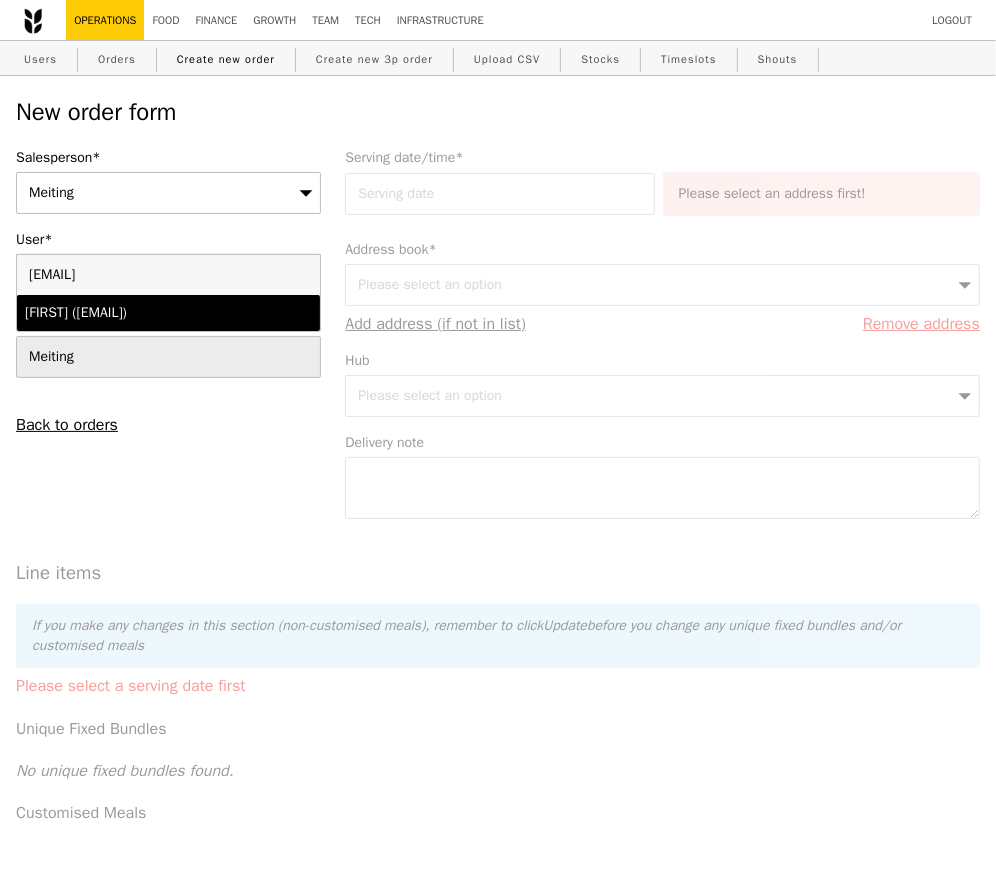 type on "meiting@grain.com.sg" 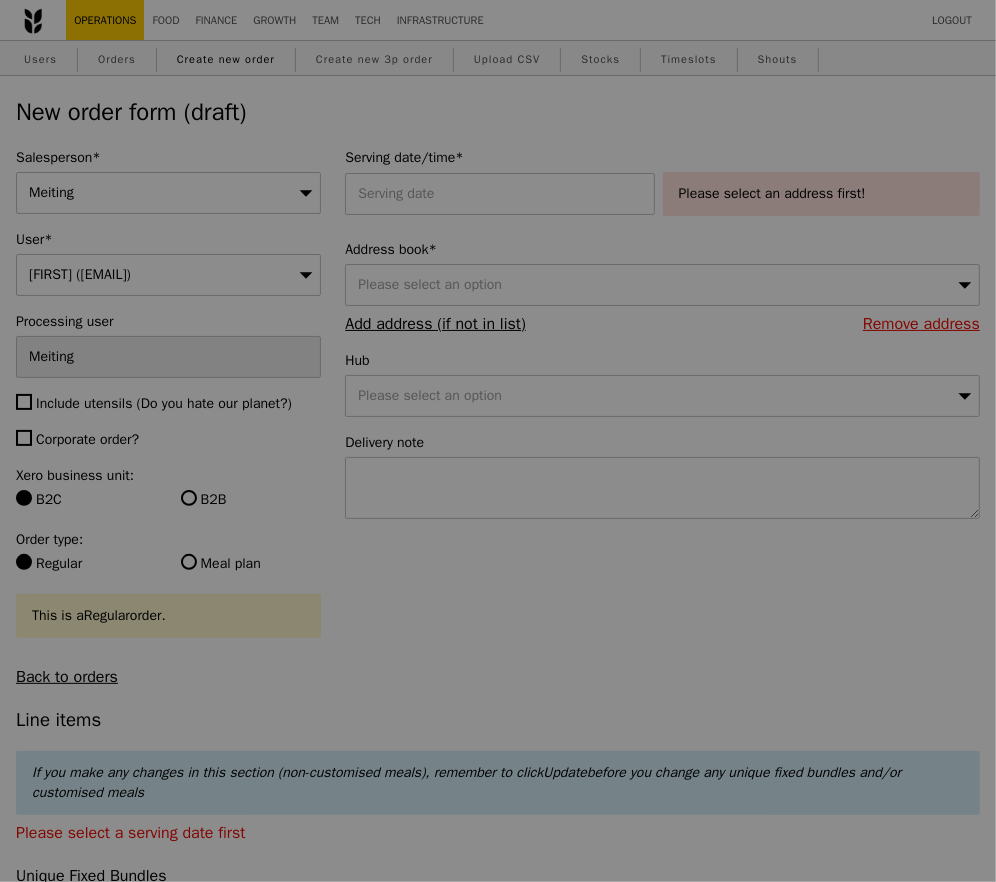 type on "Confirm" 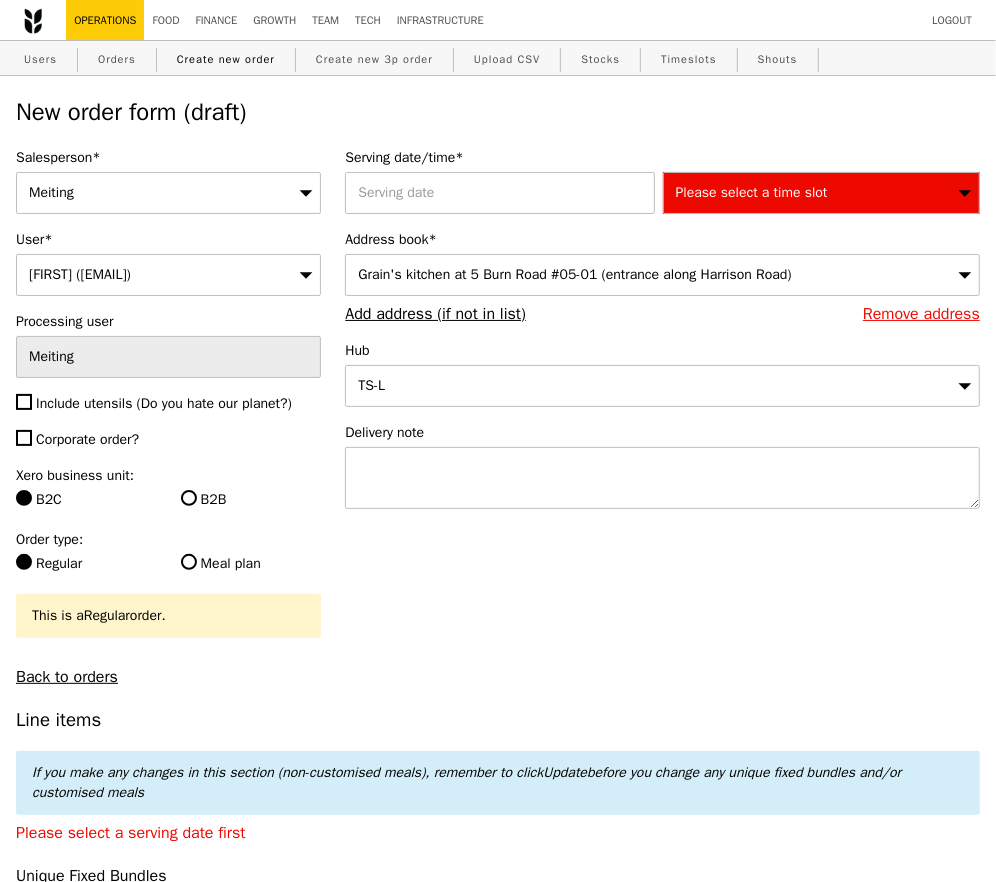 click on "Include utensils (Do you hate our planet?)" at bounding box center [164, 403] 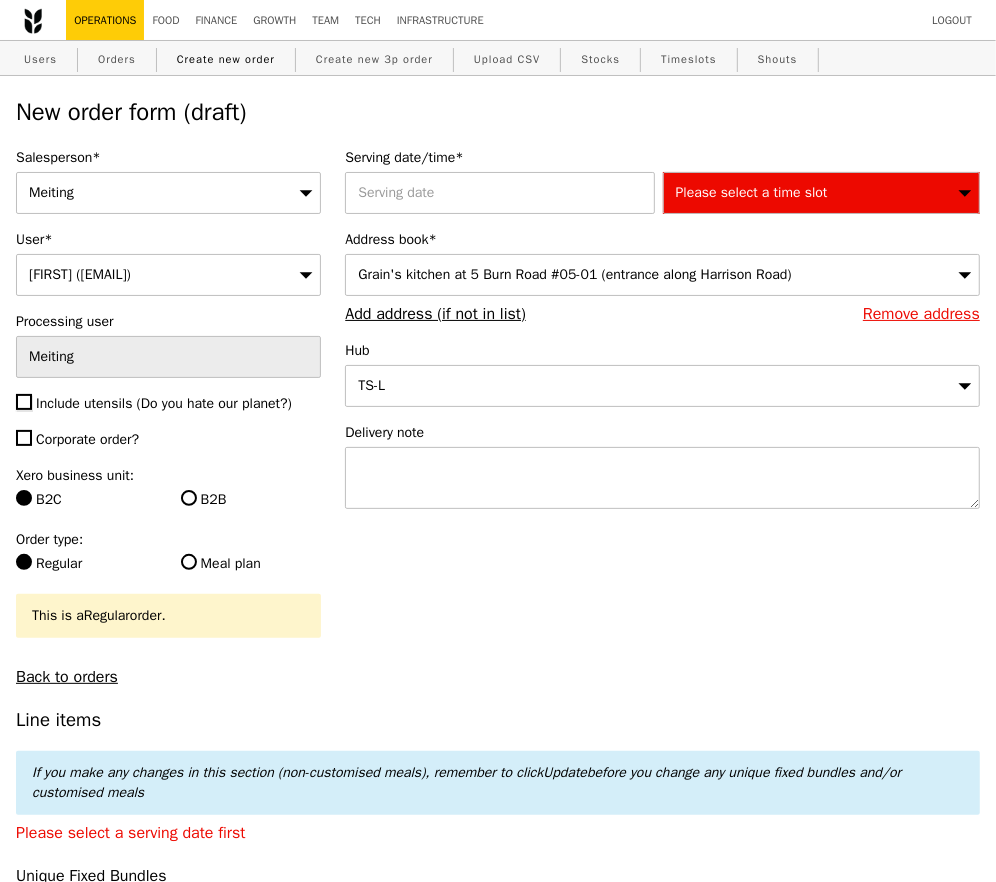 click on "Include utensils (Do you hate our planet?)" at bounding box center (24, 402) 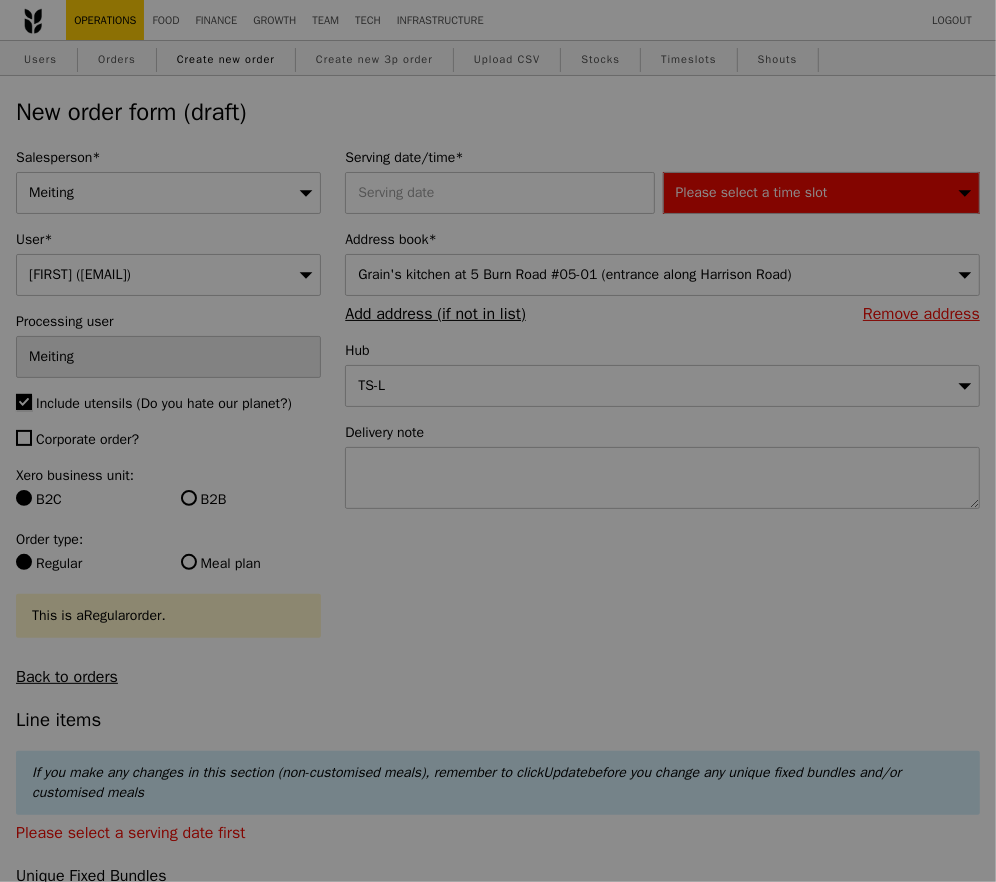 type on "Confirm" 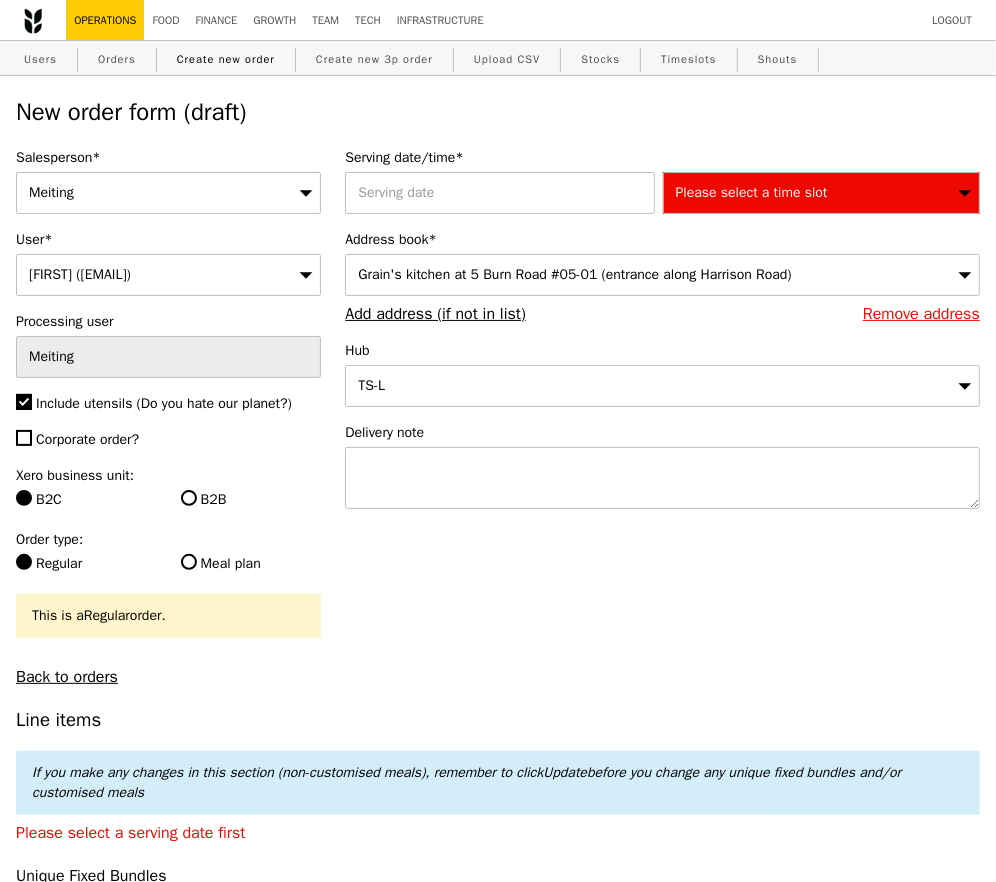 click on "Corporate order?" at bounding box center (87, 439) 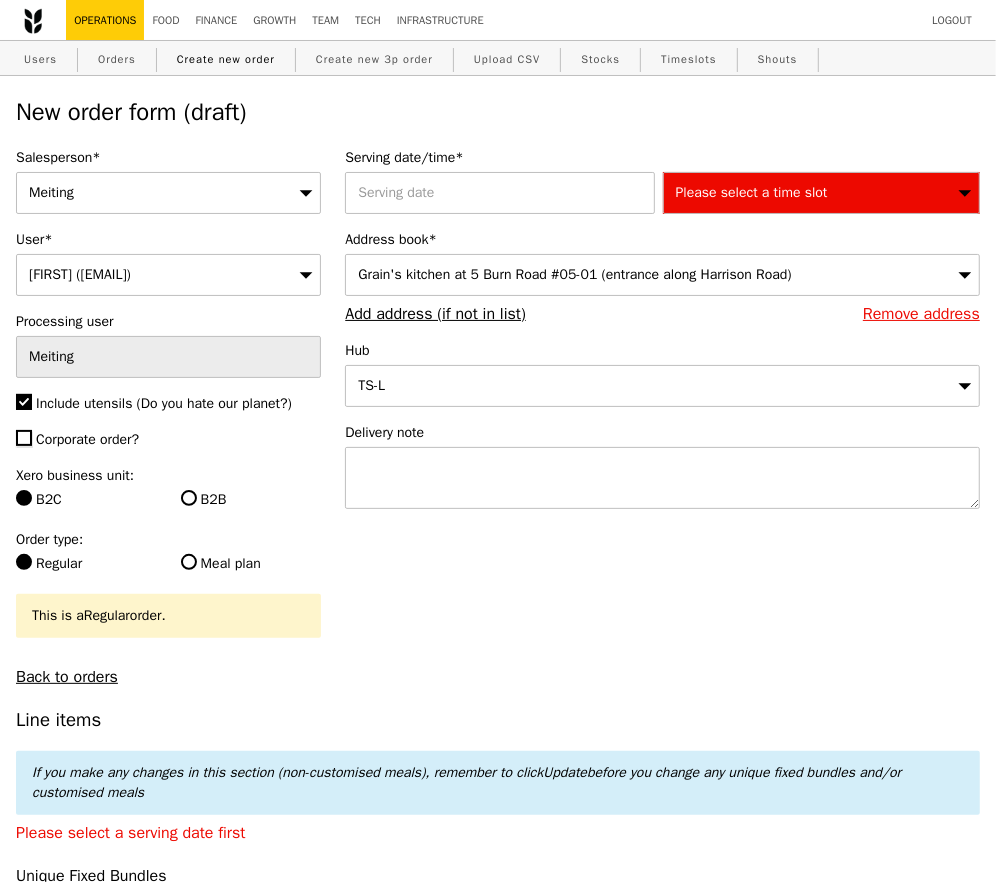 click on "Corporate order?" at bounding box center (24, 438) 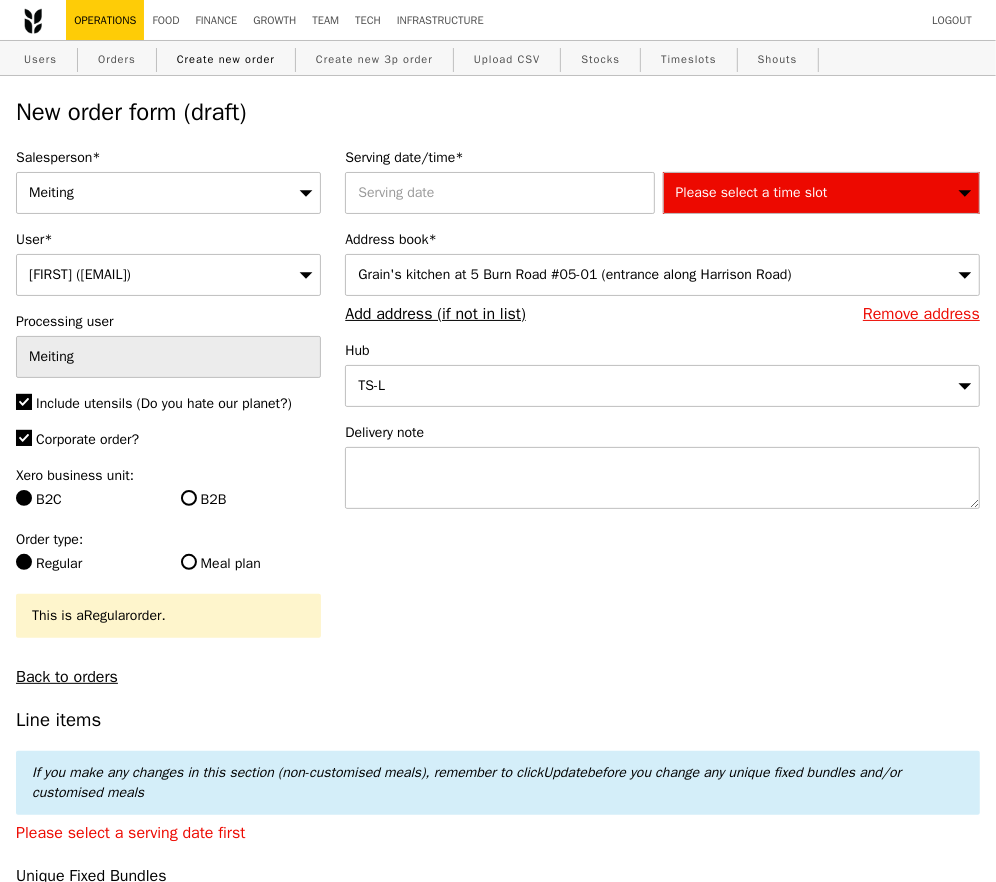 click on "B2B" at bounding box center (251, 500) 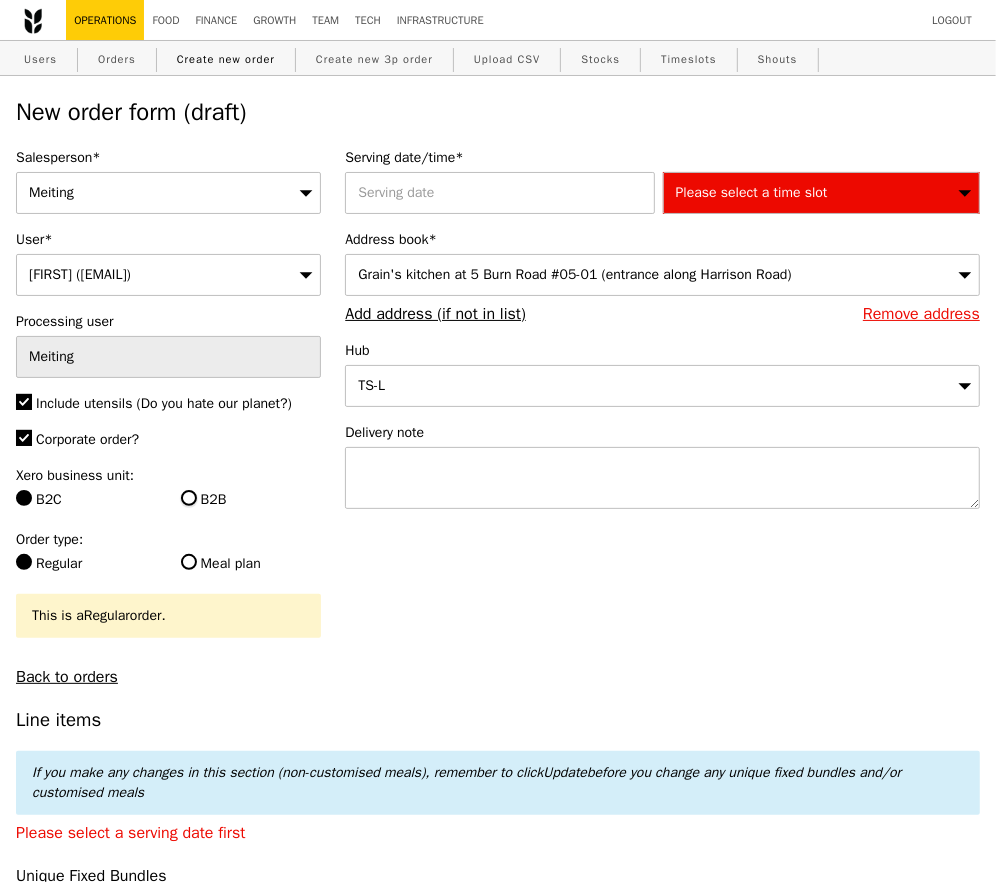 click on "B2B" at bounding box center [189, 498] 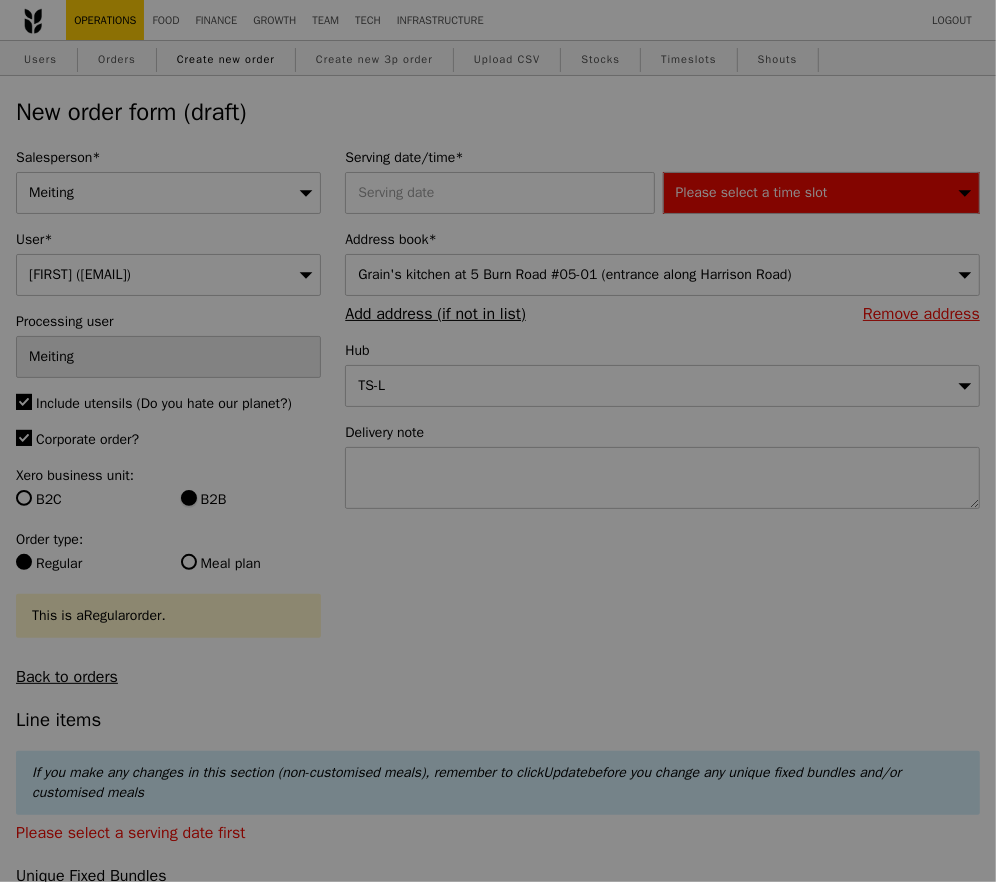 type on "Confirm" 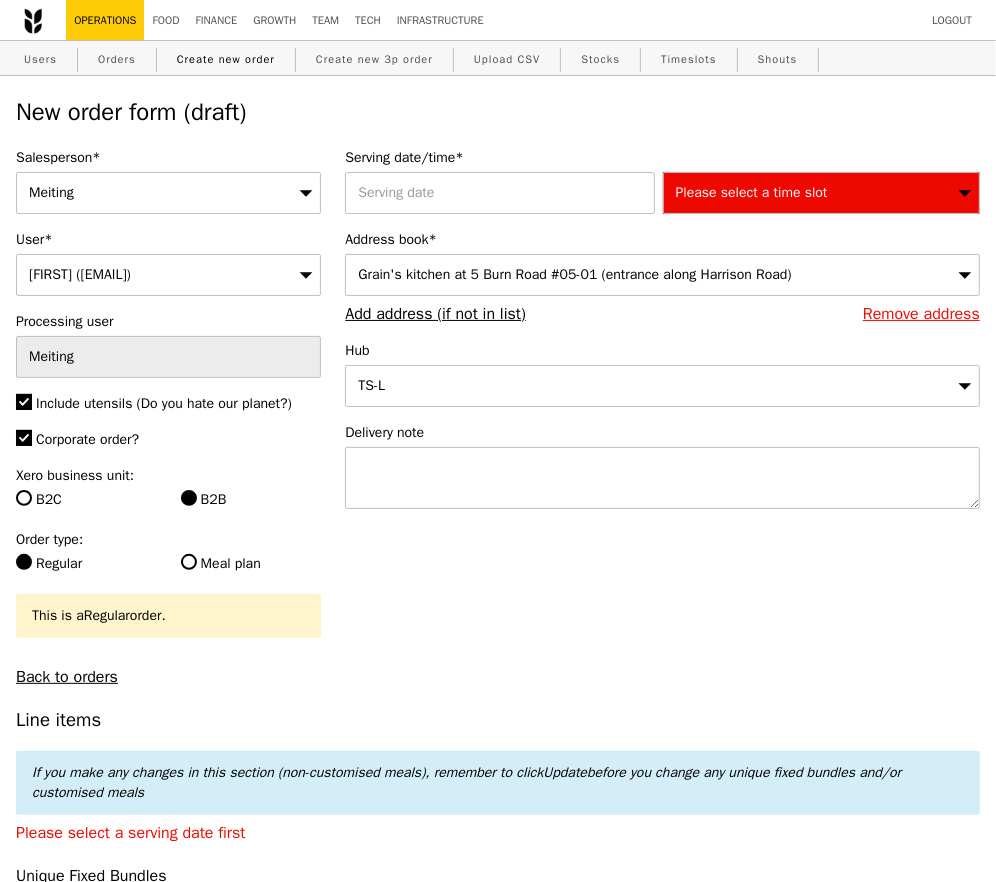 click on "B2C" at bounding box center (86, 500) 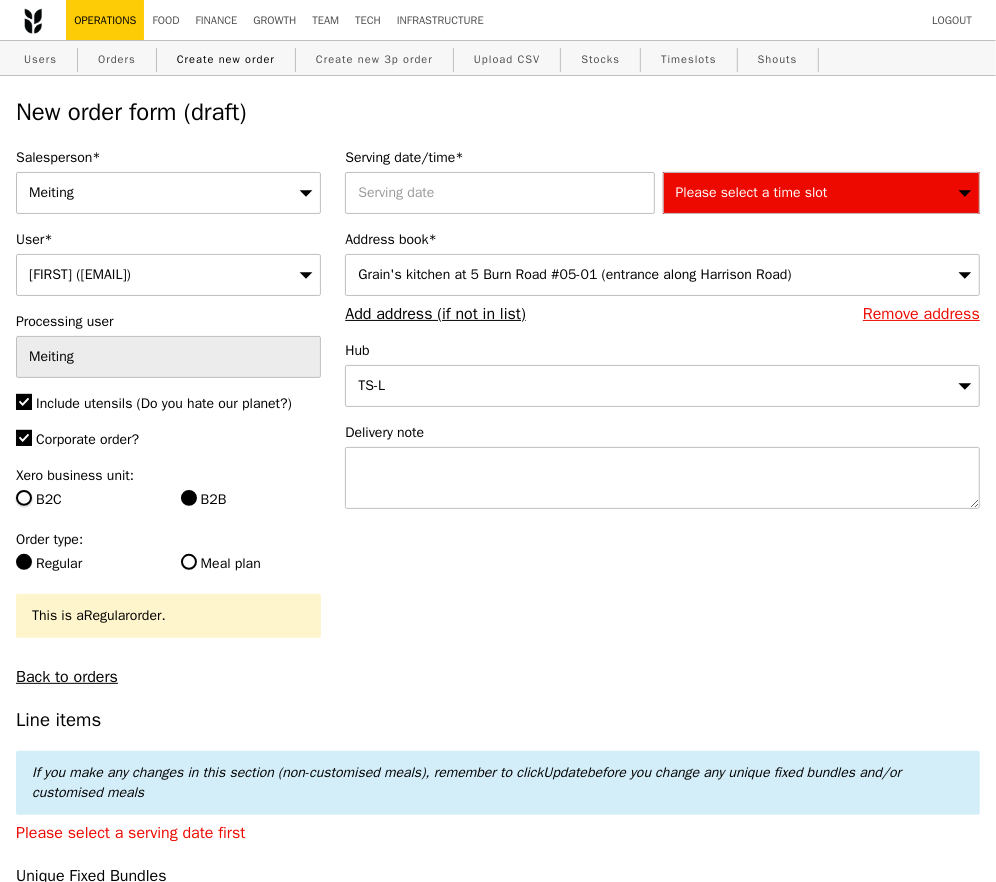 click on "B2C" at bounding box center (24, 498) 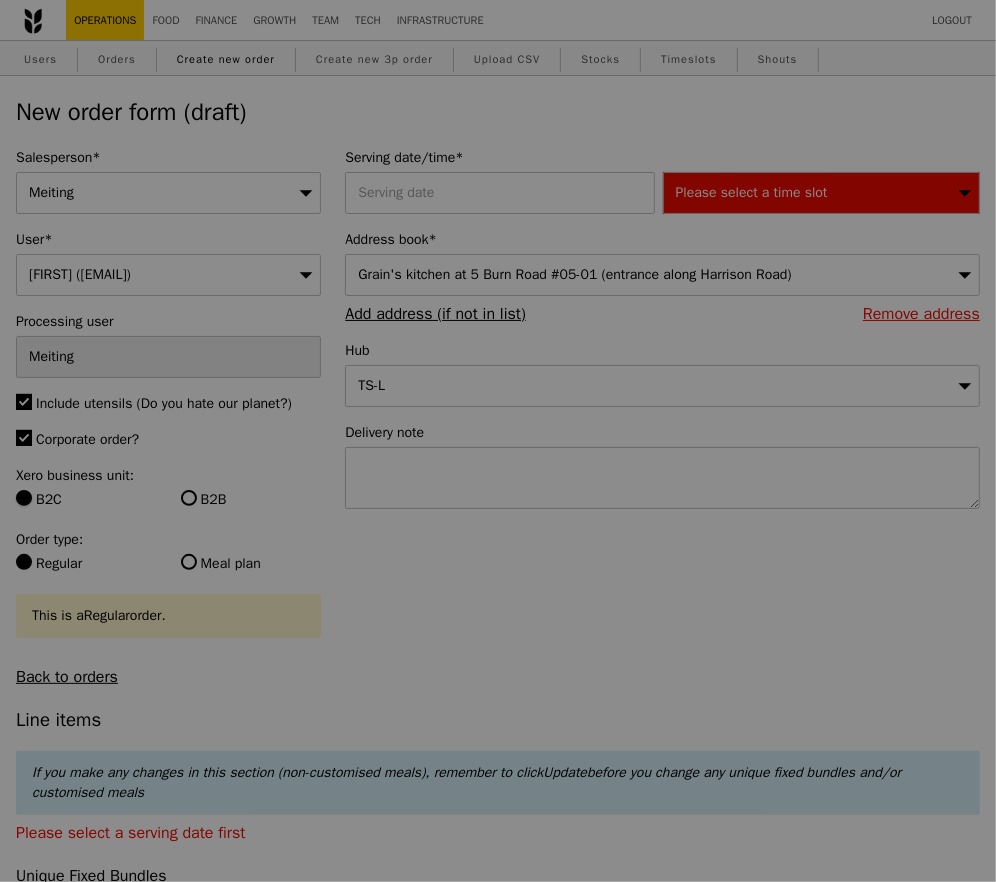 type on "Confirm" 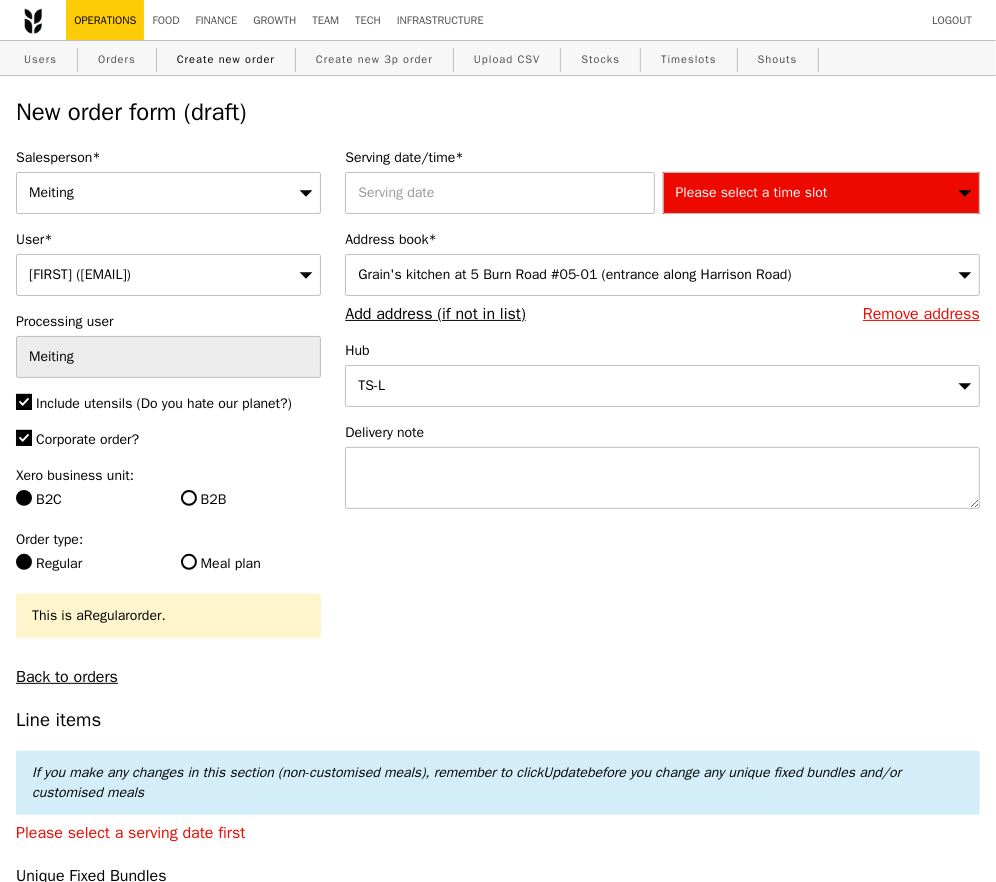 click on "Corporate order?" at bounding box center [87, 439] 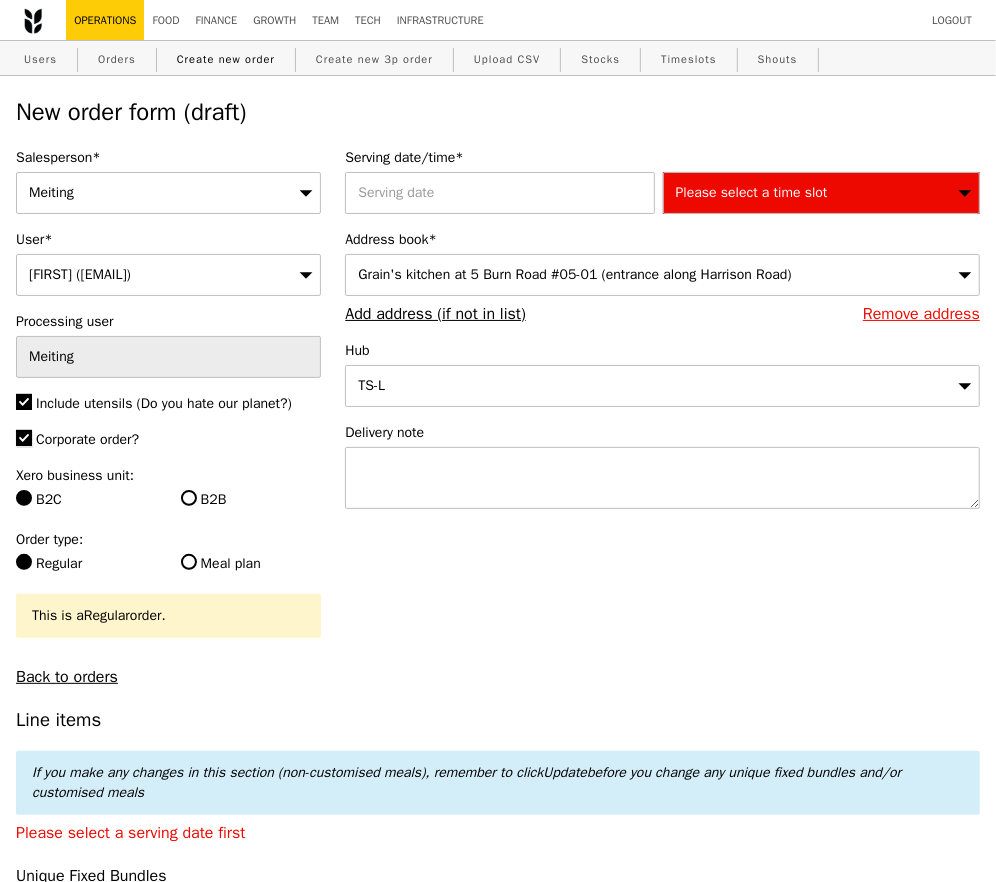 click on "Corporate order?" at bounding box center [24, 438] 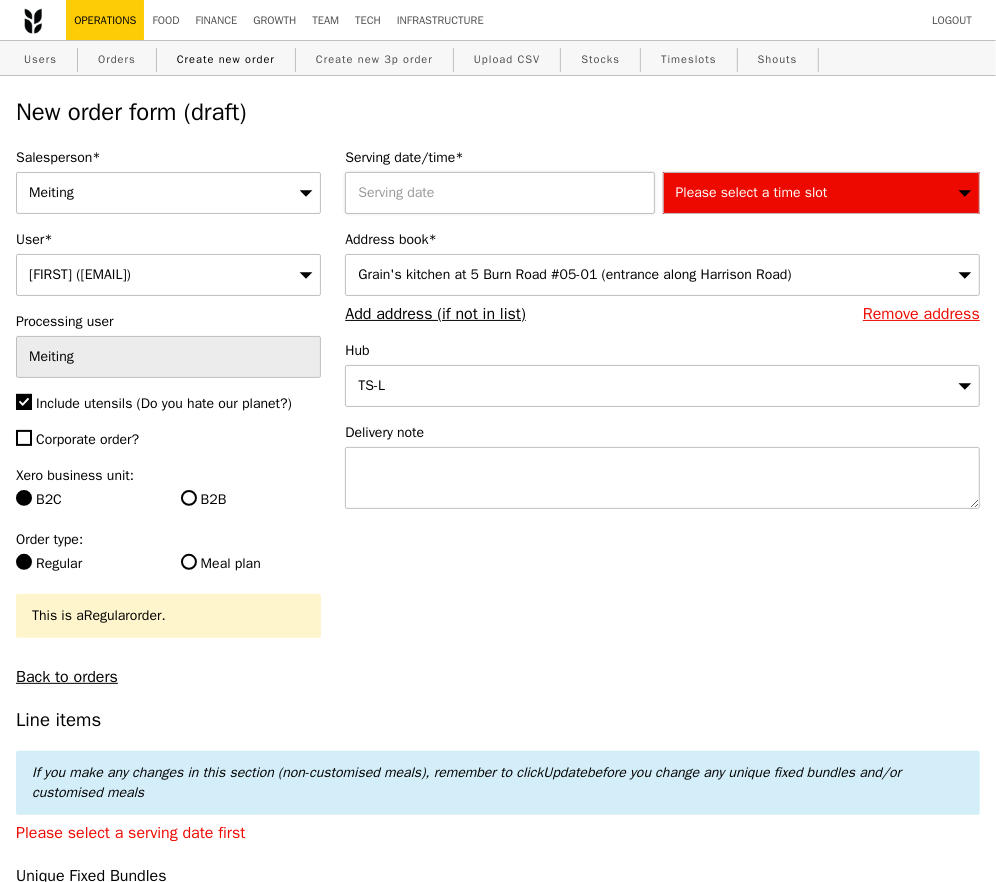 click at bounding box center [503, 193] 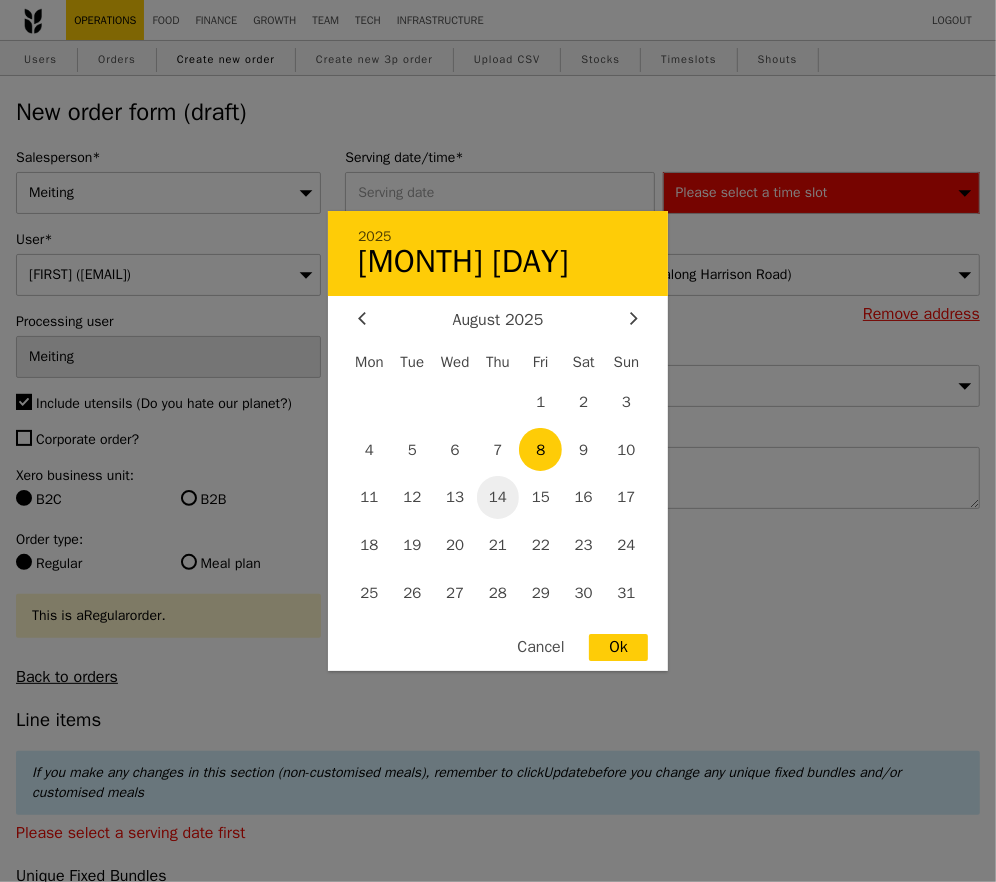 click on "14" at bounding box center [498, 497] 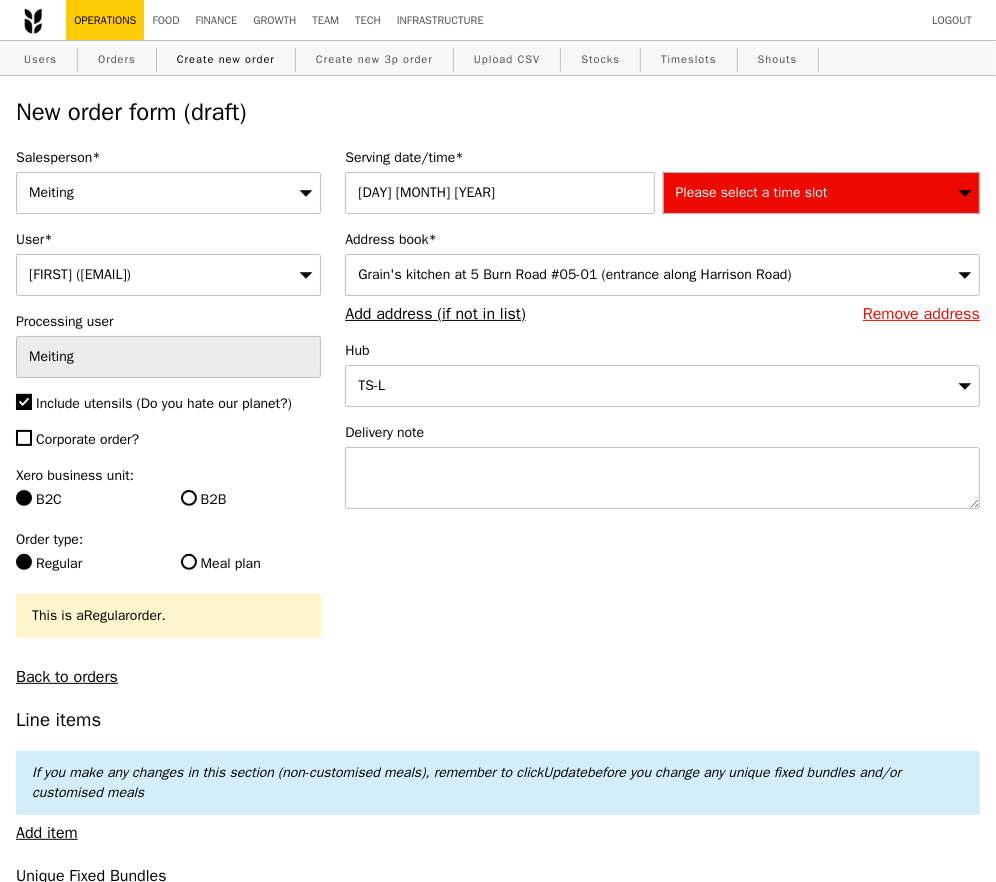 click on "Please select a time slot" at bounding box center (752, 192) 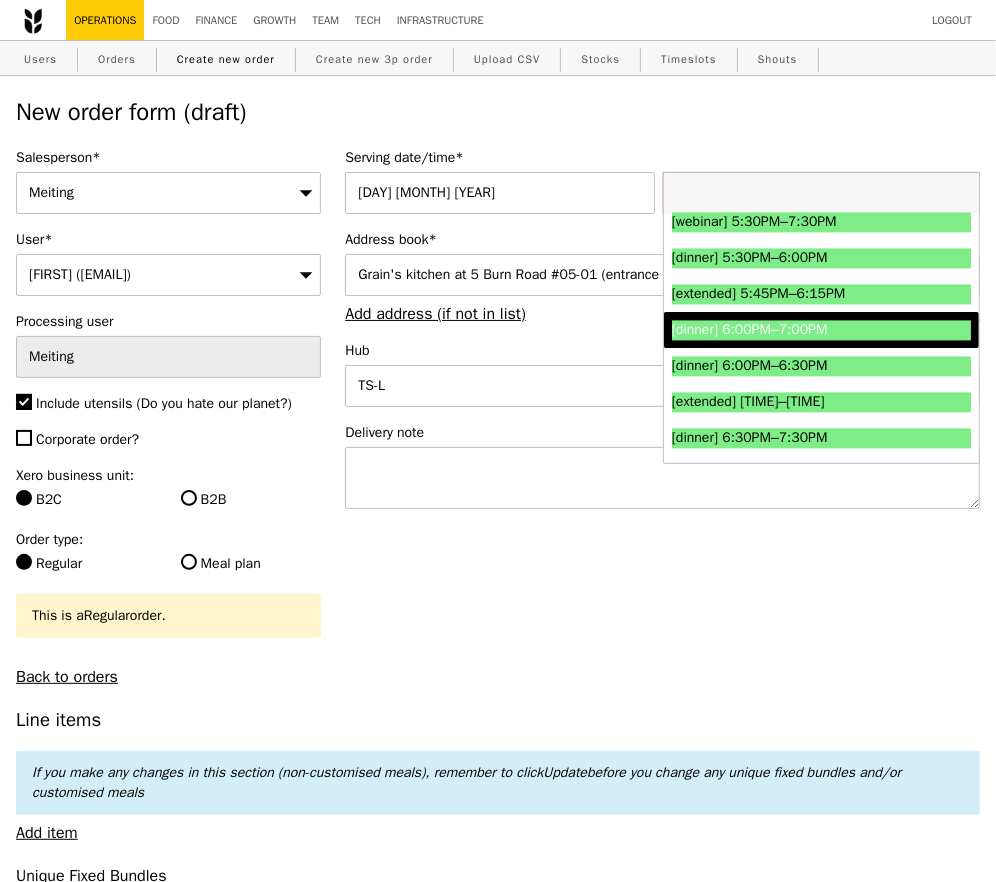scroll, scrollTop: 2293, scrollLeft: 0, axis: vertical 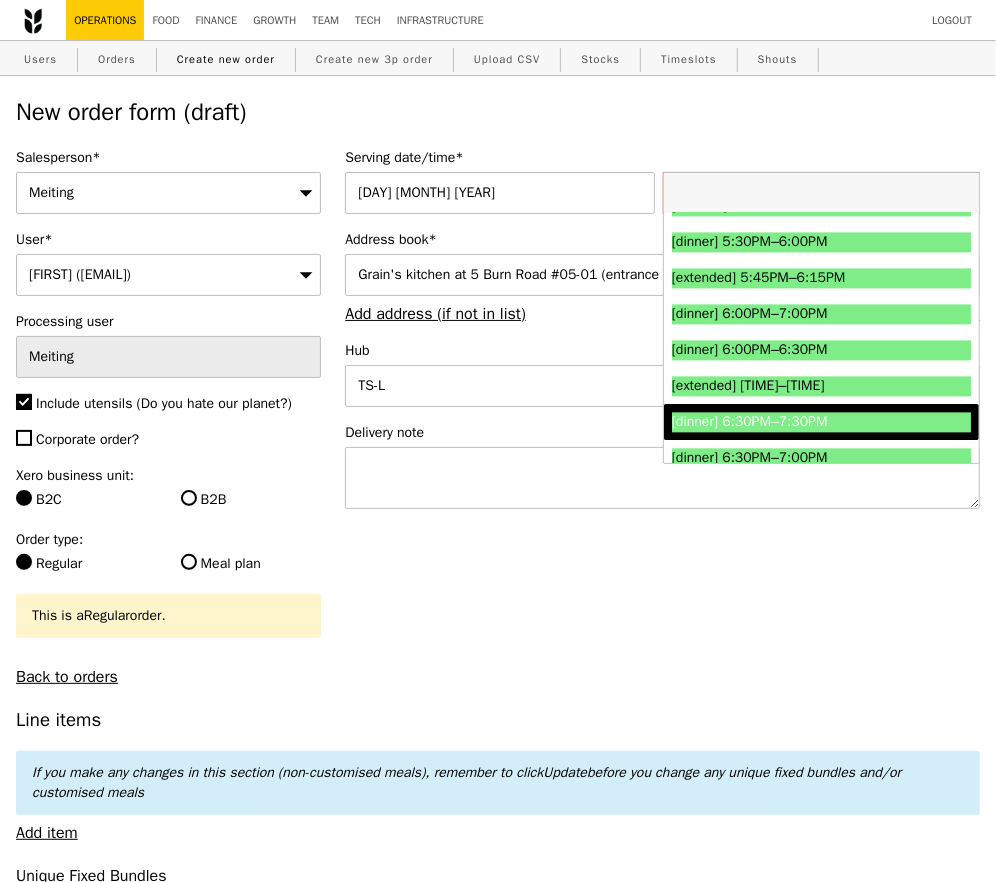 click on "[dinner] 6:30PM–7:30PM" at bounding box center [784, 422] 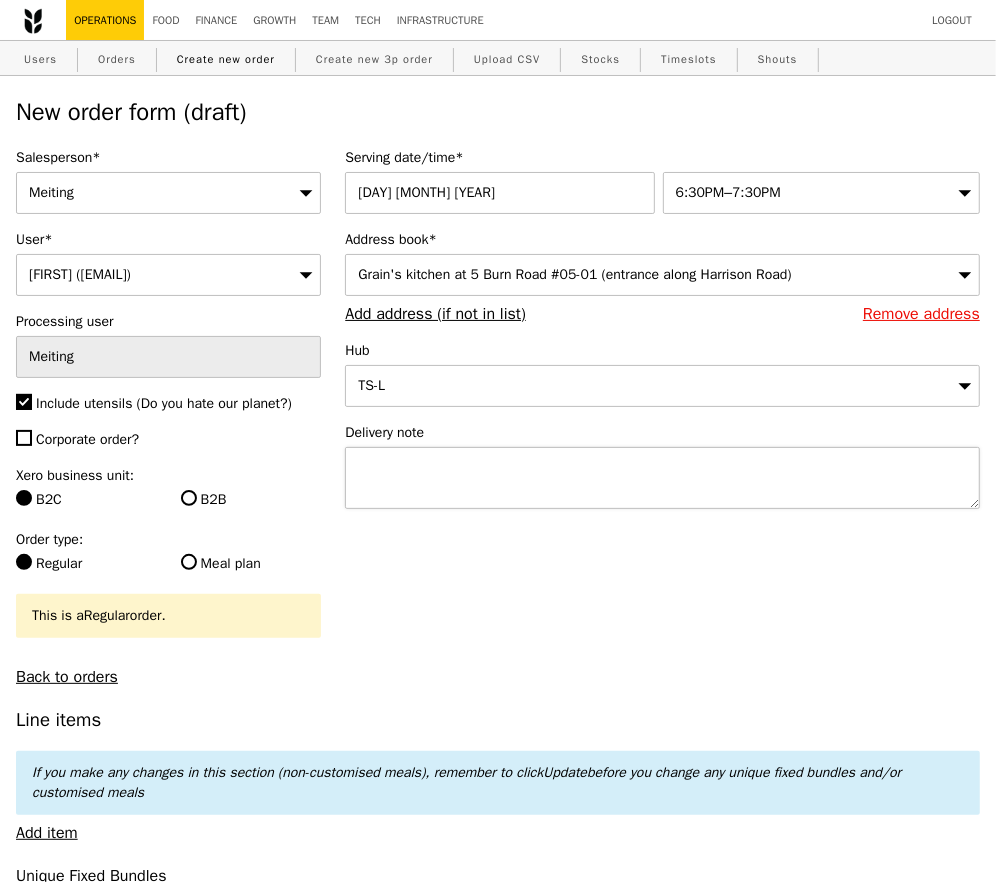 type on "Confirm" 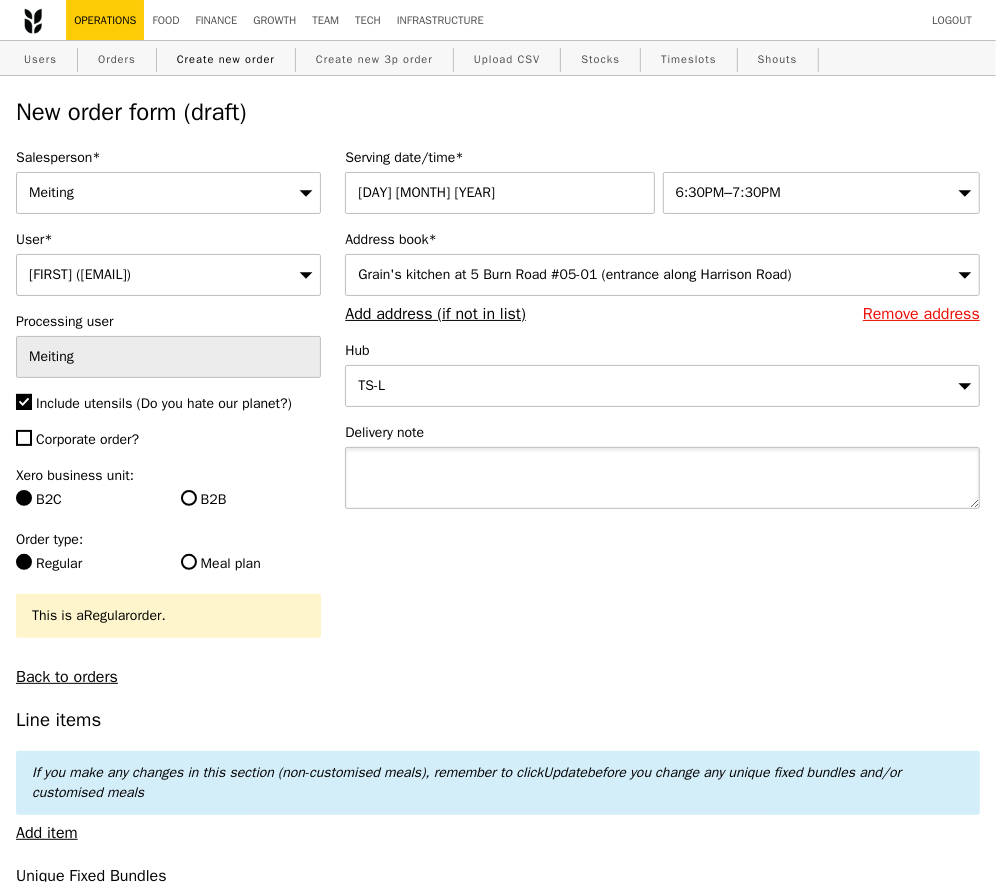 click at bounding box center (662, 478) 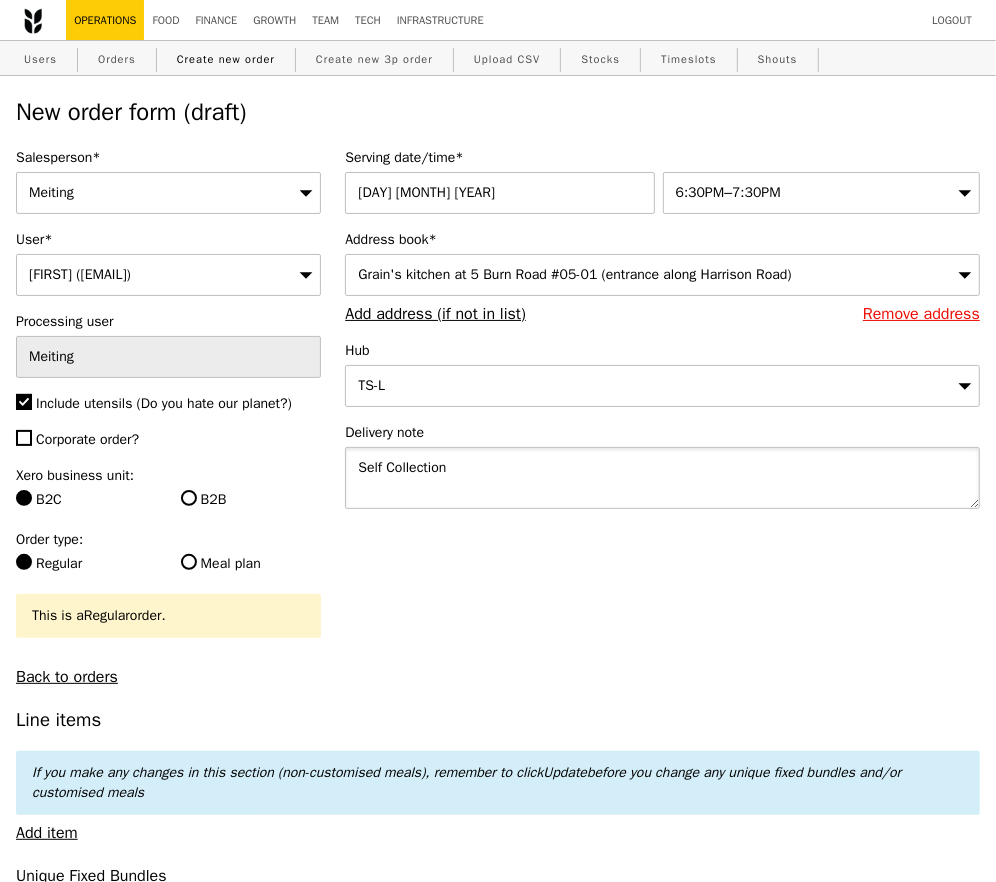 type on "Self Collection" 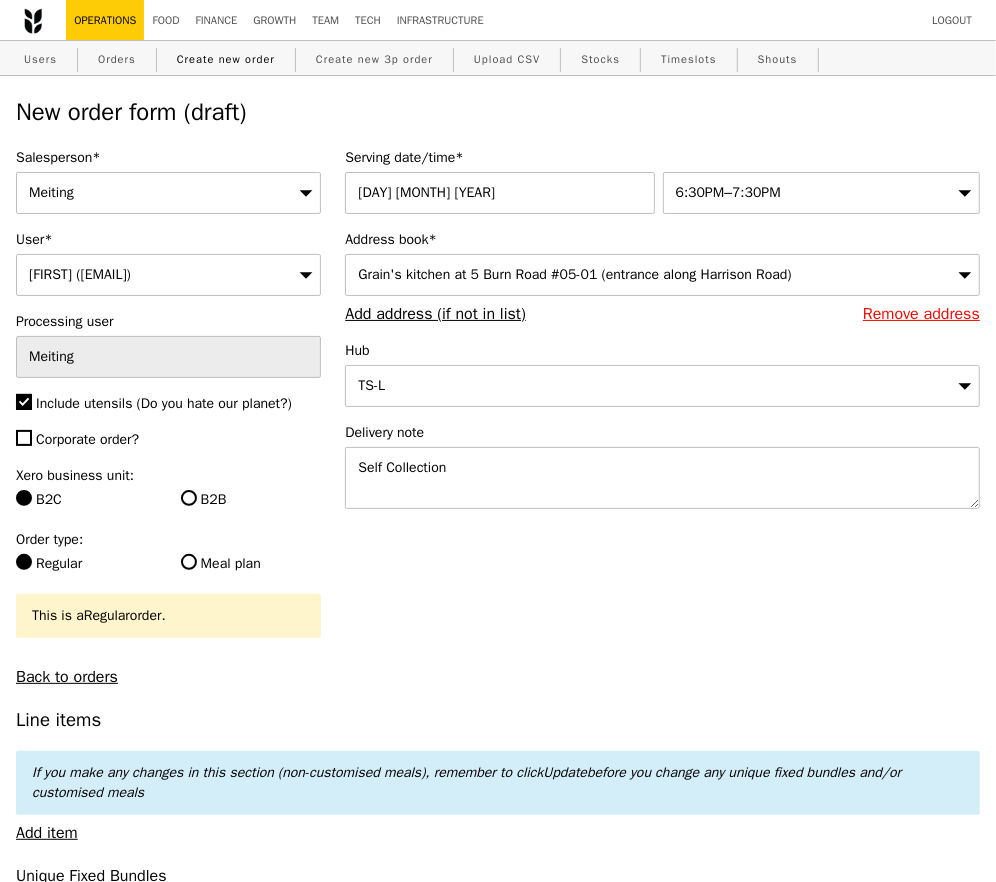 click on "Salesperson*
Meiting
User*
Meiting (meiting@grain.com.sg)
Processing user
Meiting
Include utensils (Do you hate our planet?)
Corporate order?
Xero business unit:
B2C
B2B
Order type:
Regular
Meal plan
This is a
Regular
order.
Back to orders
Serving date/time*
14 Aug 2025
6:30PM–7:30PM
Address book*
Grain's kitchen at 5 Burn Road #05-01 (entrance along Harrison Road)
Remove address
Add address (if not in list)
Hub
TS-L
Delivery note
Self Collection Update" at bounding box center (498, 3706) 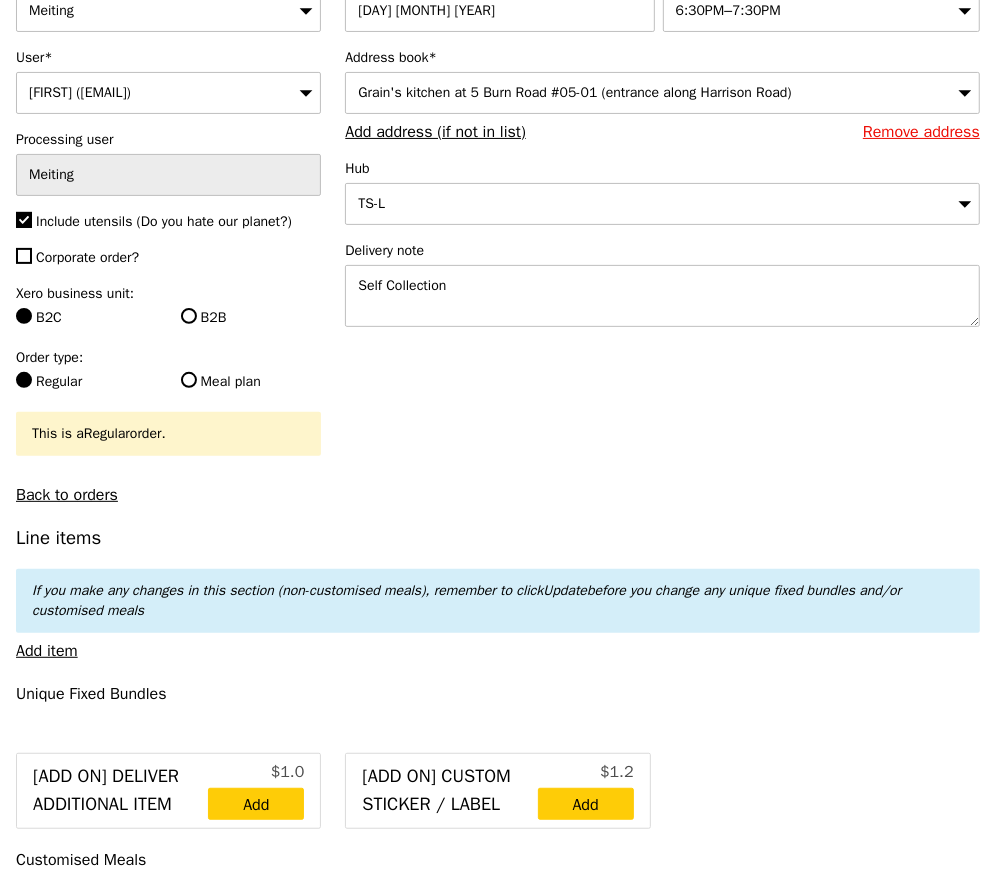 scroll, scrollTop: 242, scrollLeft: 0, axis: vertical 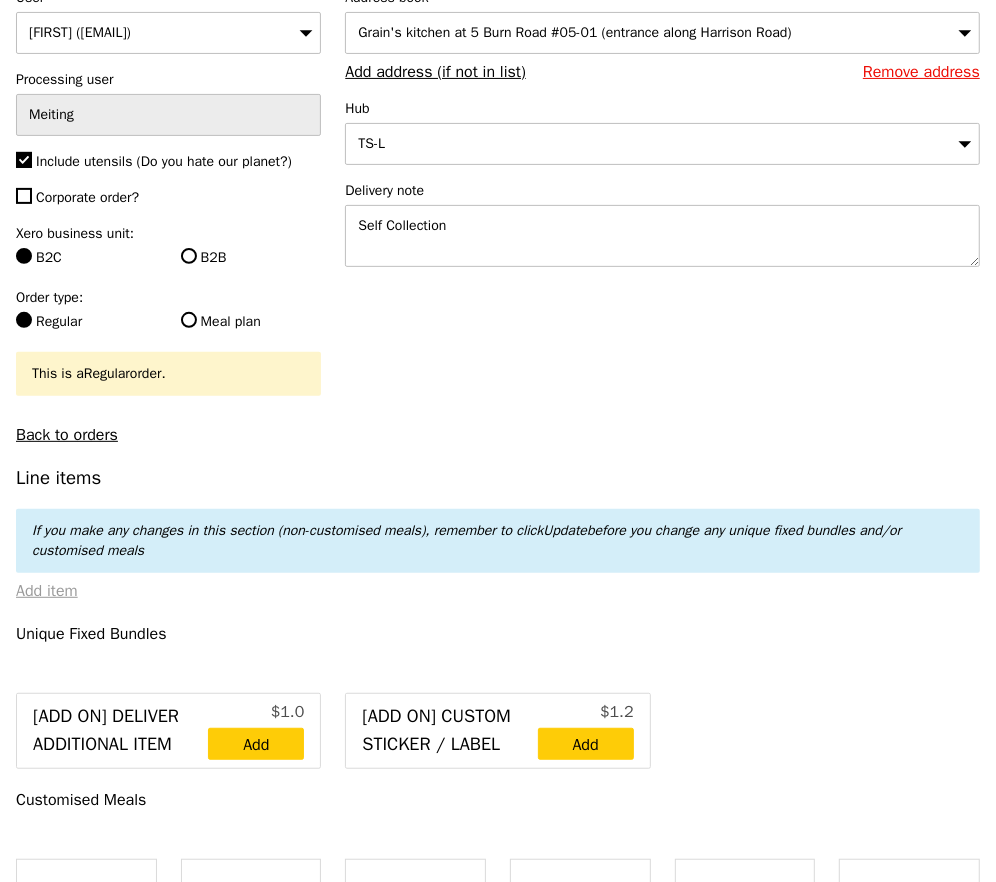 click on "Add item" at bounding box center [47, 591] 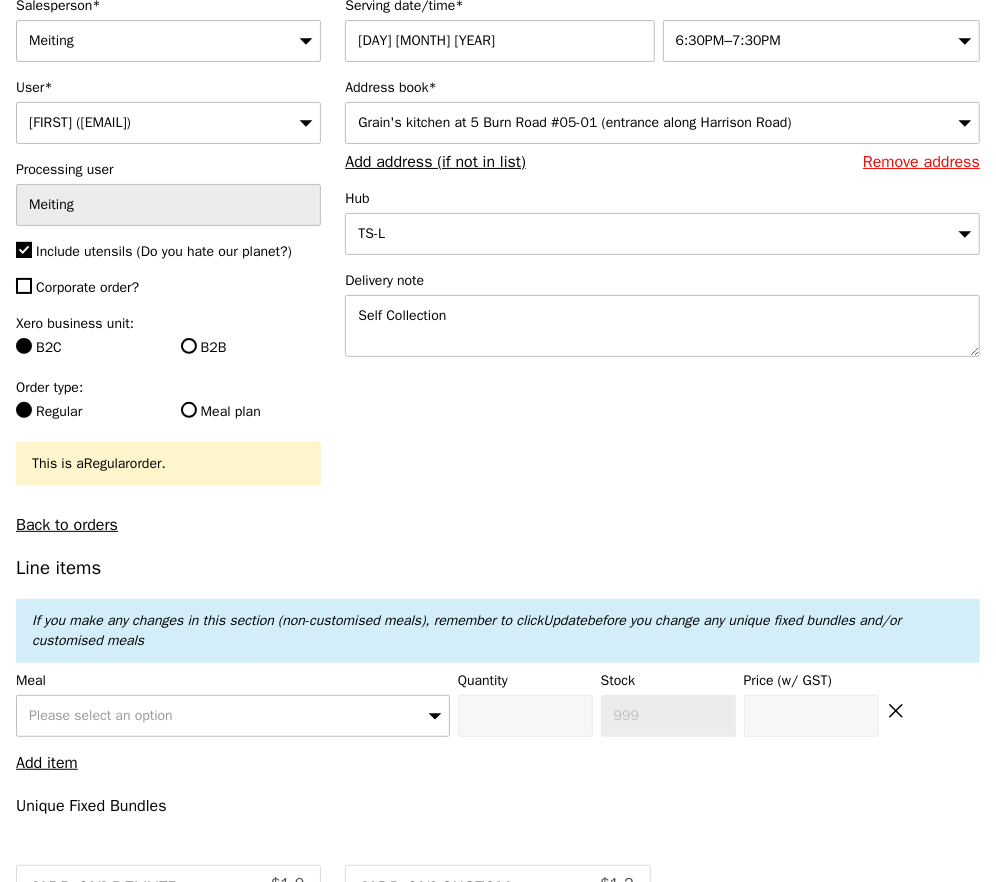 scroll, scrollTop: 136, scrollLeft: 0, axis: vertical 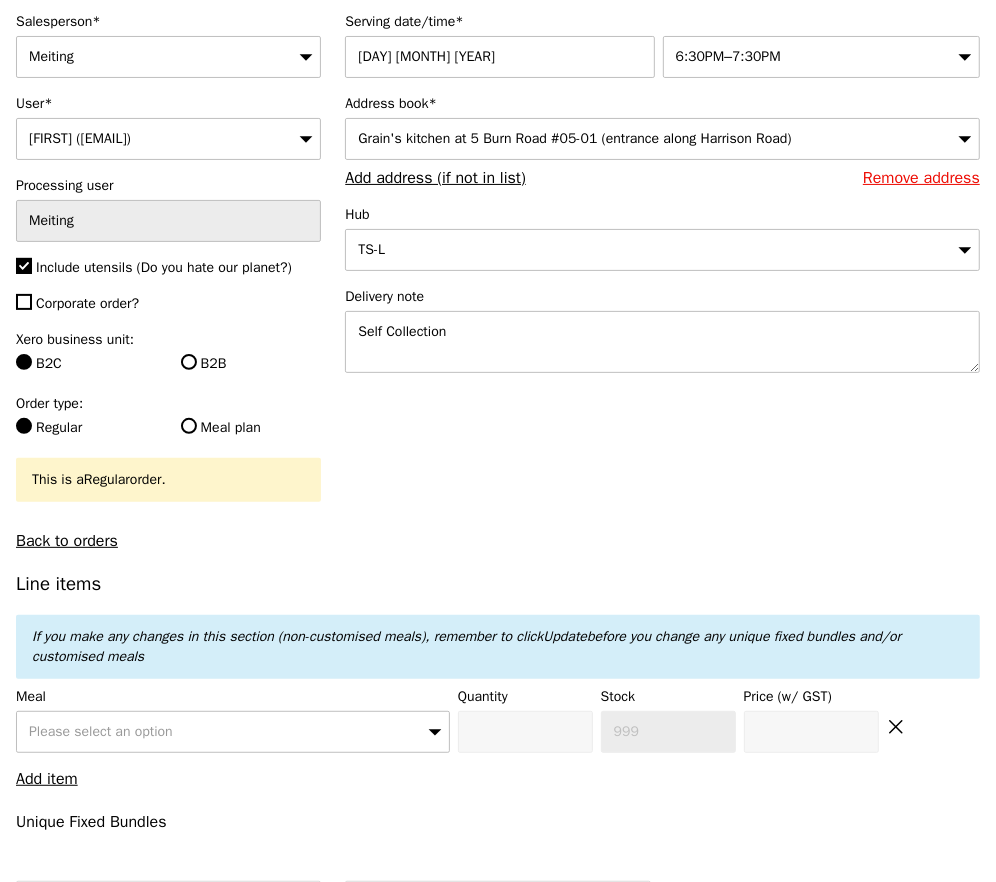 click on "Please select an option" at bounding box center [101, 731] 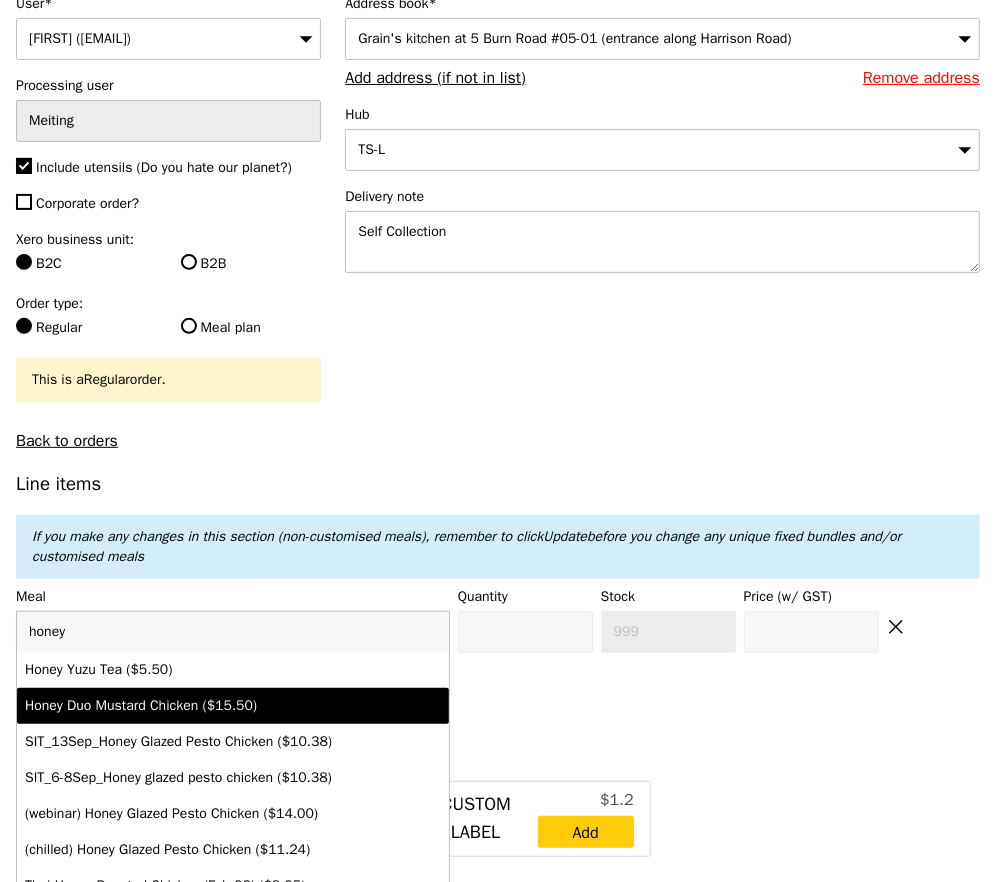 scroll, scrollTop: 261, scrollLeft: 0, axis: vertical 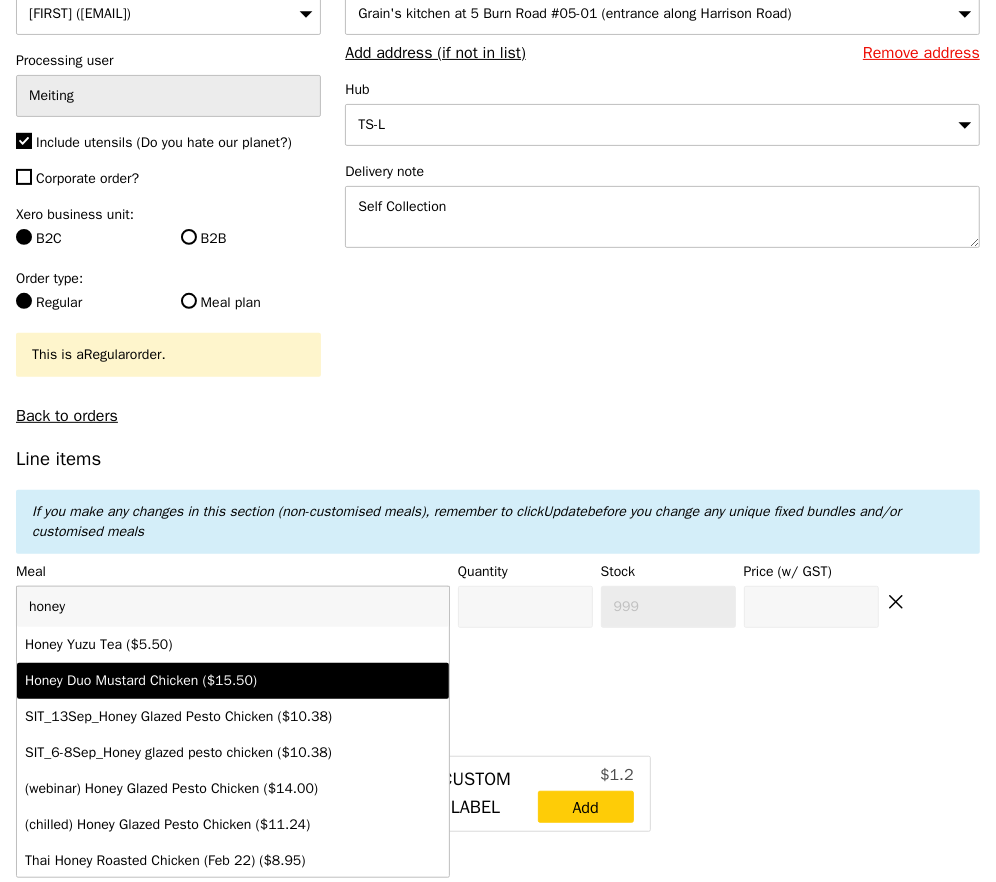type on "honey" 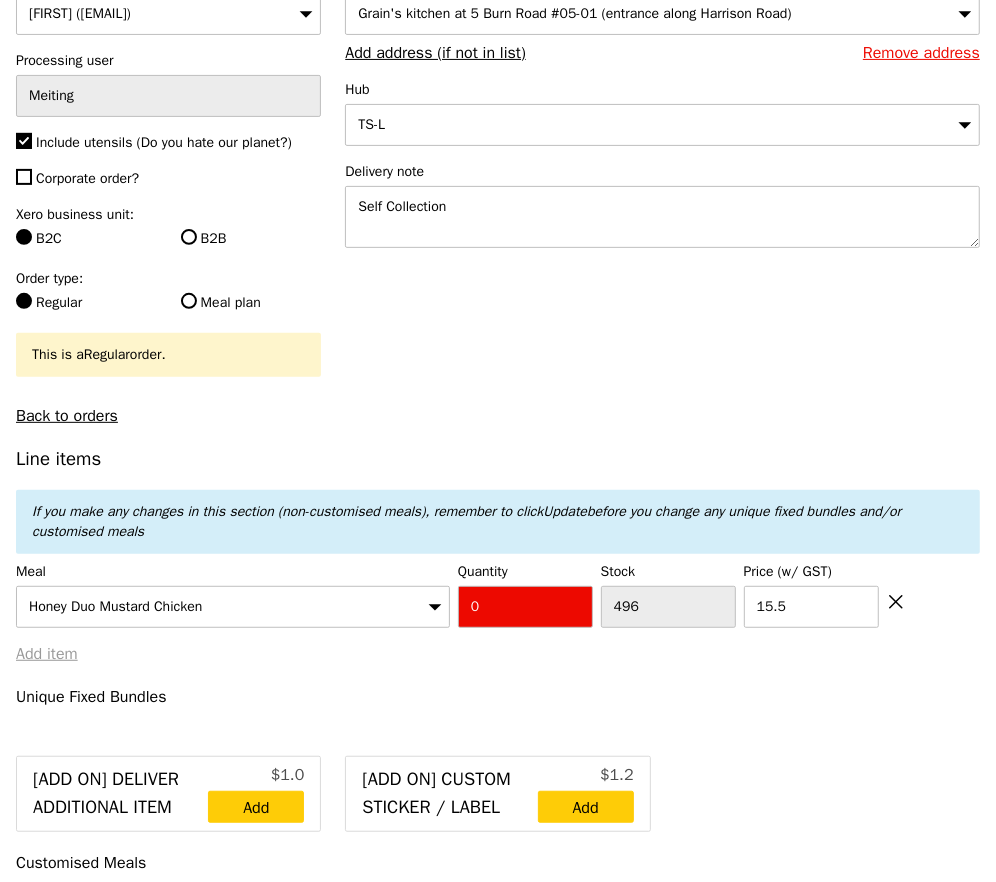 click on "Add item" at bounding box center [47, 654] 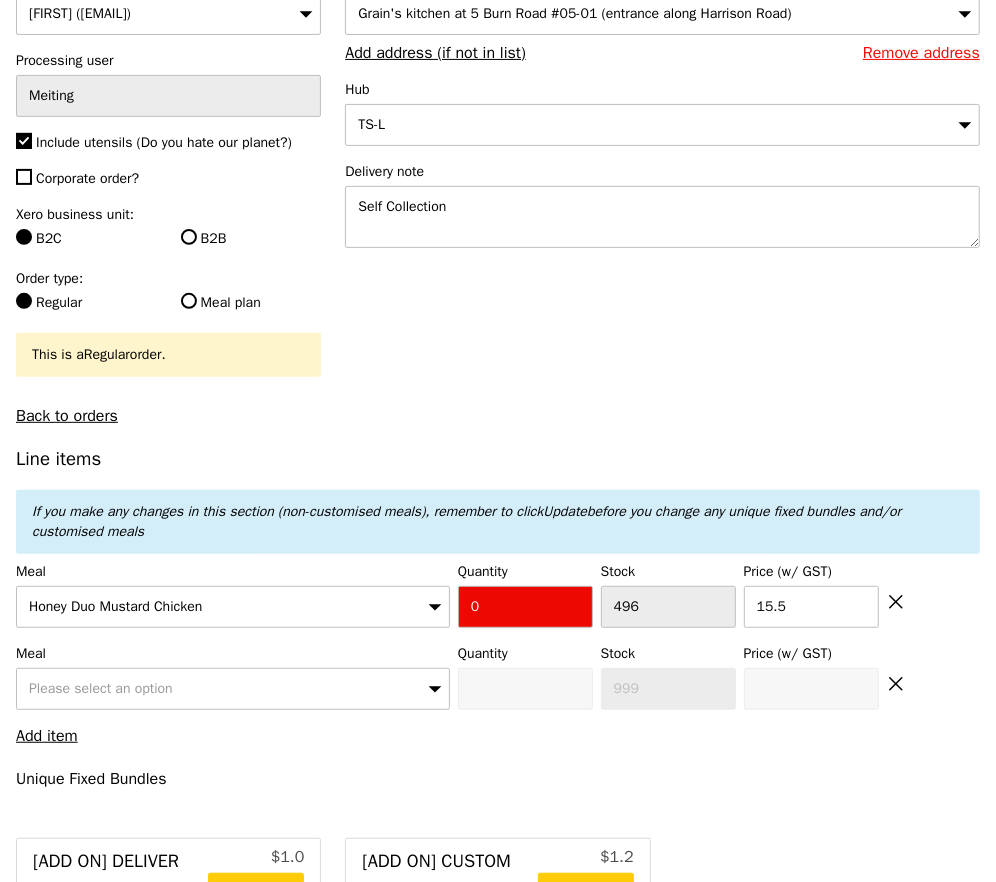 click on "Please select an option" at bounding box center [101, 688] 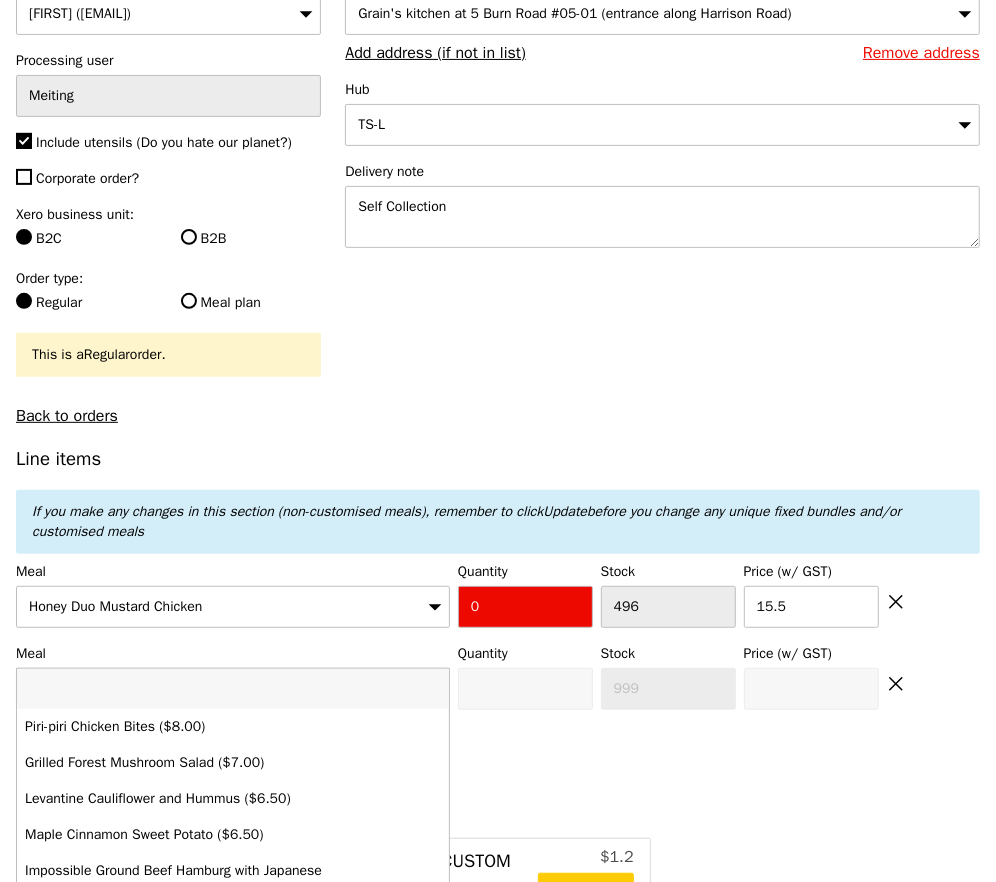 type on "h" 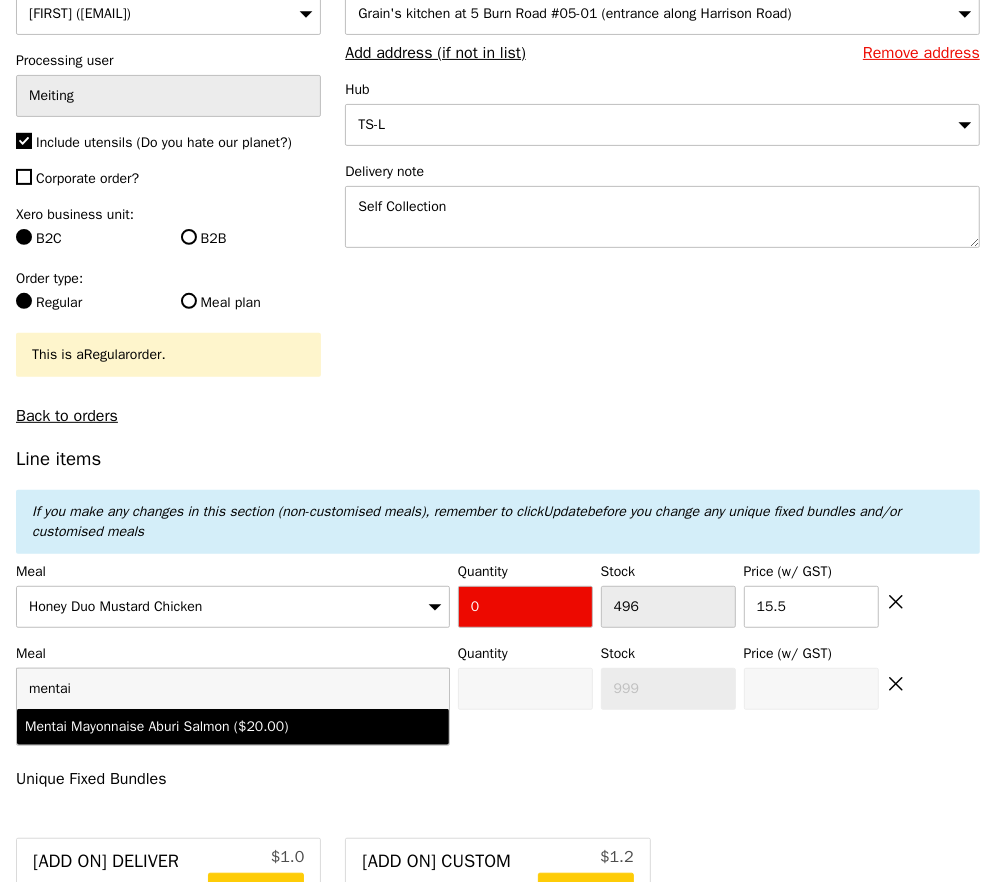 type on "mentai" 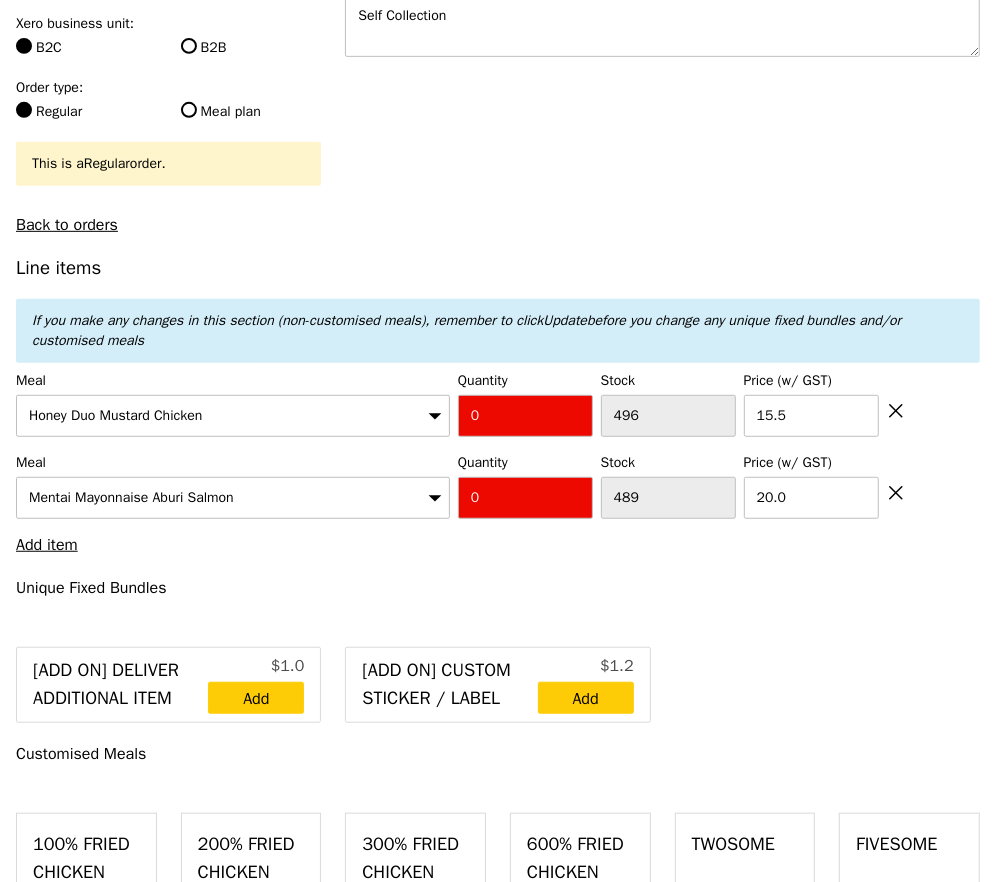 scroll, scrollTop: 455, scrollLeft: 0, axis: vertical 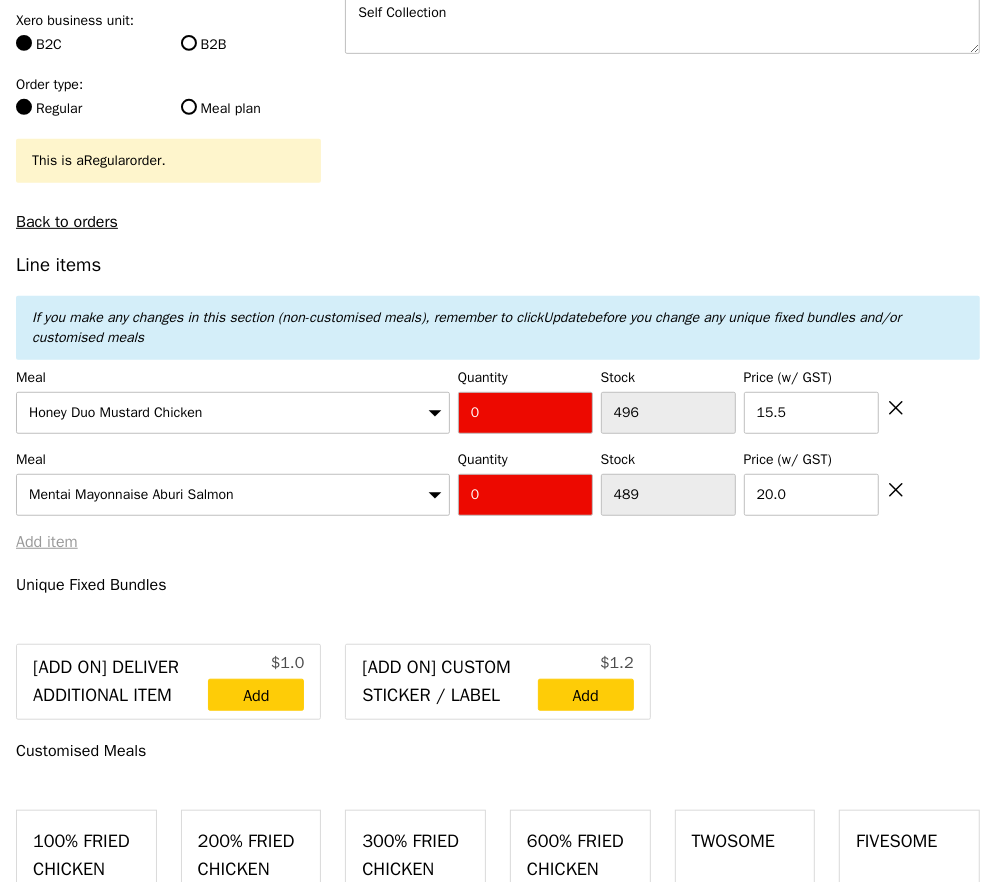 click on "Add item" at bounding box center [47, 542] 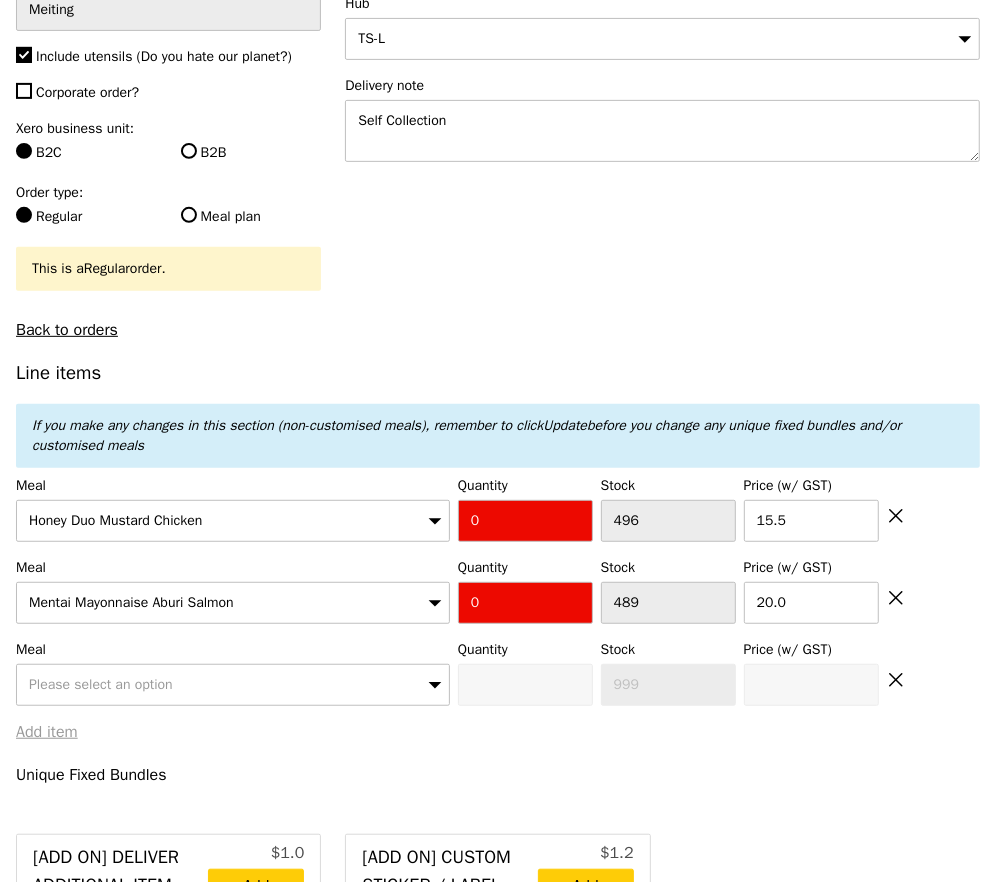 scroll, scrollTop: 313, scrollLeft: 0, axis: vertical 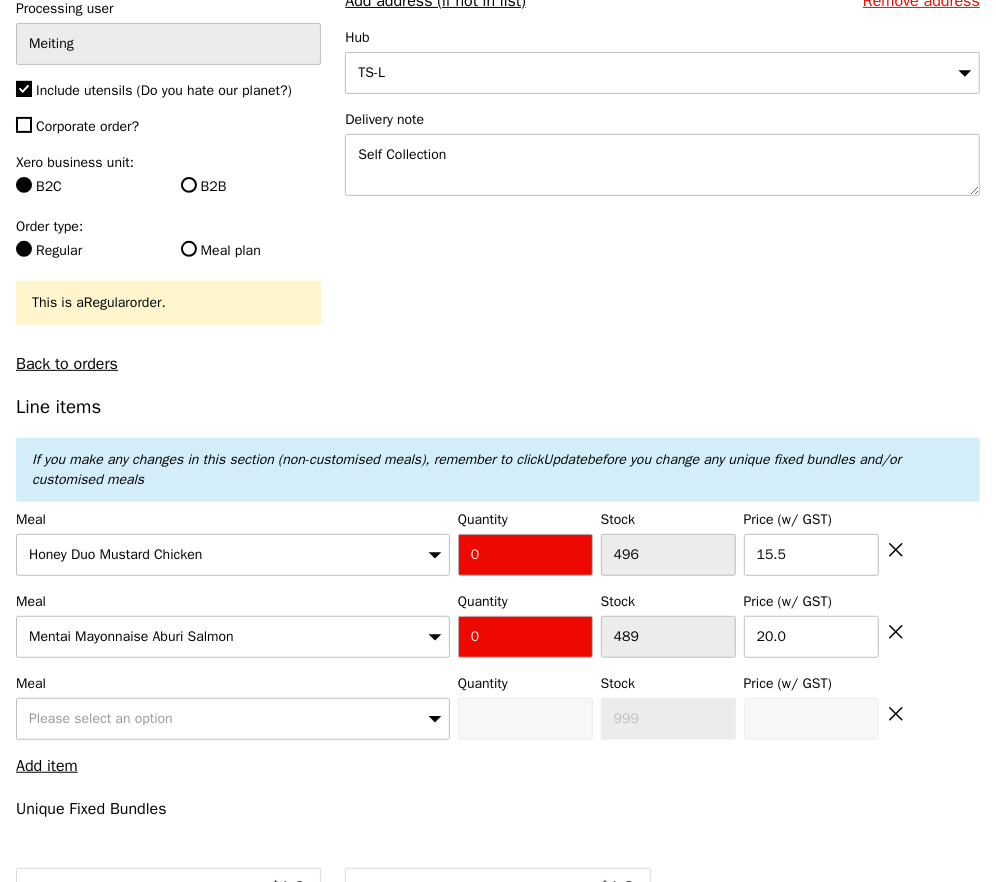 click on "Please select an option" at bounding box center (101, 718) 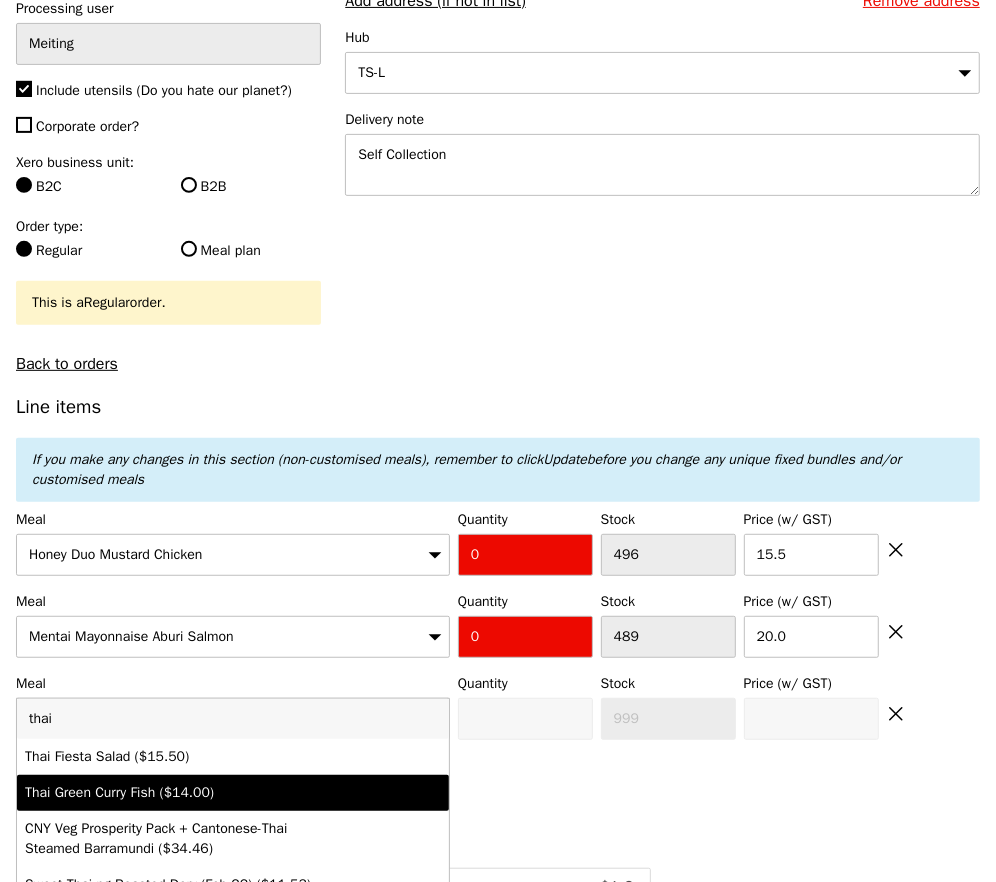 type on "thai" 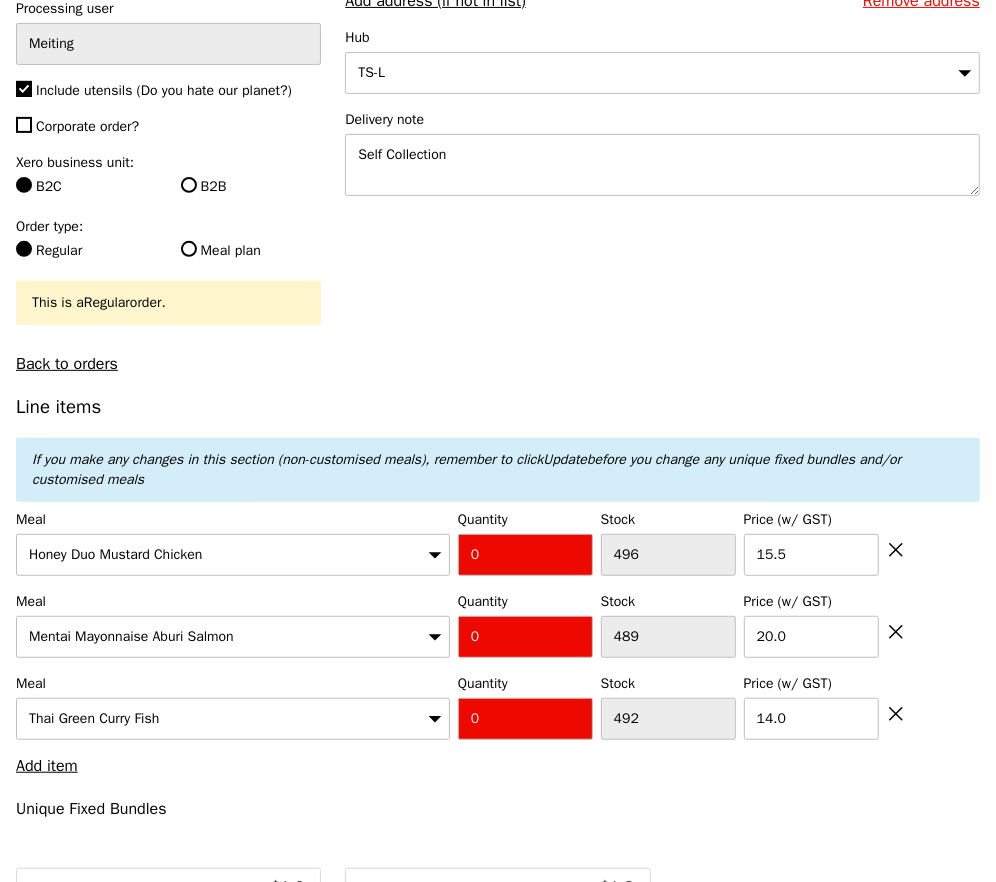 scroll, scrollTop: 455, scrollLeft: 0, axis: vertical 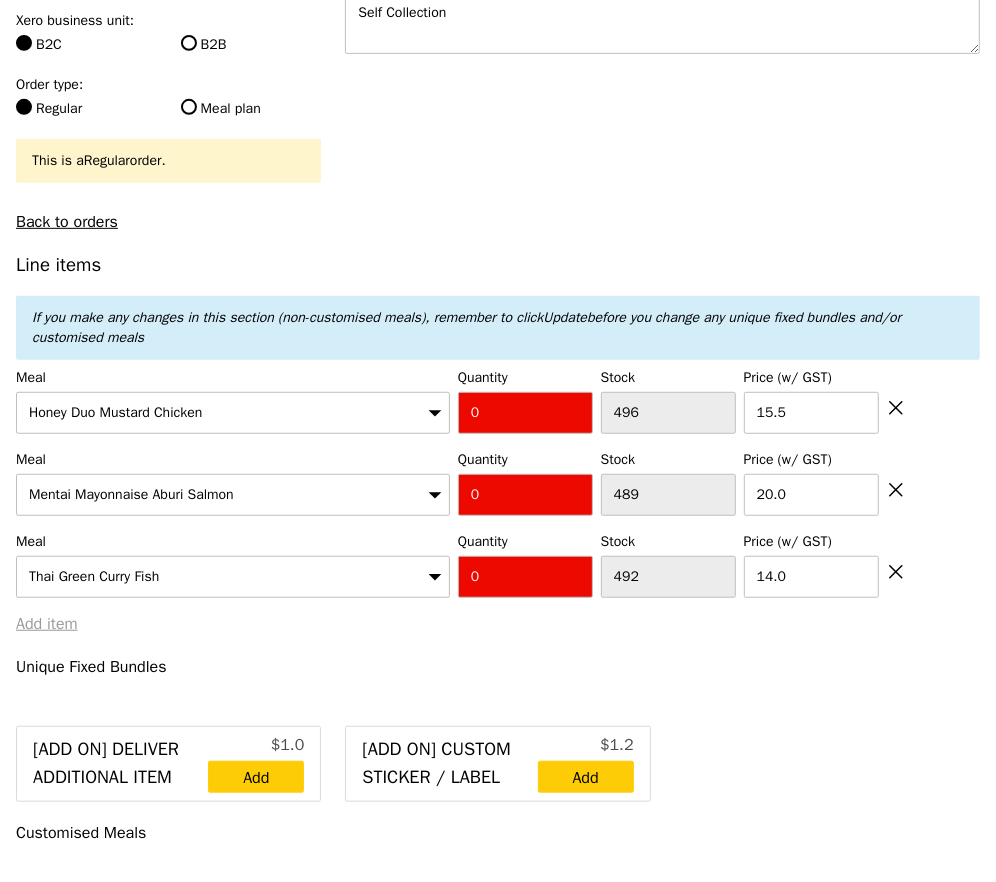 click on "Add item" at bounding box center (47, 624) 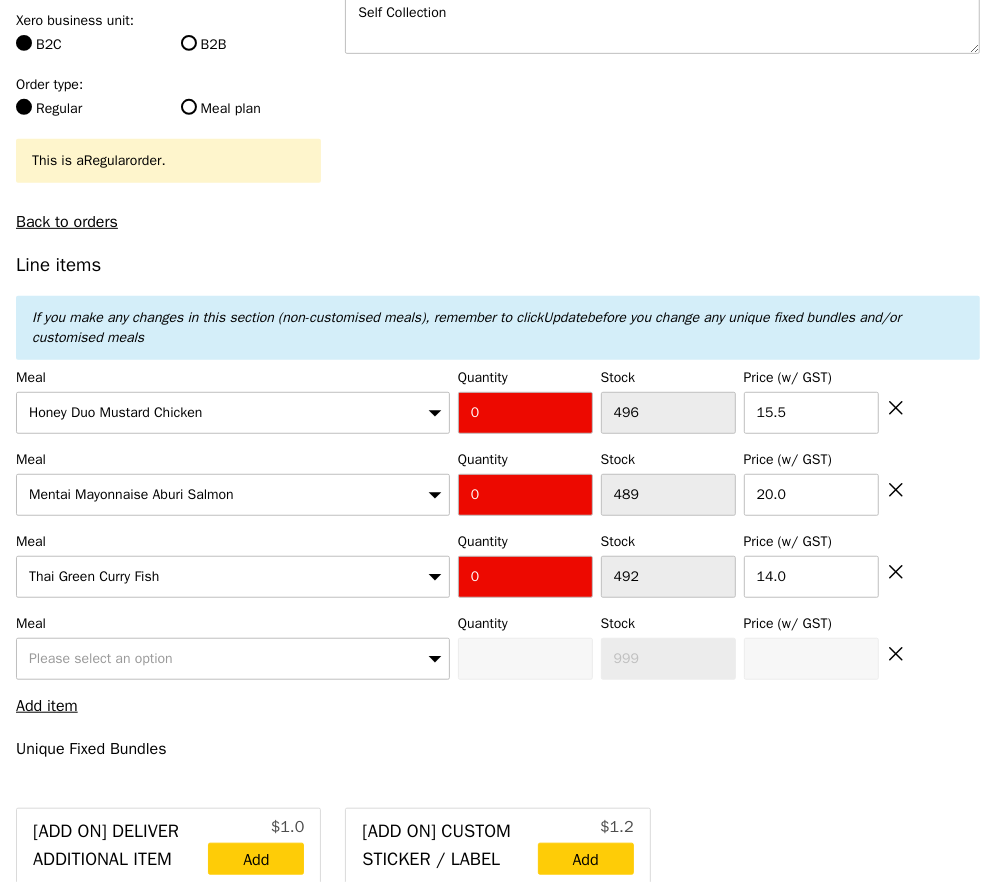 click on "Please select an option" at bounding box center (233, 659) 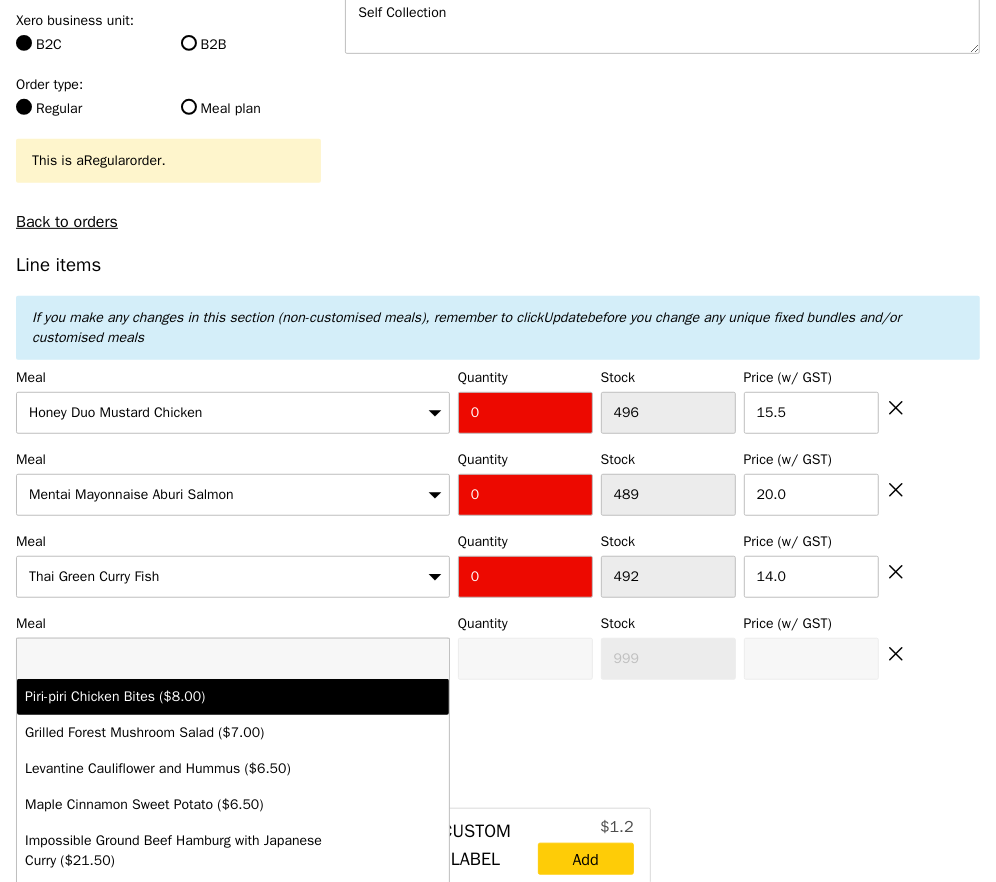 click at bounding box center [233, 659] 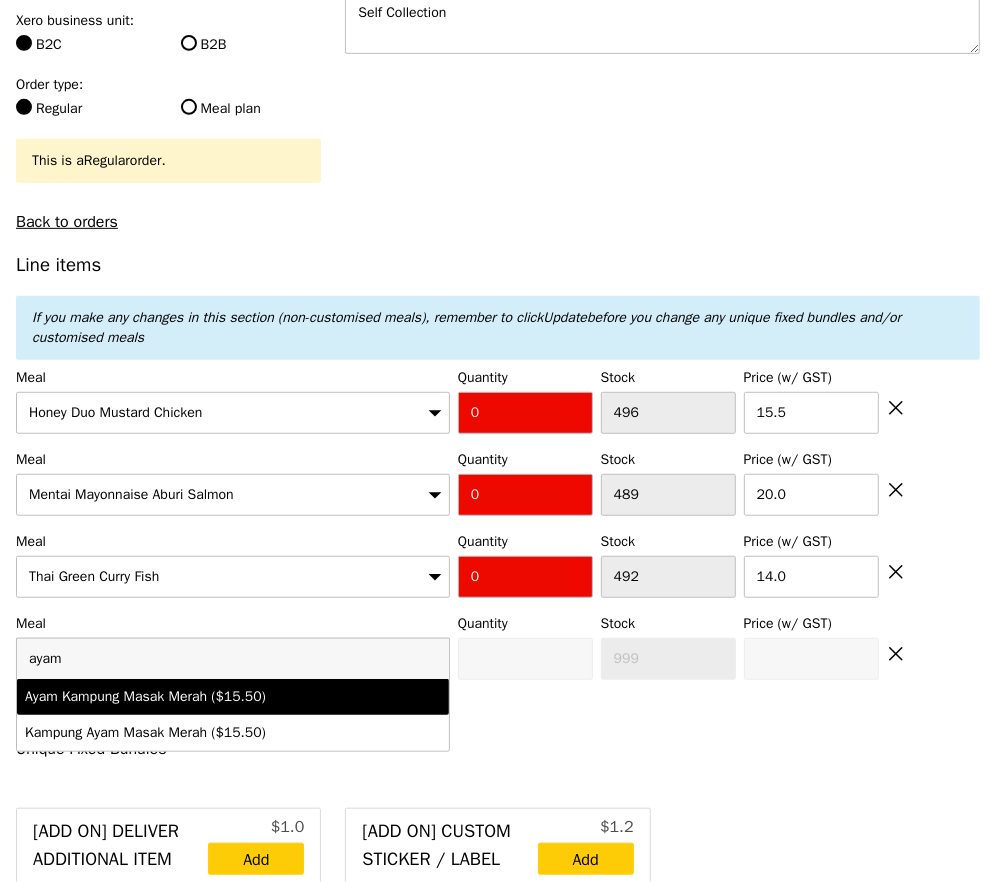 type on "ayam" 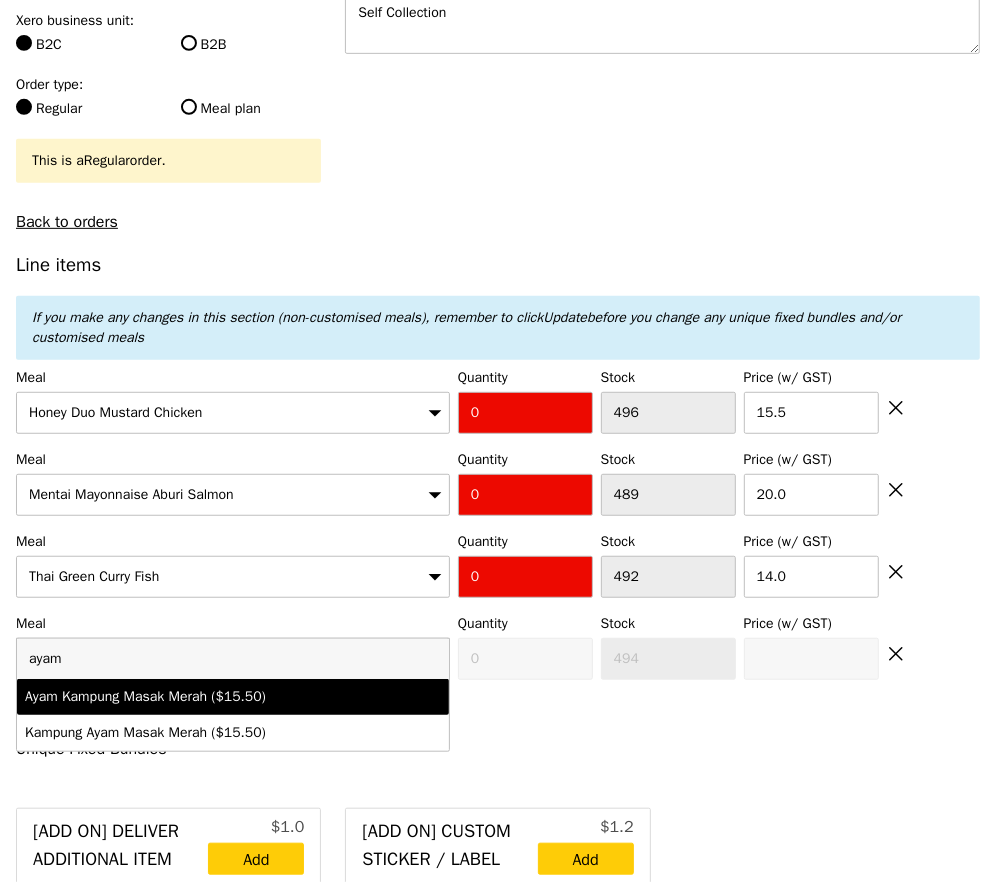 type on "15.5" 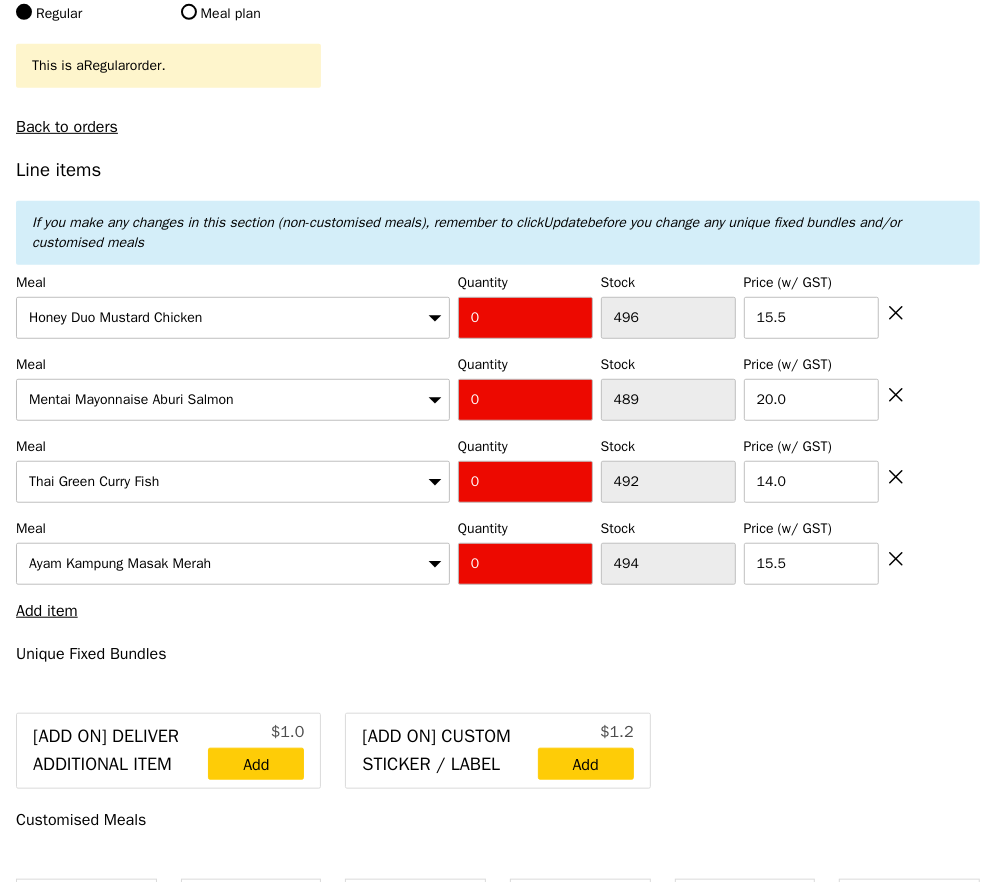 scroll, scrollTop: 558, scrollLeft: 0, axis: vertical 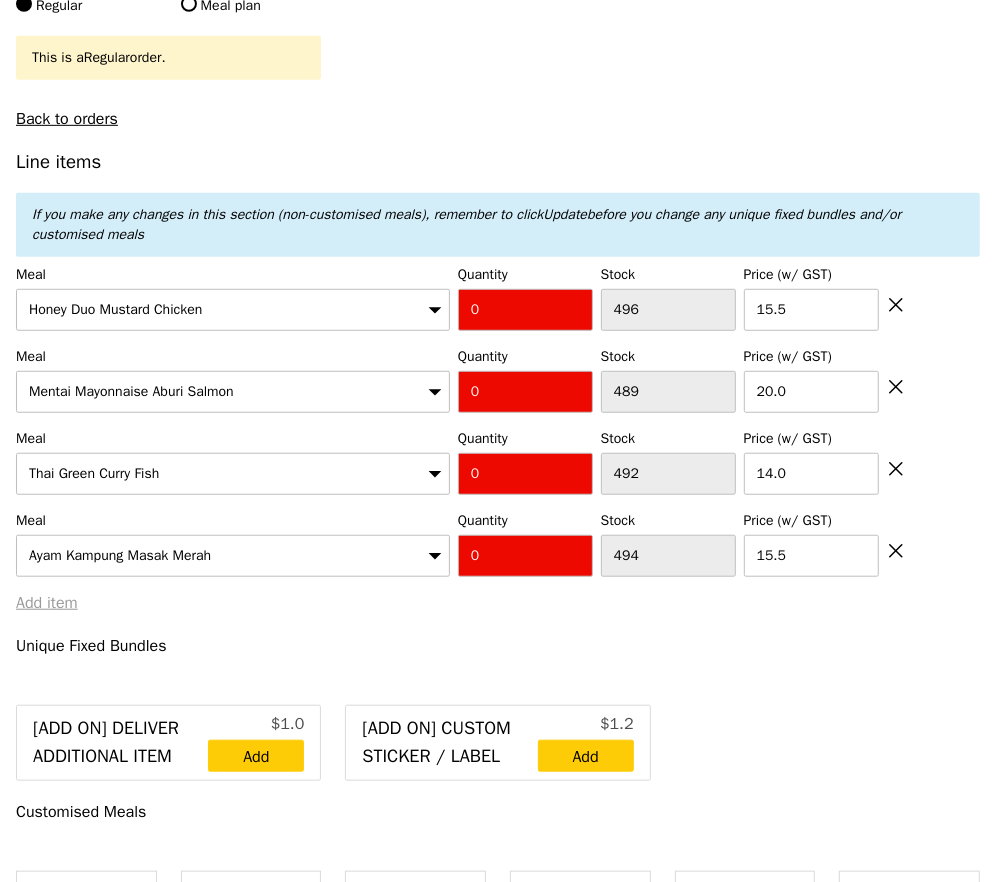 click on "Add item" at bounding box center [47, 603] 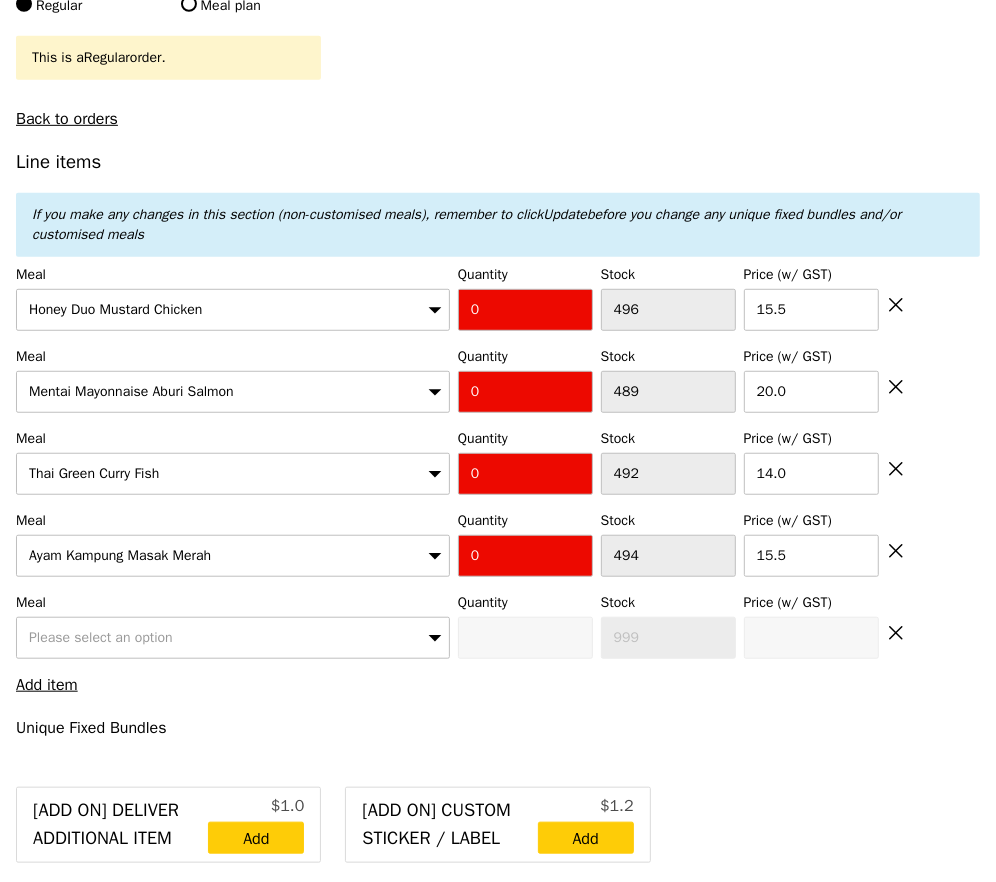 click on "Please select an option" at bounding box center [101, 637] 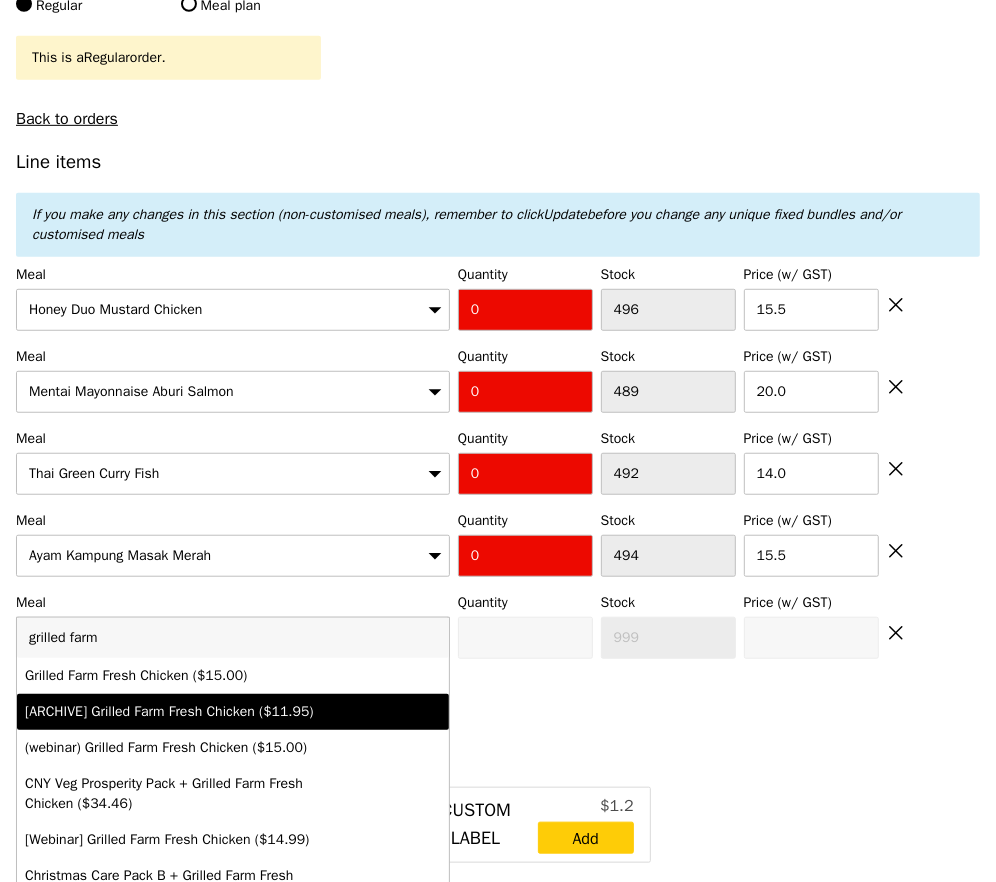 type on "grilled farm" 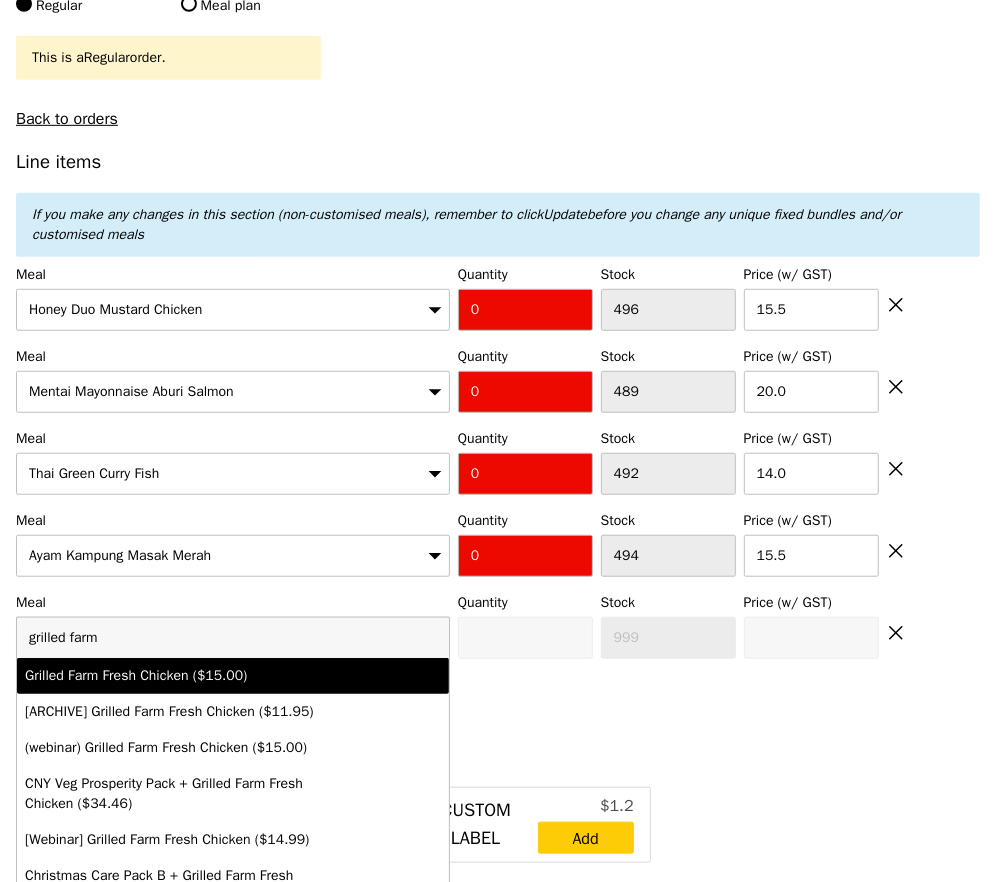 click on "Grilled Farm Fresh Chicken ($15.00)" at bounding box center (181, 676) 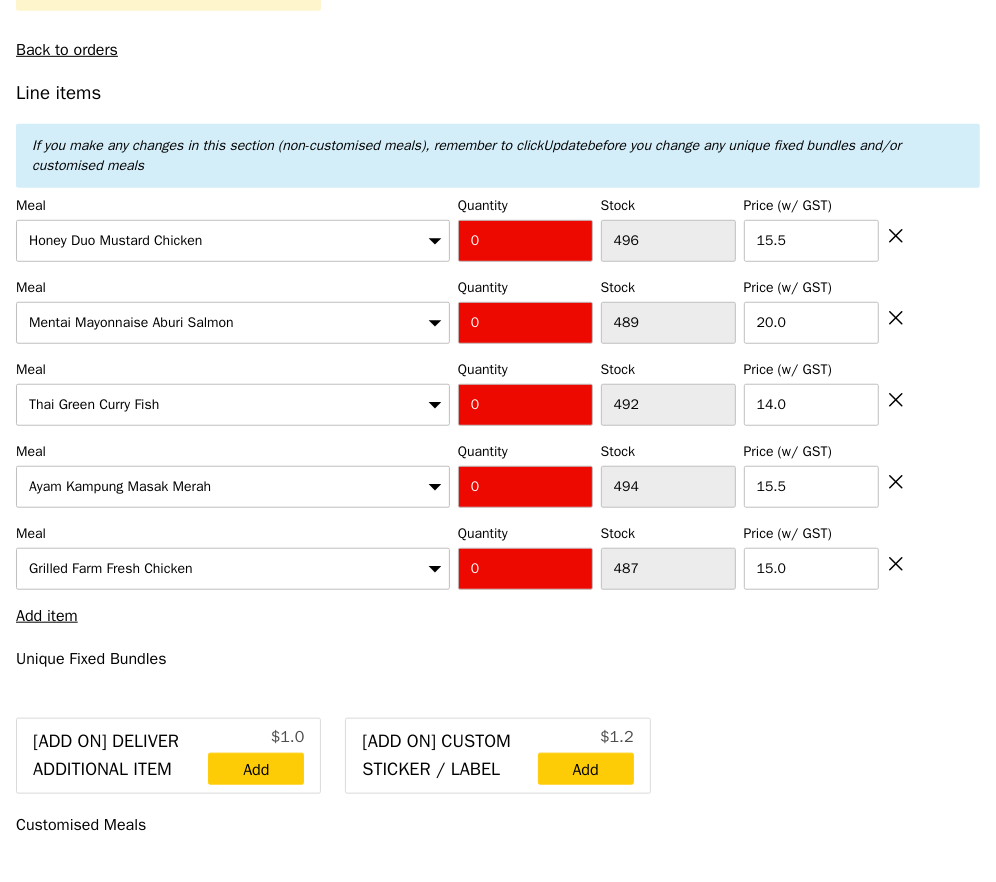 scroll, scrollTop: 628, scrollLeft: 0, axis: vertical 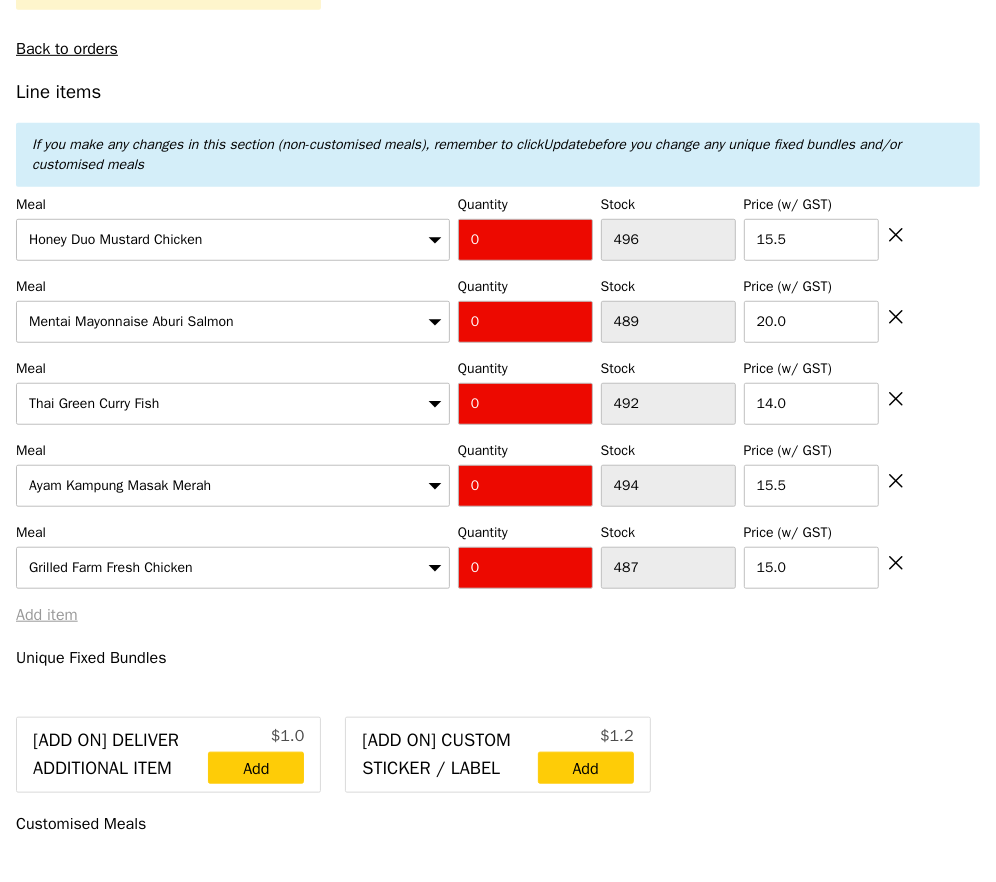 click on "Add item" at bounding box center (47, 615) 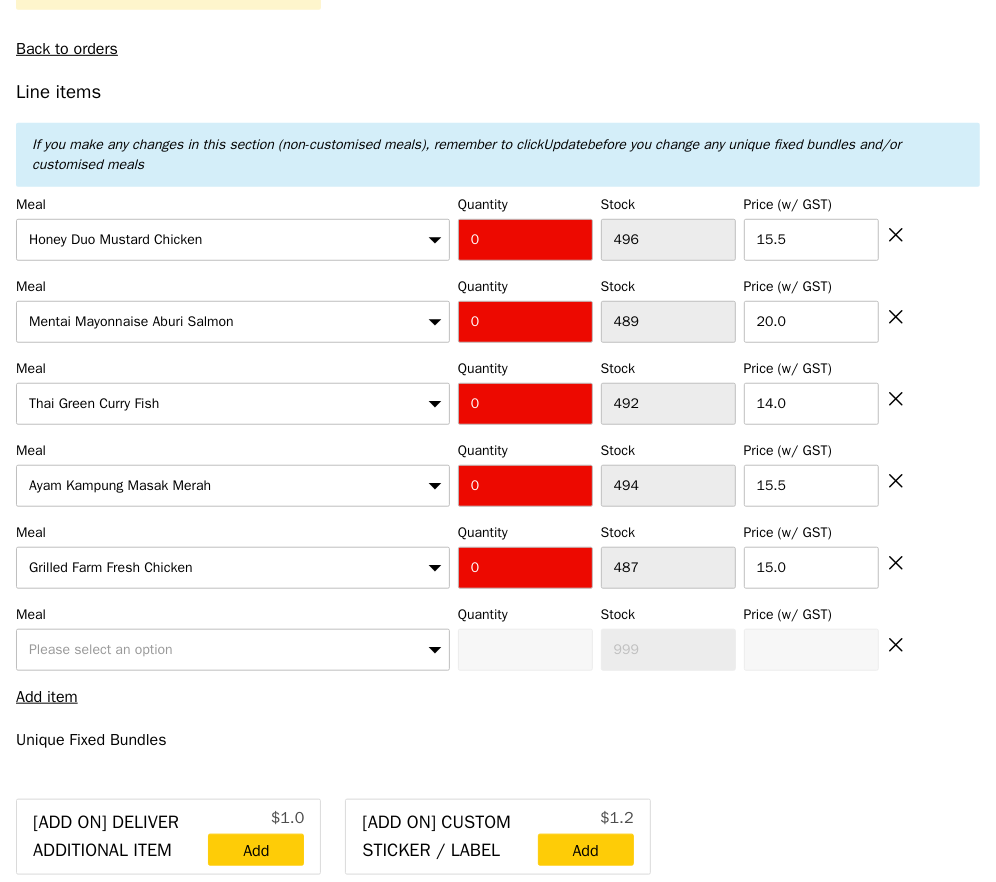 click on "Please select an option" at bounding box center (233, 650) 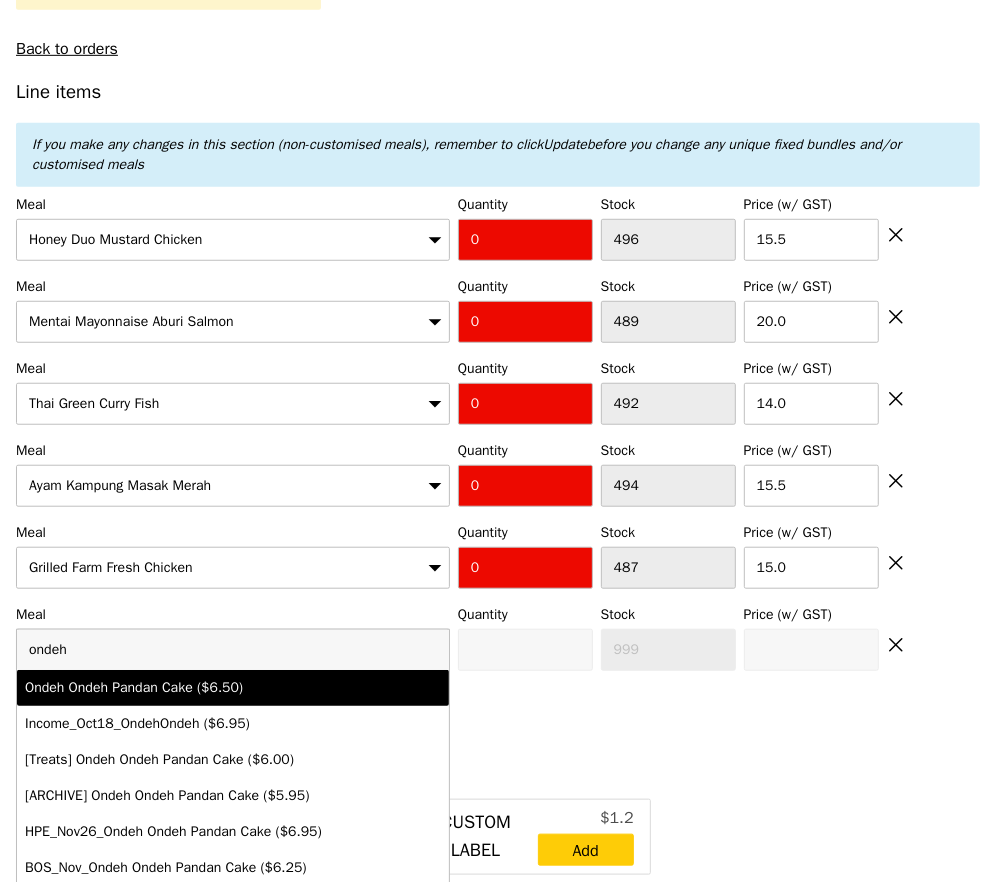 type on "ondeh" 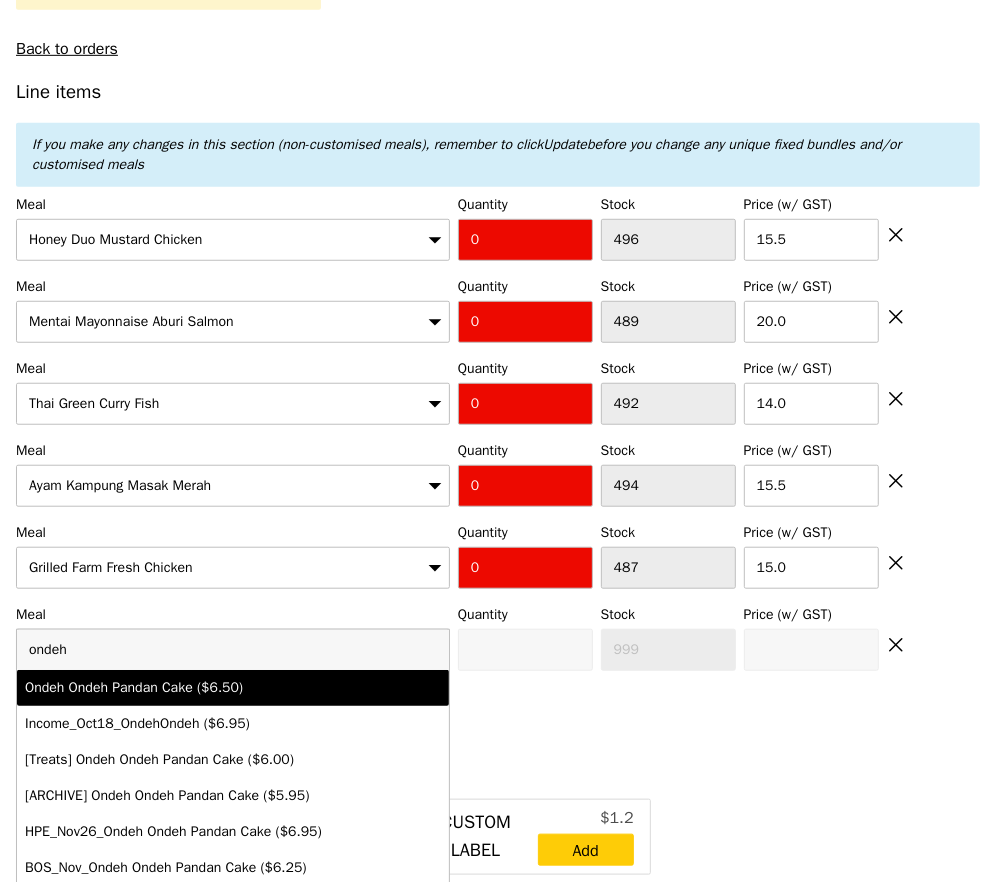 click on "Ondeh Ondeh Pandan Cake ($6.50)" at bounding box center (233, 688) 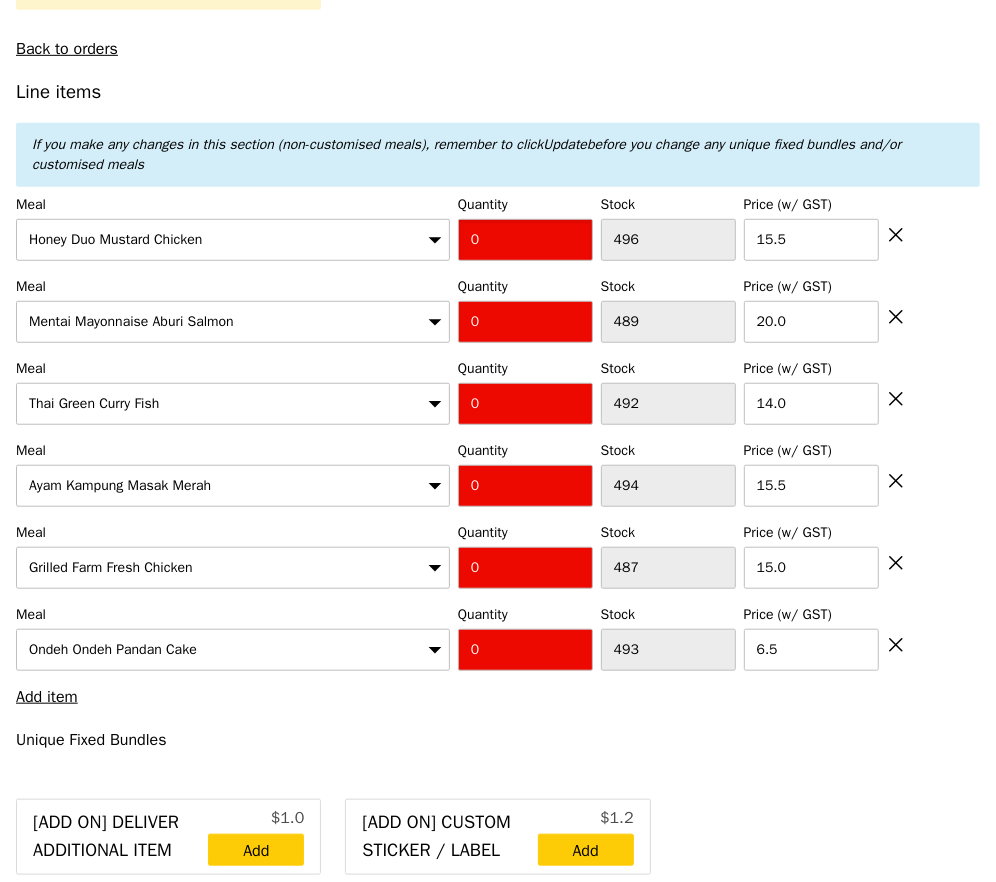 drag, startPoint x: 487, startPoint y: 223, endPoint x: 347, endPoint y: 223, distance: 140 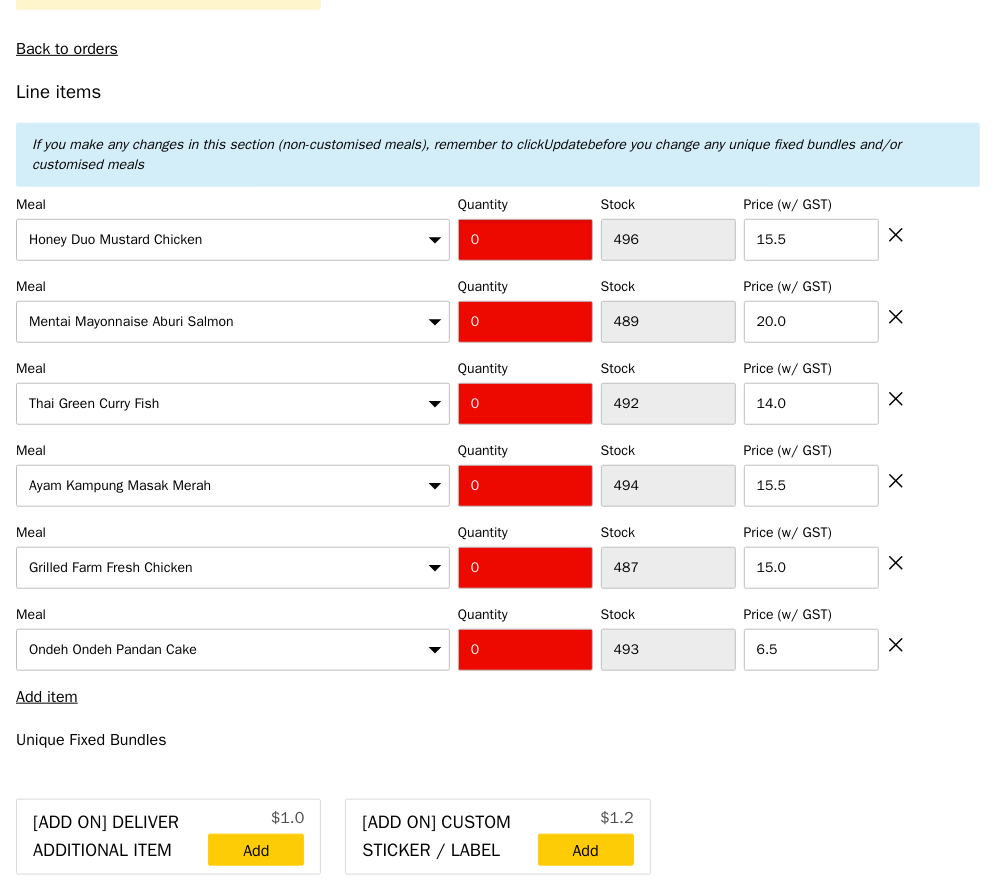 click on "Meal
Honey Duo Mustard Chicken
Quantity
0
Stock
496
Price (w/ GST)
15.5" at bounding box center [498, 228] 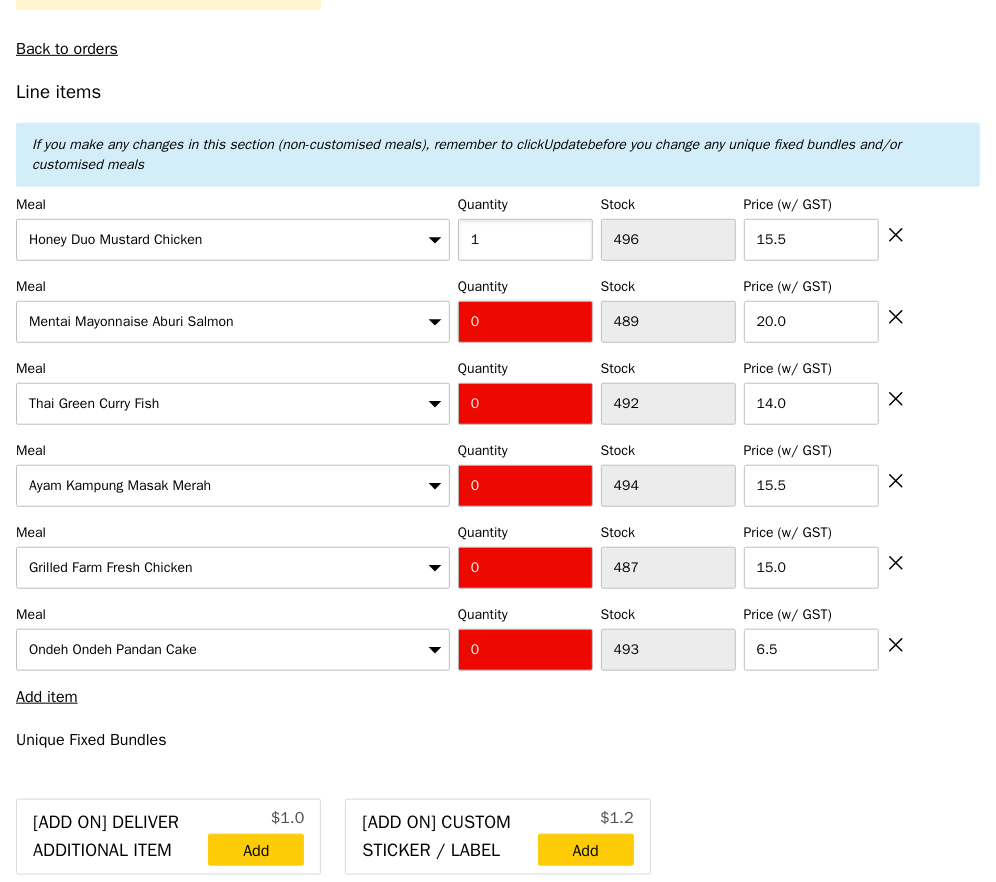 type on "1" 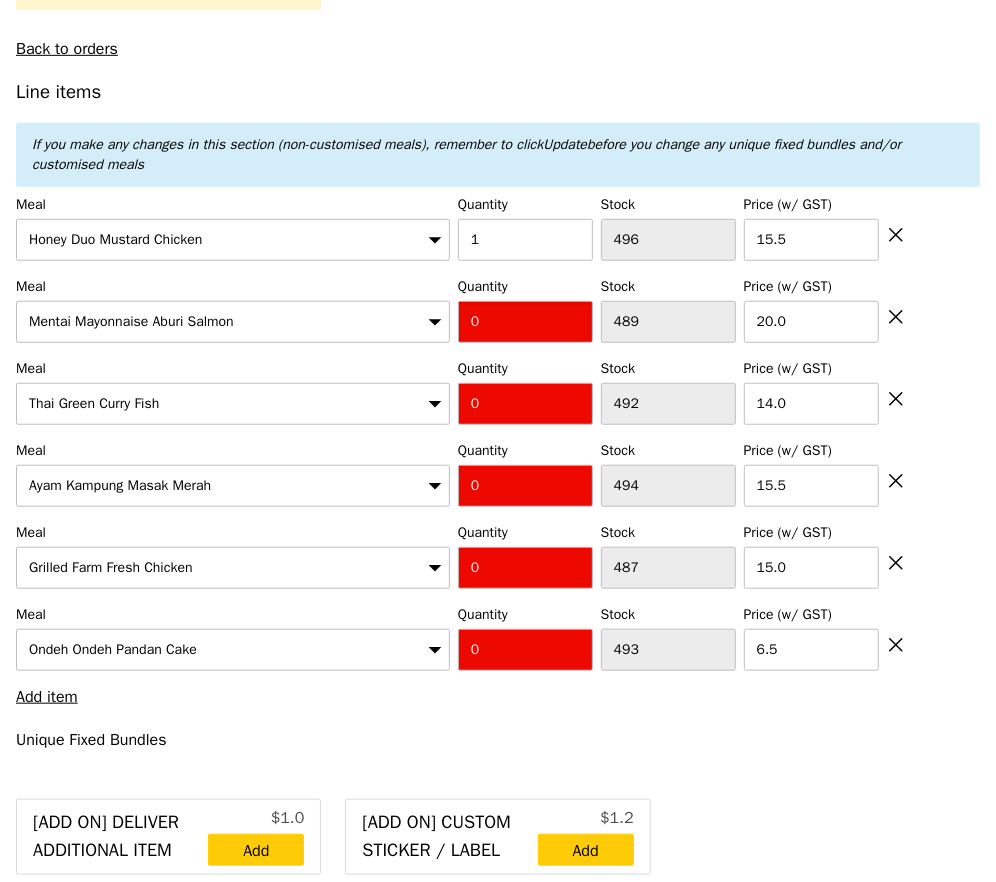 drag, startPoint x: 502, startPoint y: 307, endPoint x: 295, endPoint y: 304, distance: 207.02174 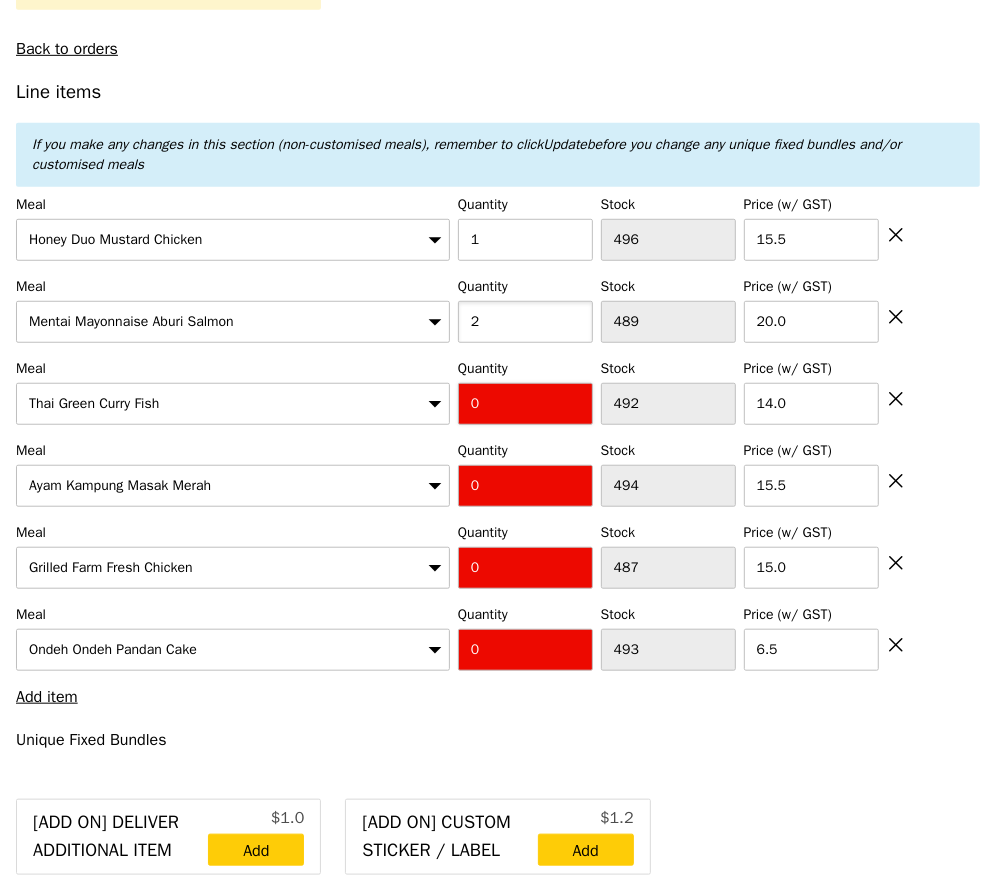 type on "Loading..." 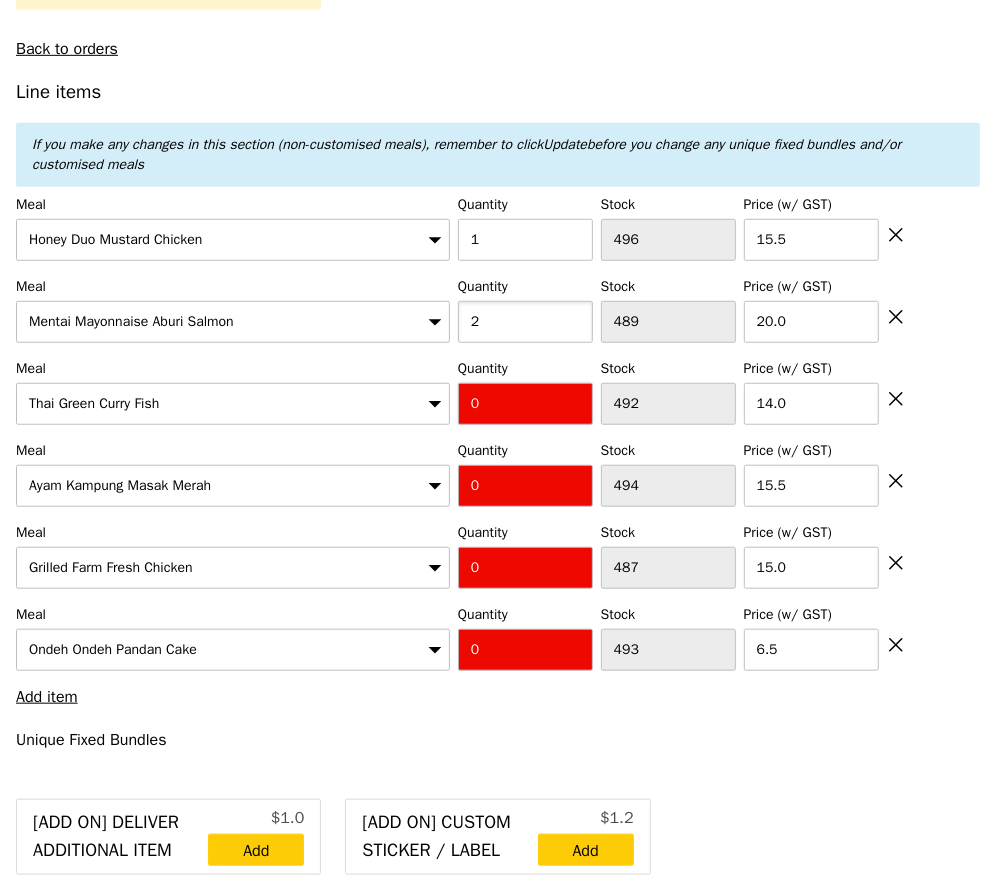 type on "2" 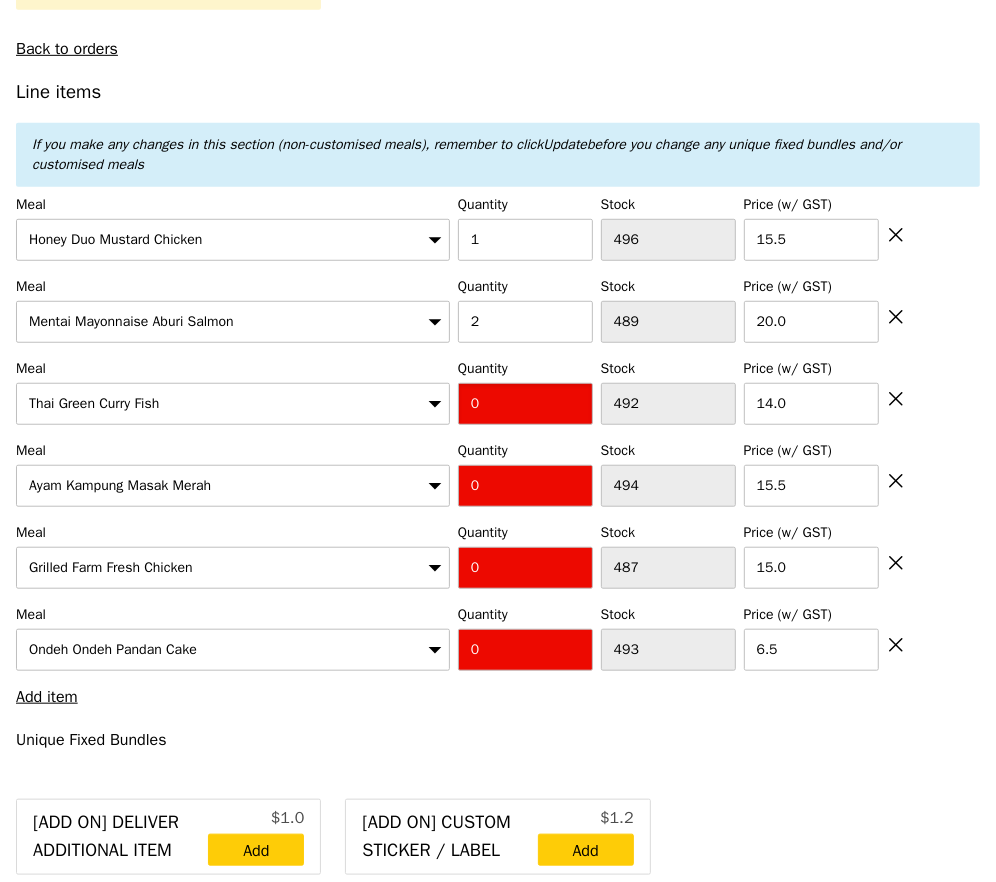 type on "15.50" 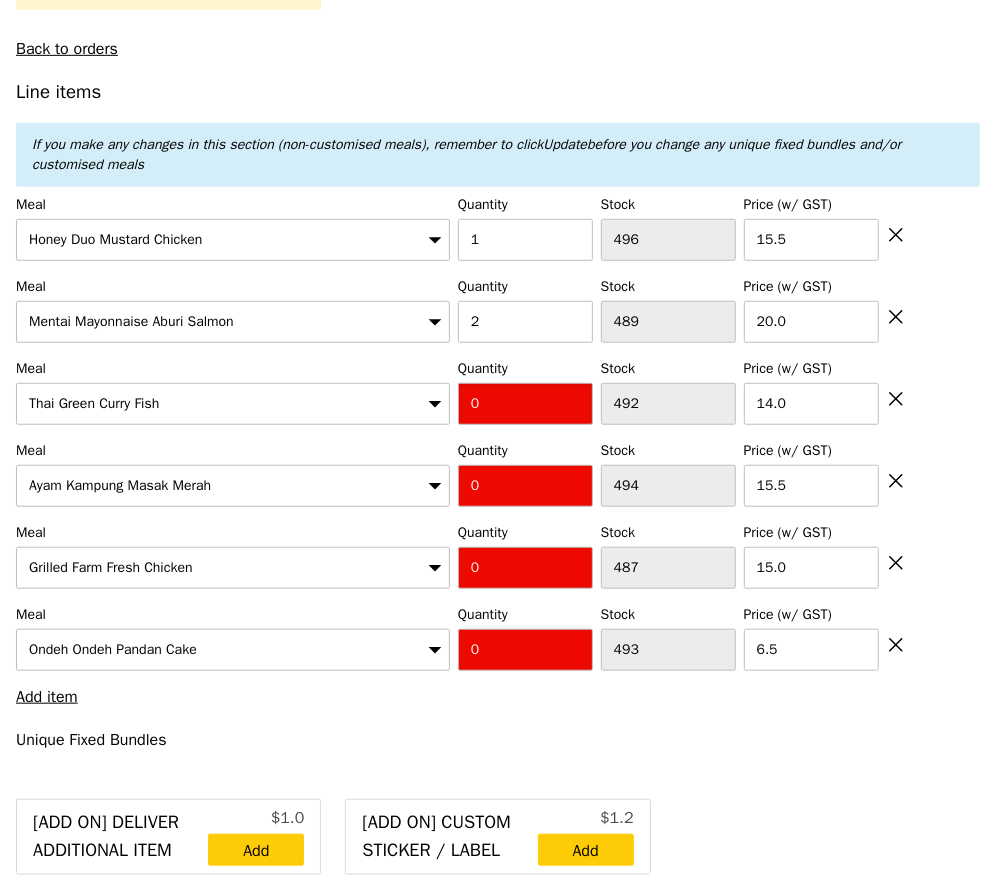 type on "15.50" 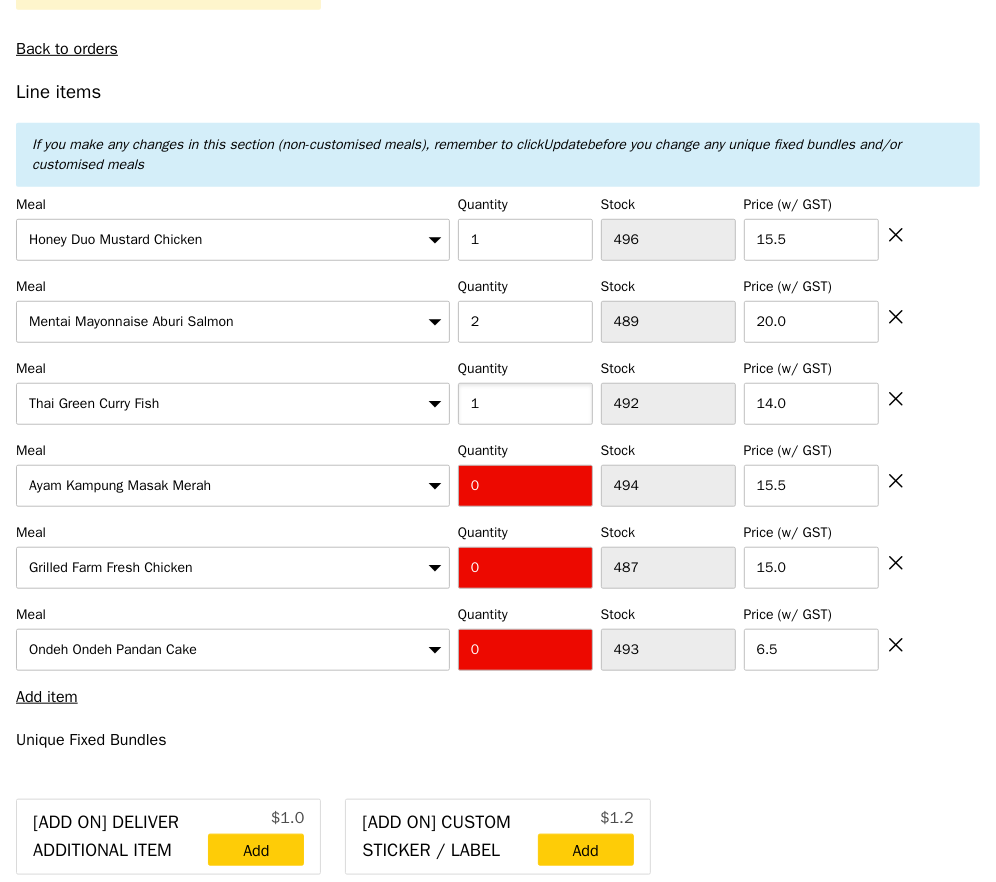type on "Loading..." 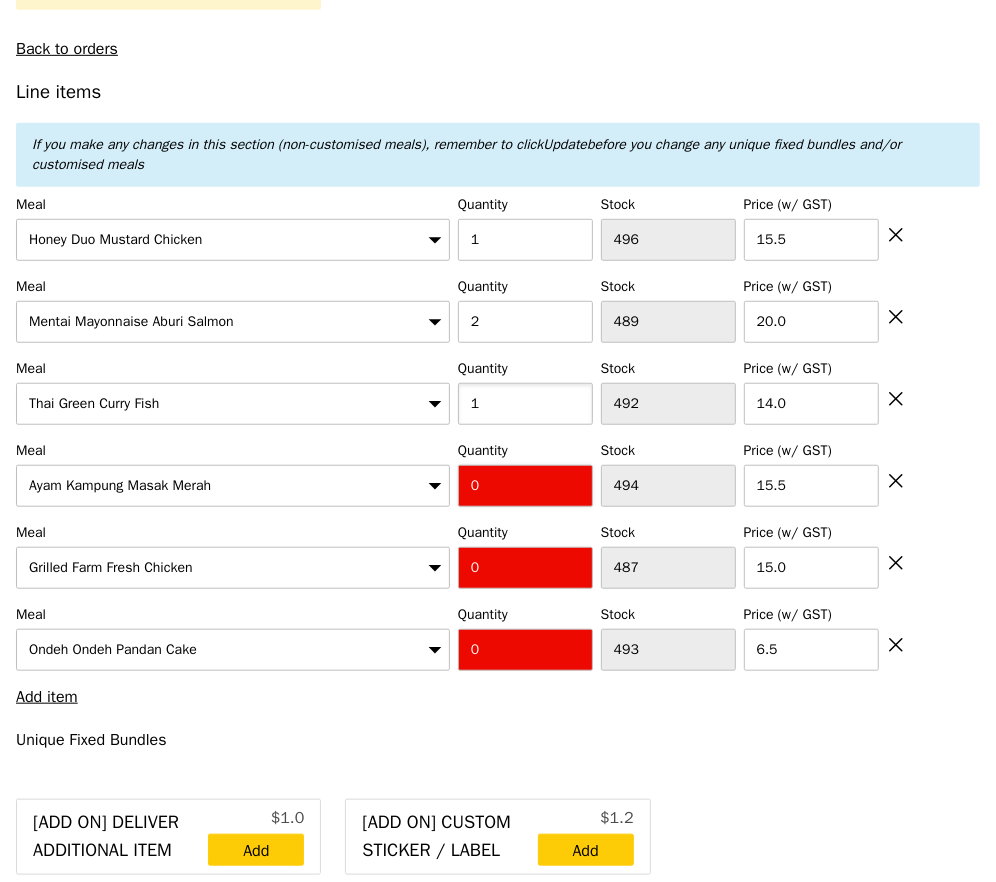 type on "55.50" 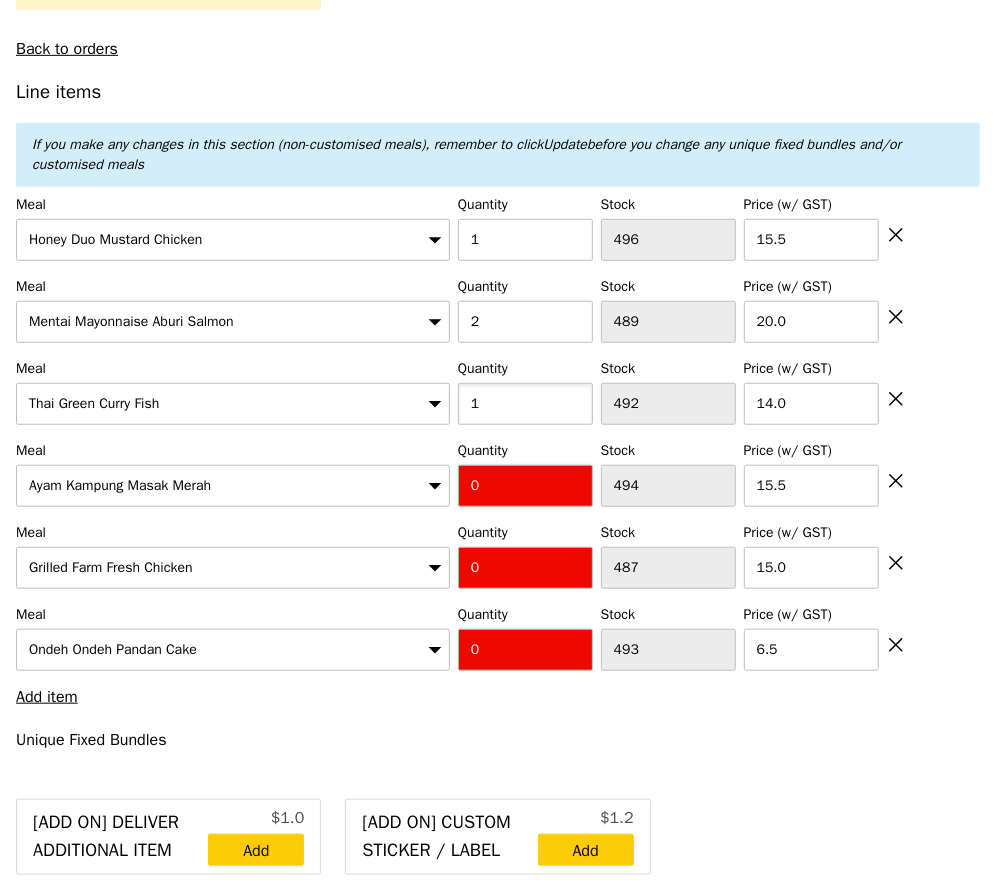 type on "55.50" 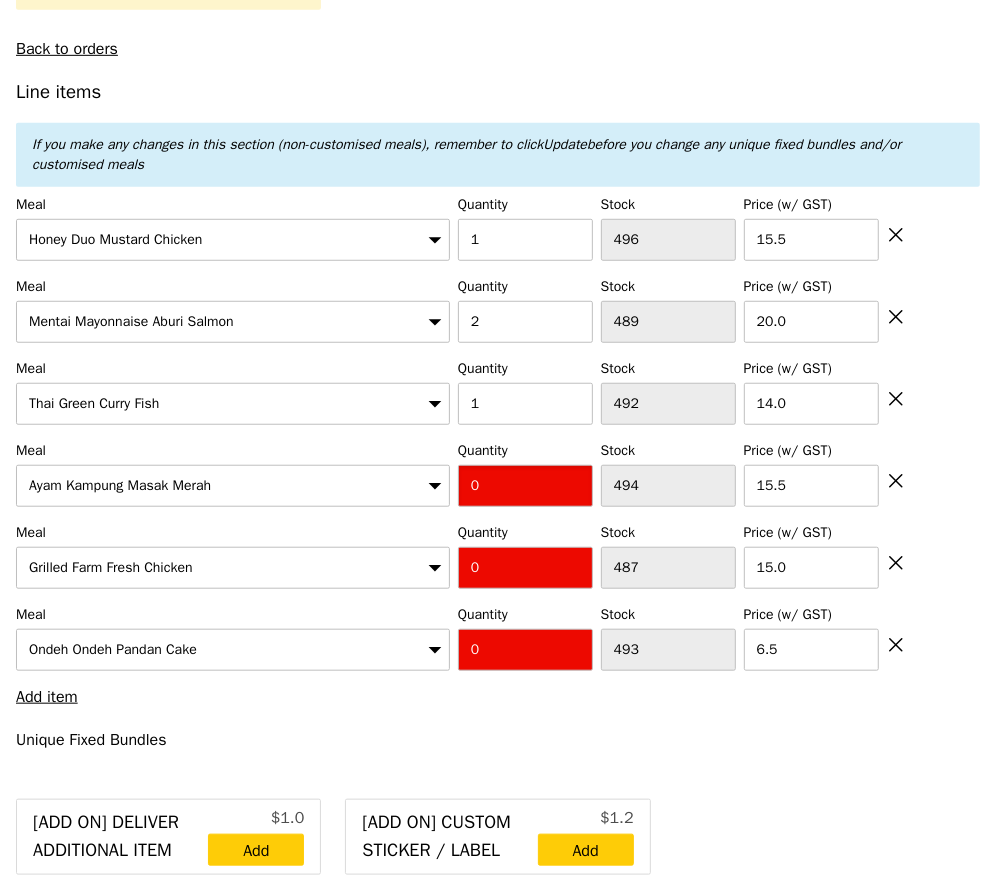 drag, startPoint x: 503, startPoint y: 468, endPoint x: 229, endPoint y: 456, distance: 274.26263 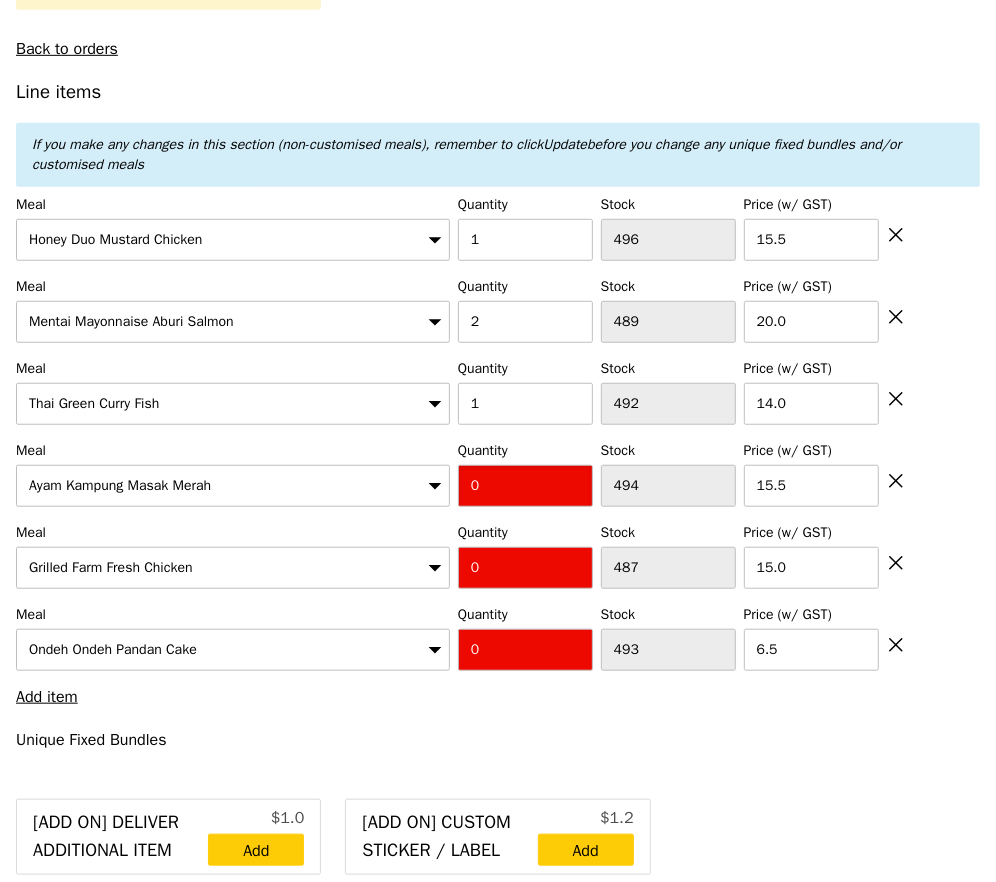 click on "Meal
Ayam Kampung Masak Merah
Quantity
0
Stock
494
Price (w/ GST)
15.5" at bounding box center [498, 474] 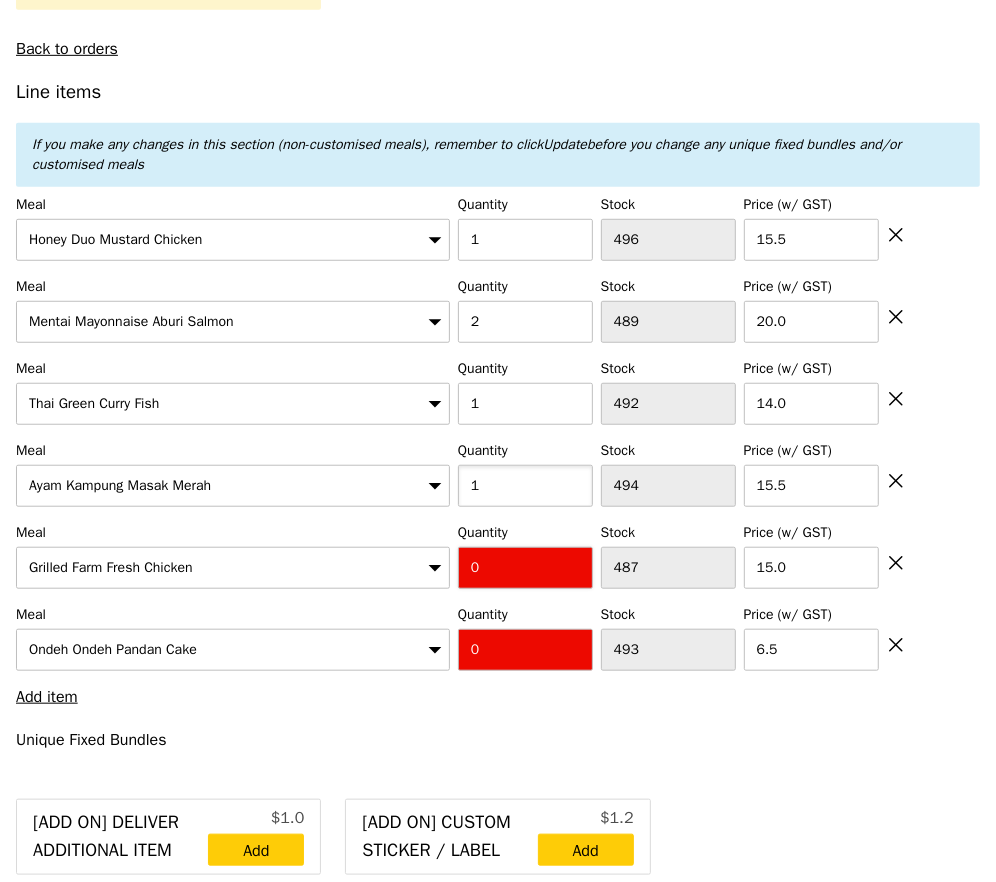 type on "Confirm anyway" 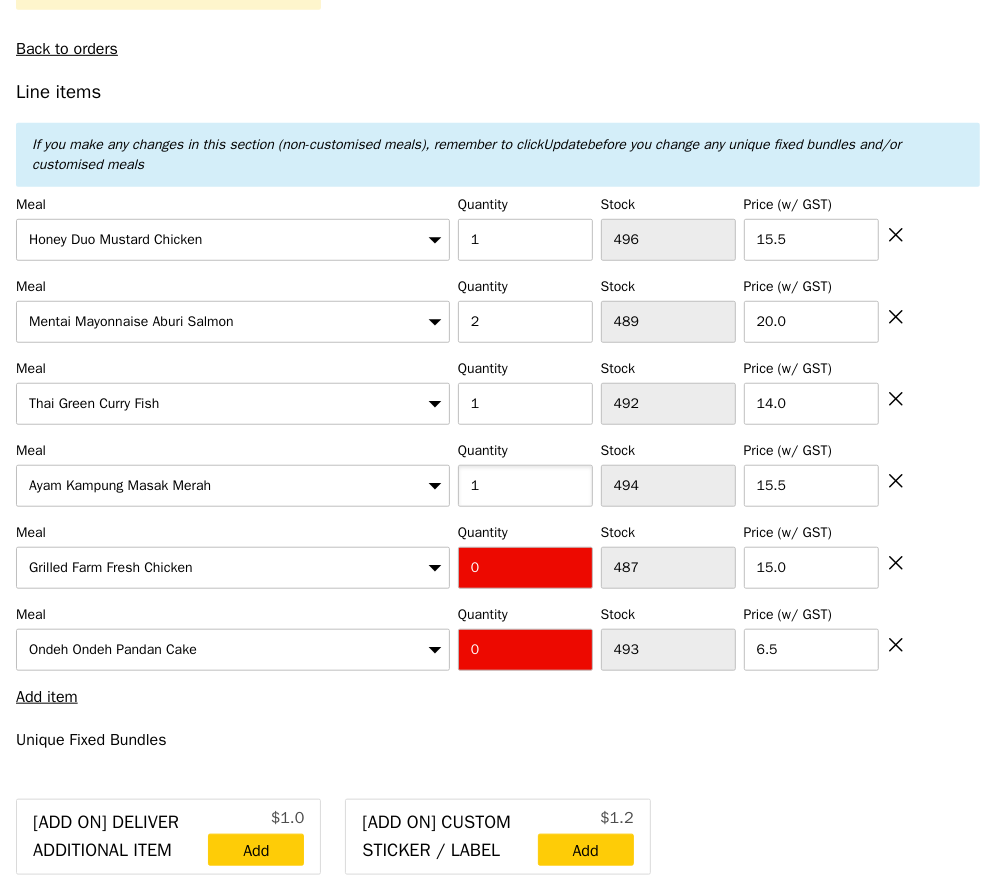 type on "1" 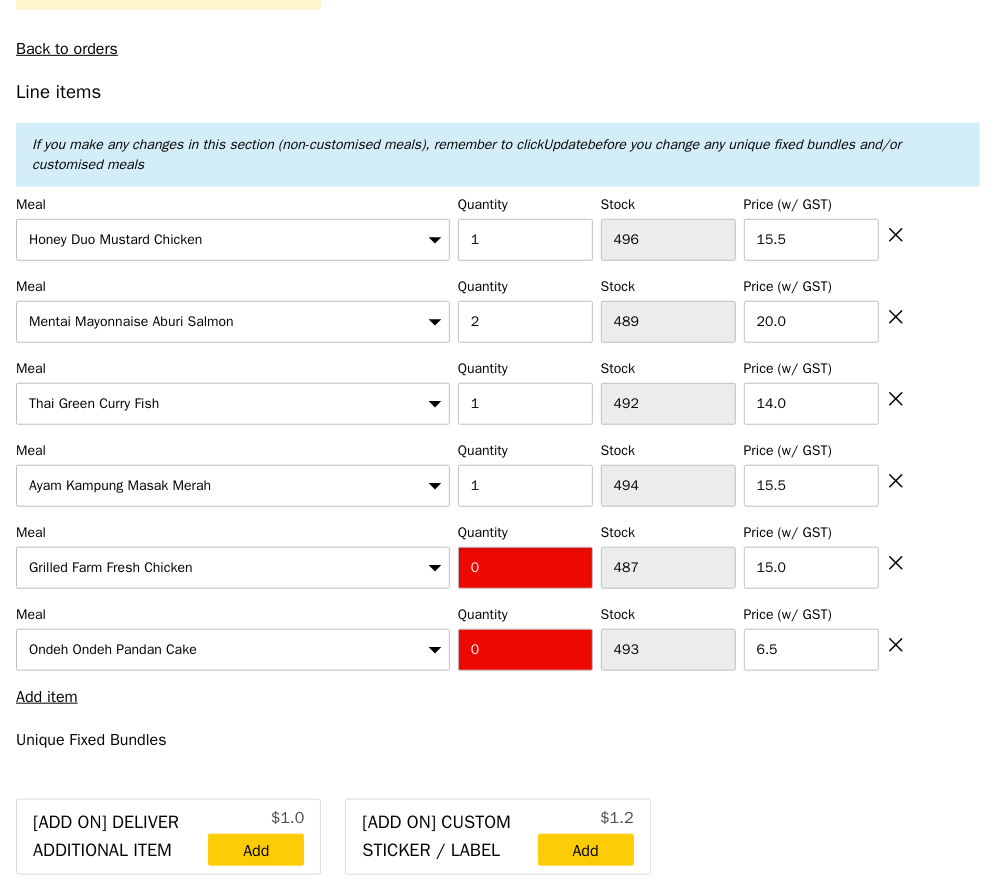 drag, startPoint x: 450, startPoint y: 551, endPoint x: 267, endPoint y: 551, distance: 183 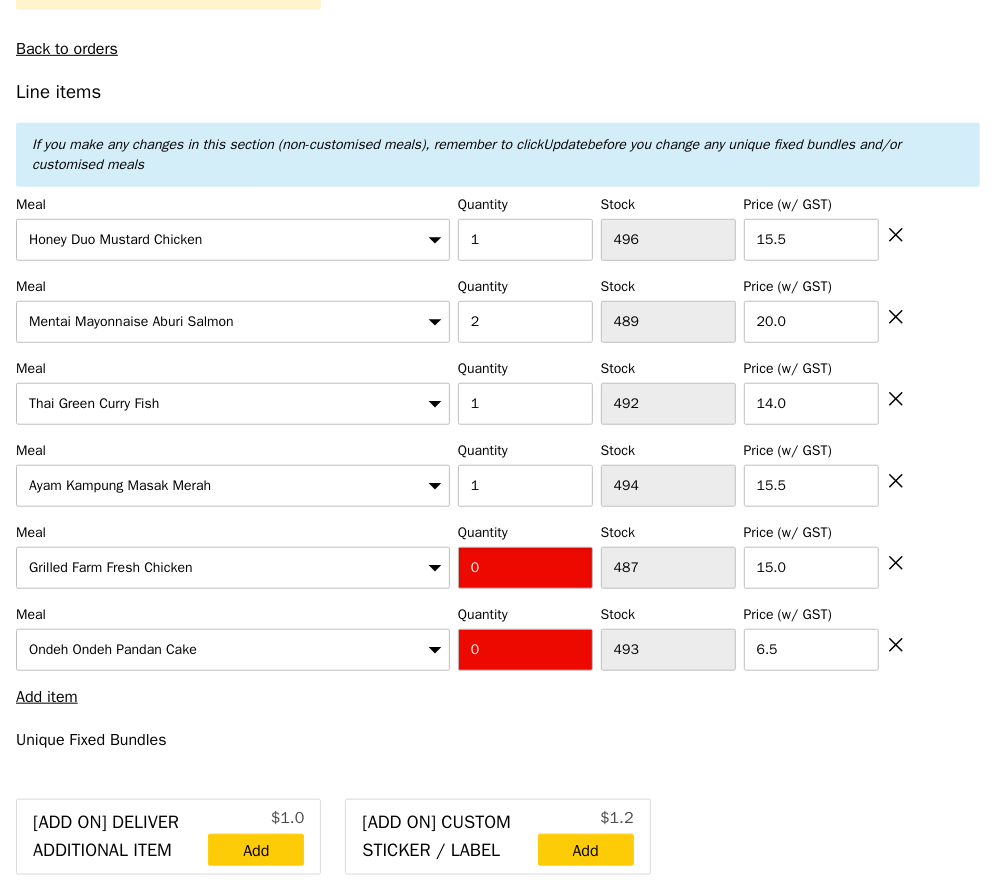 click on "Meal
Grilled Farm Fresh Chicken
Quantity
0
Stock
487
Price (w/ GST)
15.0" at bounding box center (498, 556) 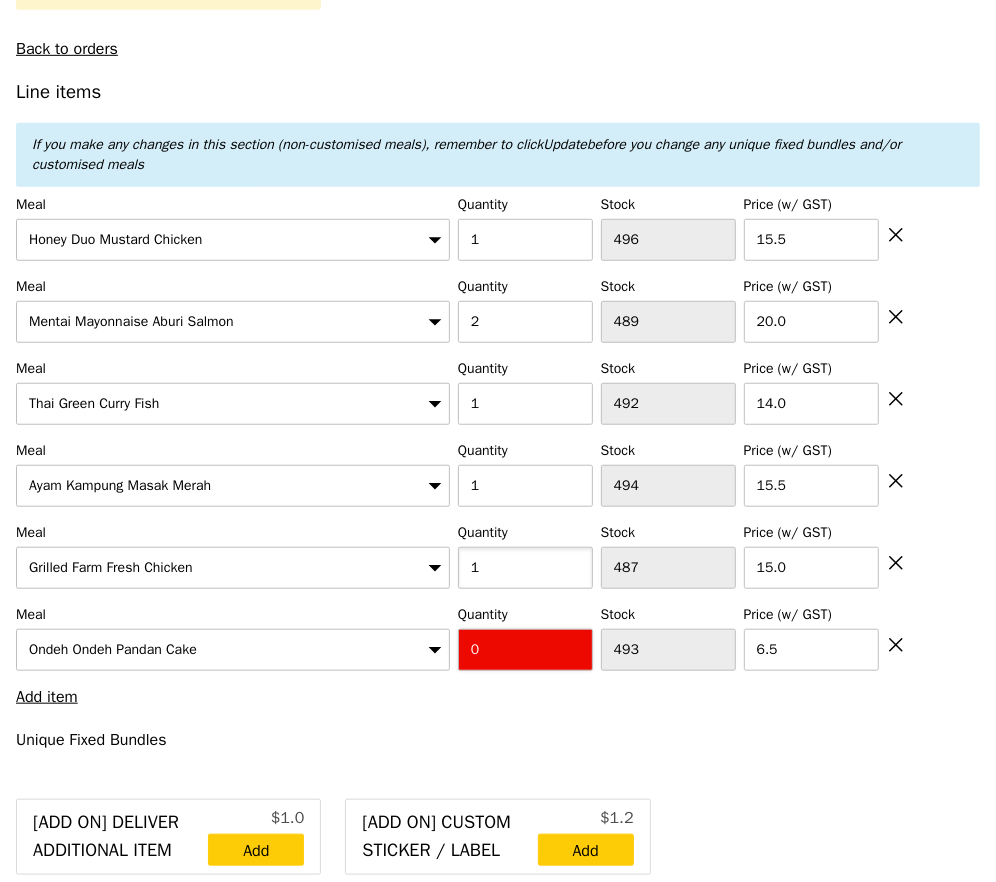 type on "Loading..." 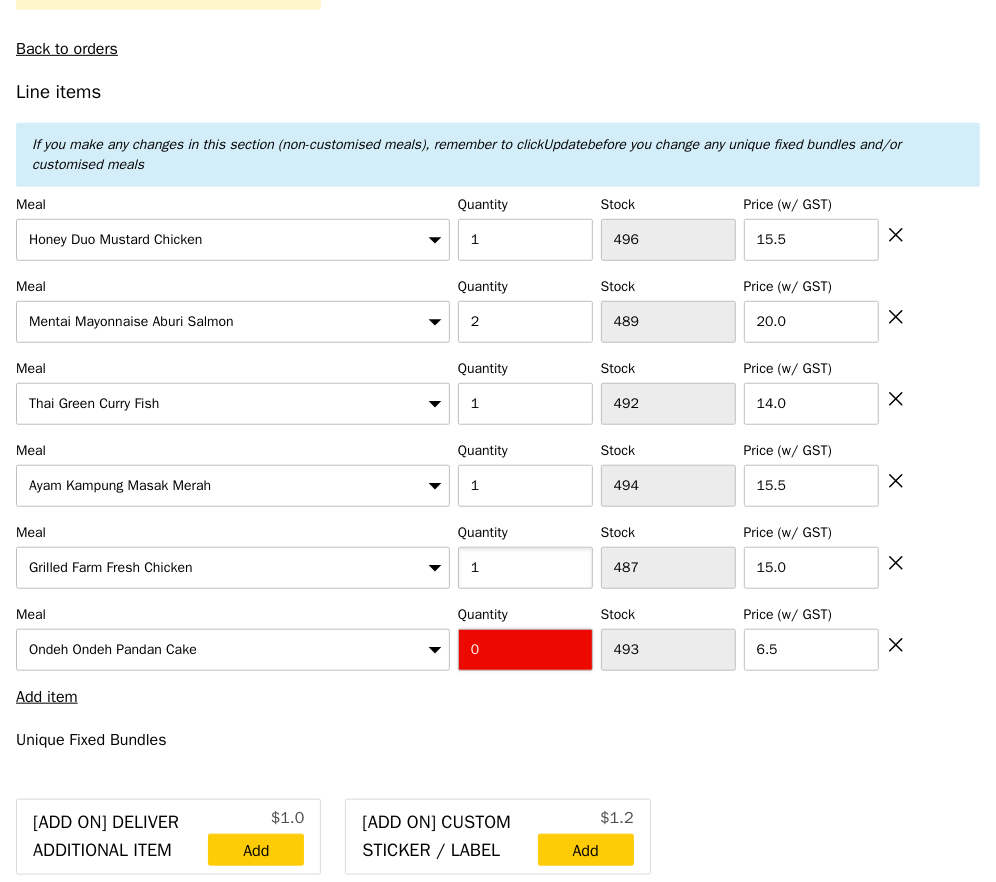 type on "85.00" 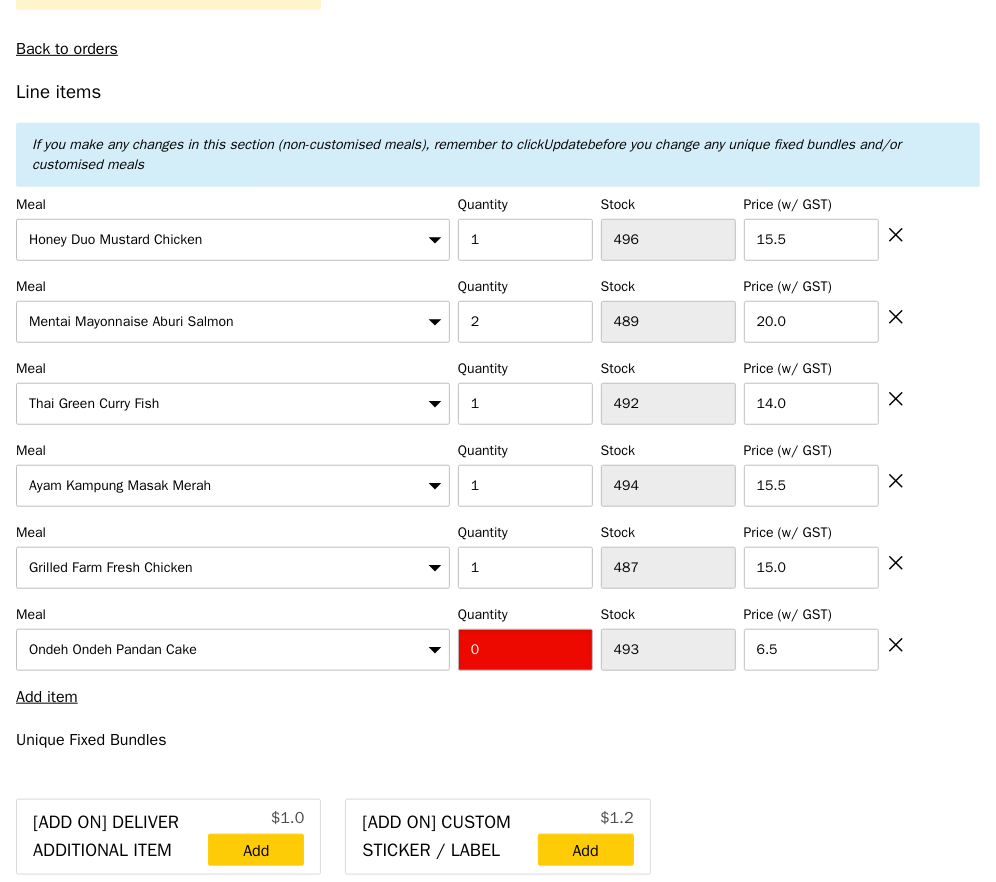 drag, startPoint x: 503, startPoint y: 635, endPoint x: 203, endPoint y: 635, distance: 300 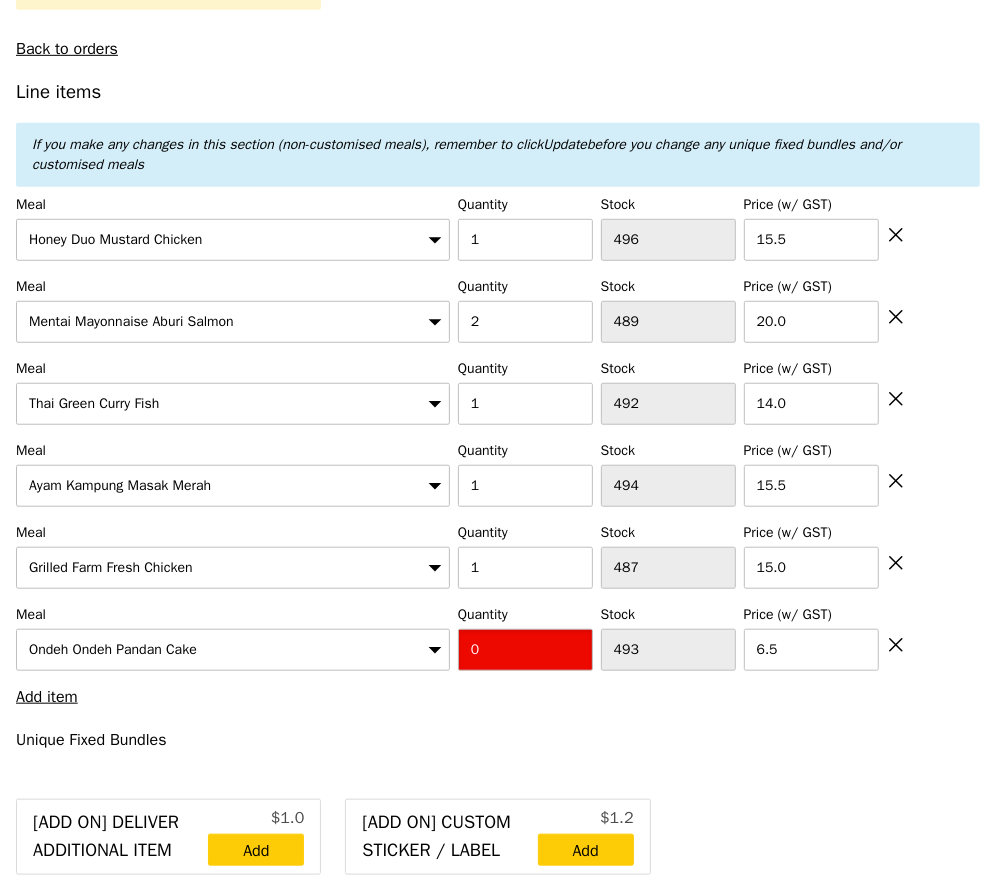 click on "Meal
Ondeh Ondeh Pandan Cake
Quantity
0
Stock
493
Price (w/ GST)
6.5" at bounding box center [498, 638] 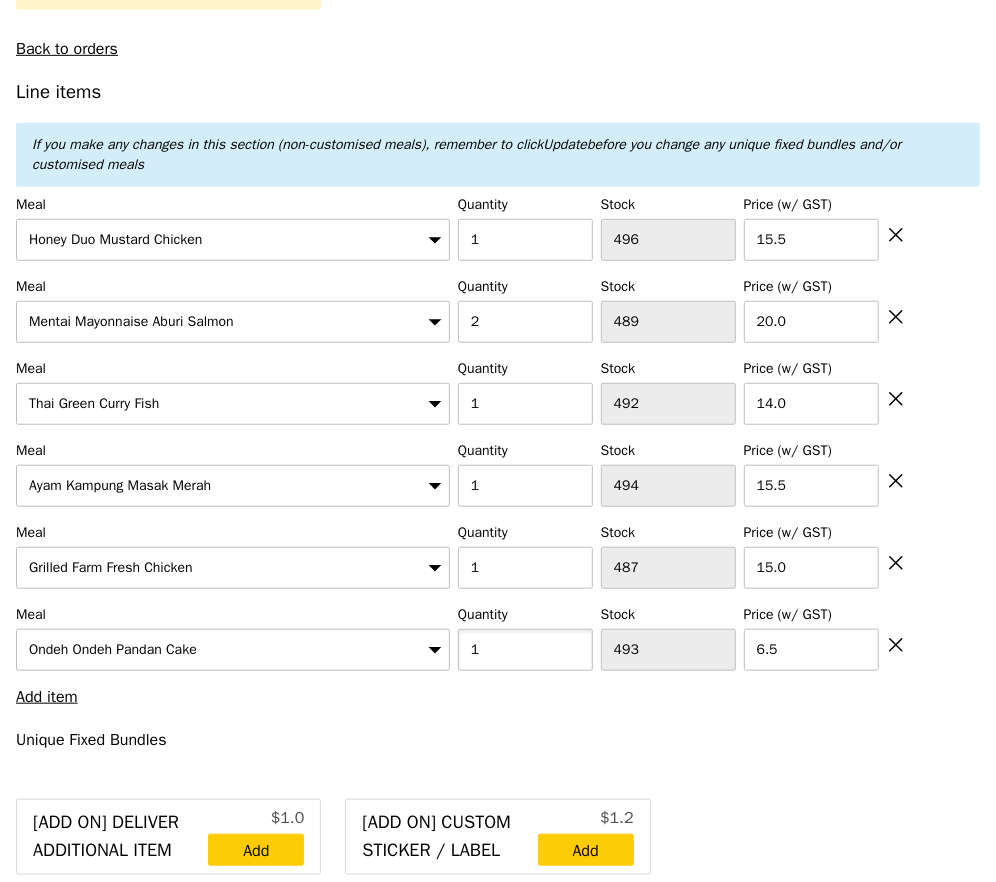 type on "1" 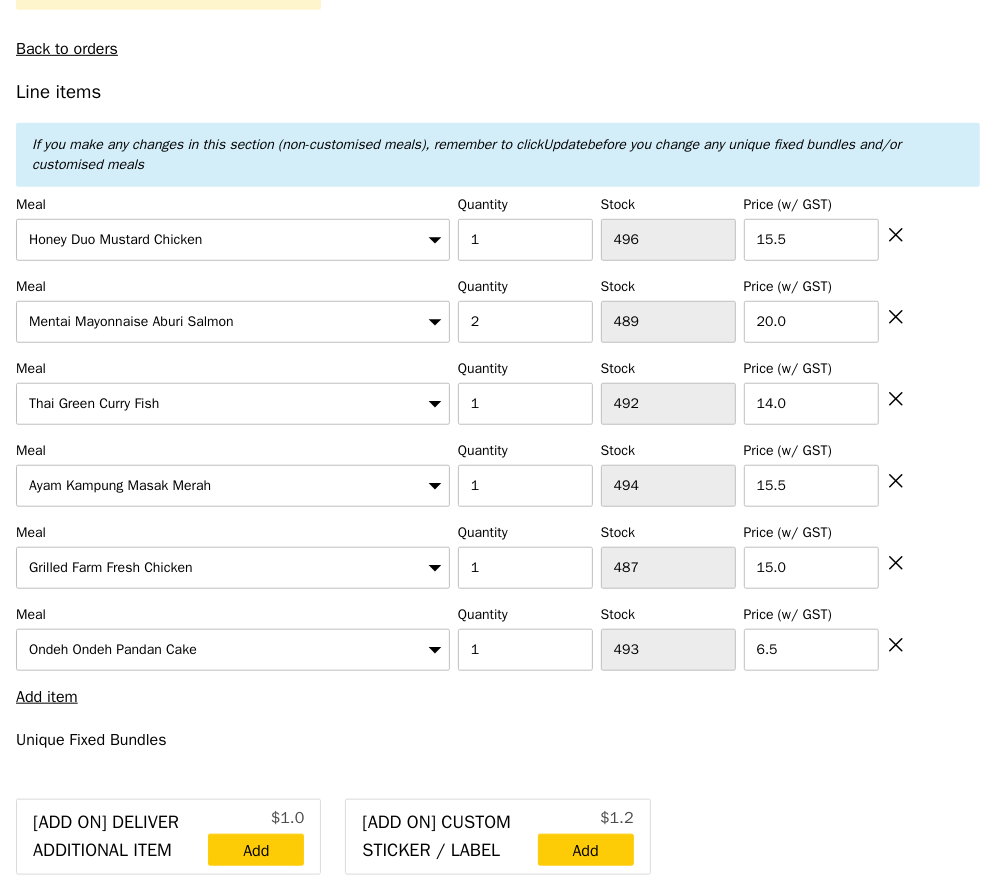 type on "Loading..." 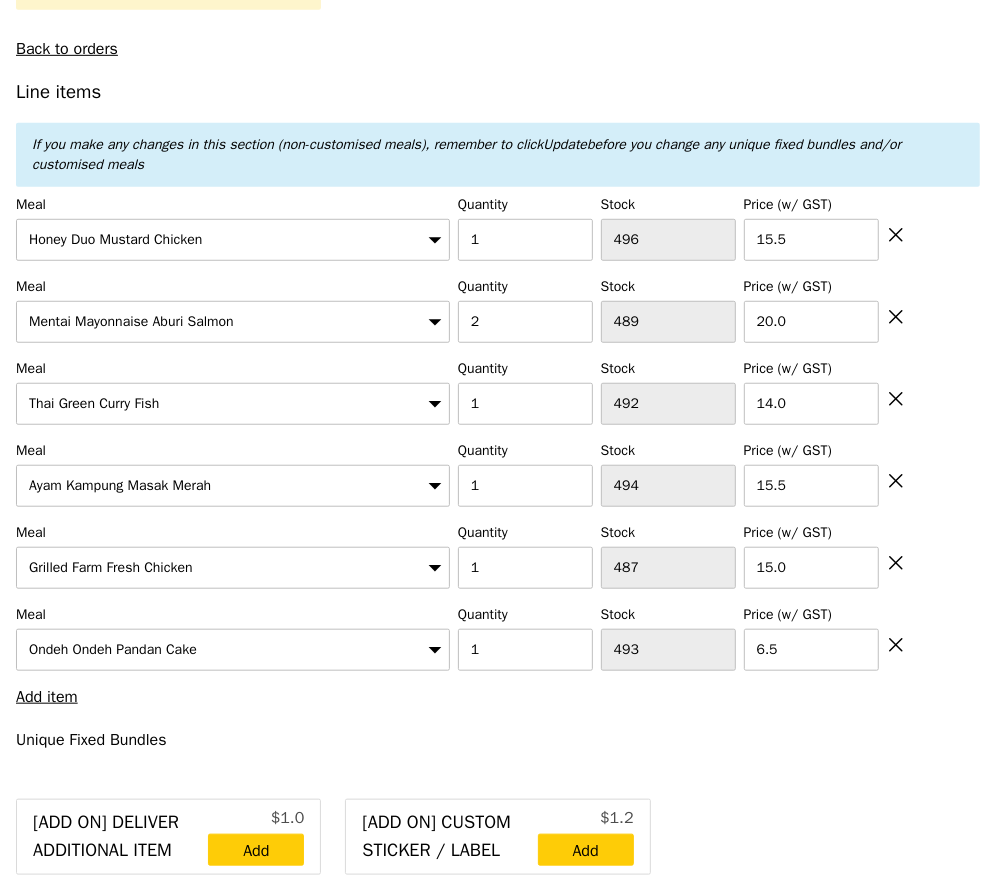 click on "Line items
If you make any changes in this section (non-customised meals), remember to click  Update  before you change any unique fixed bundles and/or customised meals
Meal
Honey Duo Mustard Chicken
Quantity
1
Stock
496
Price (w/ GST)
15.5
Meal
Mentai Mayonnaise Aburi Salmon
Quantity
2
Stock
489
Price (w/ GST)
20.0
Meal
Thai Green Curry Fish
Quantity
1
Stock
492
Price (w/ GST)
14.0
Meal
Ayam Kampung Masak Merah
Quantity
1
Stock
494
Price (w/ GST)
15.5
Meal
Grilled Farm Fresh Chicken
Quantity
1
Stock
487
Price (w/ GST)
15.0
Meal
Ondeh Ondeh Pandan Cake" at bounding box center (498, 3204) 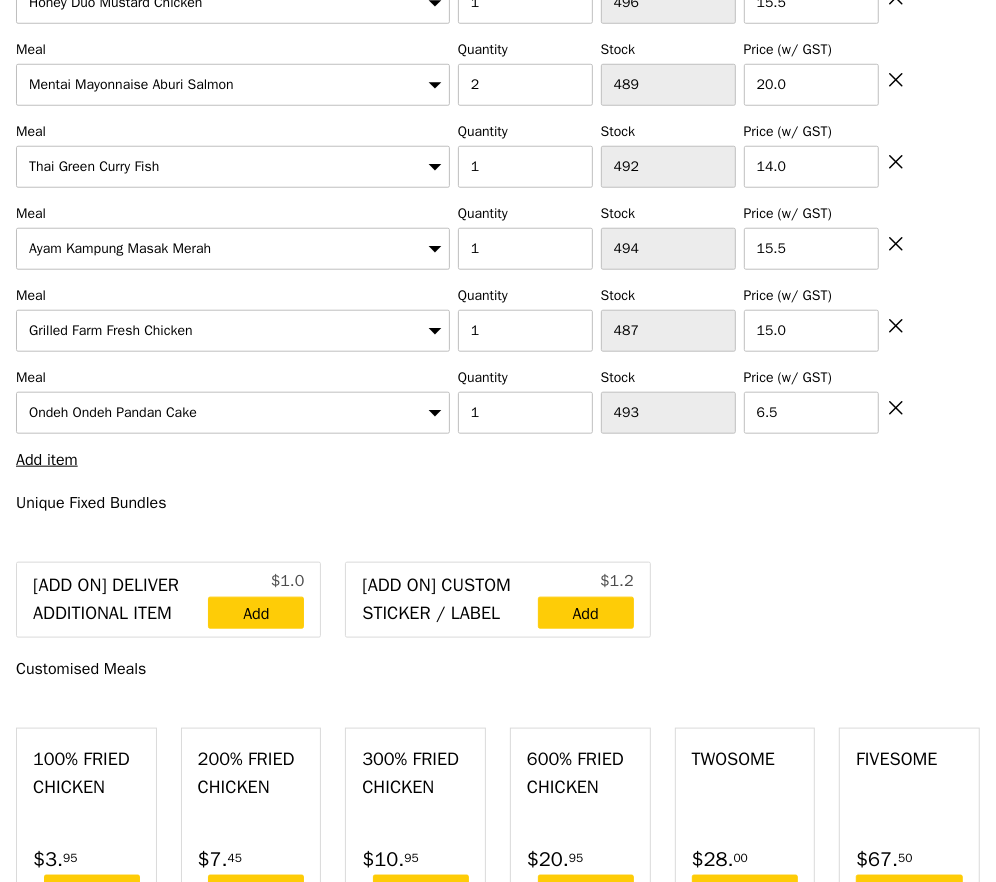 type on "Loading..." 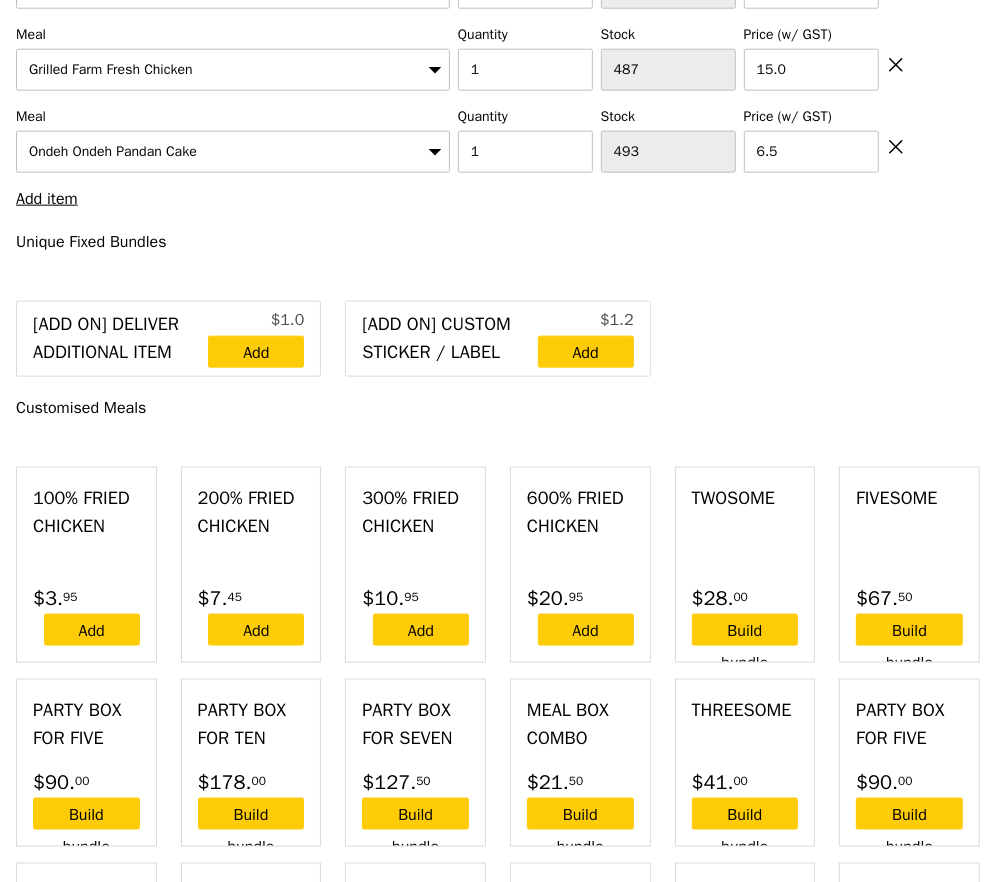 type on "106.50" 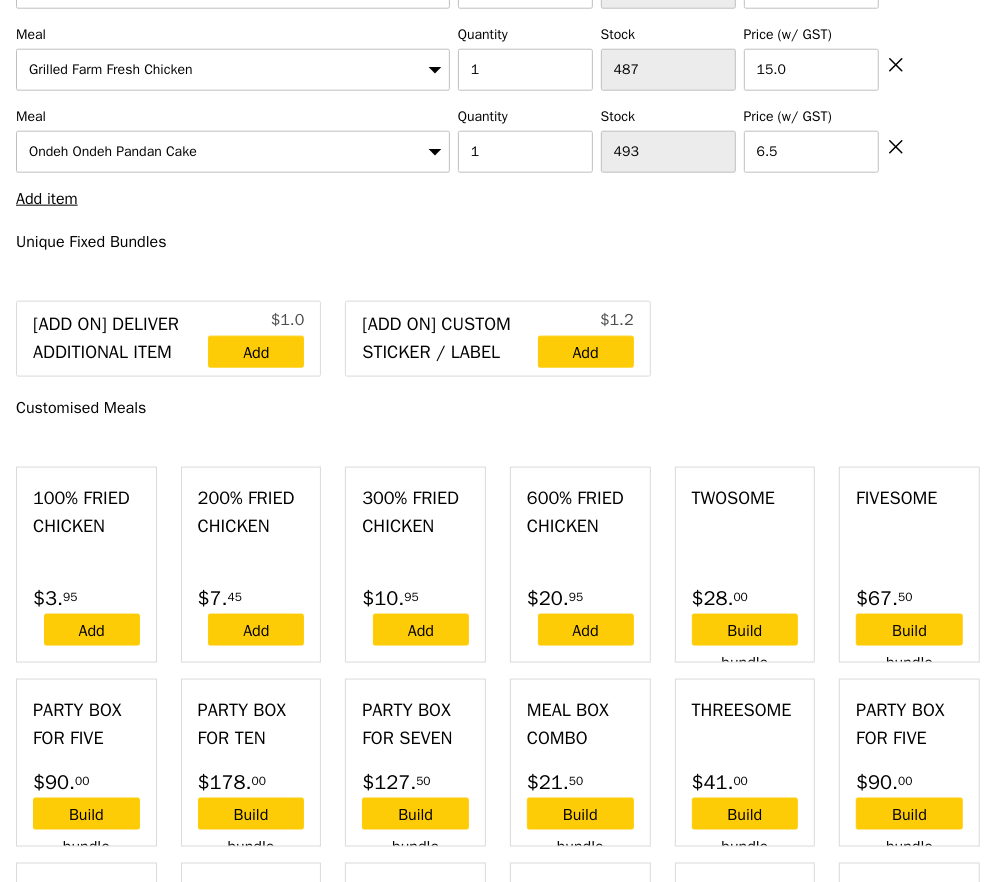 type on "106.50" 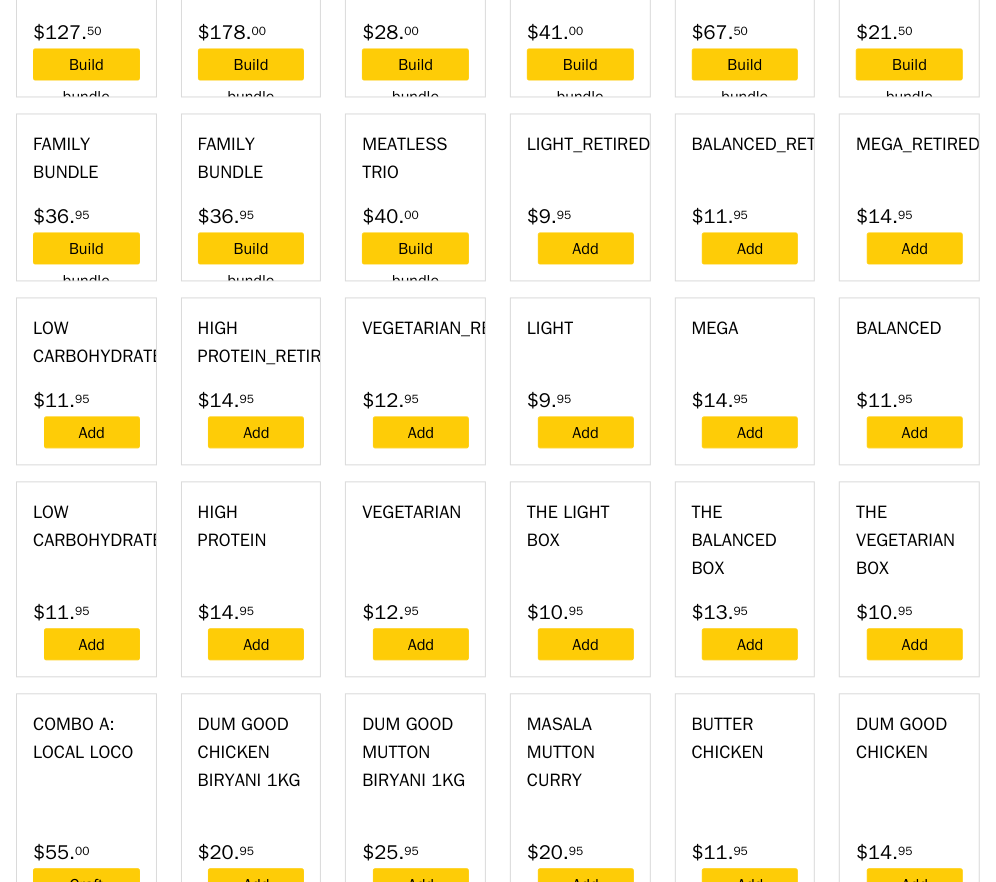 type on "Confirm" 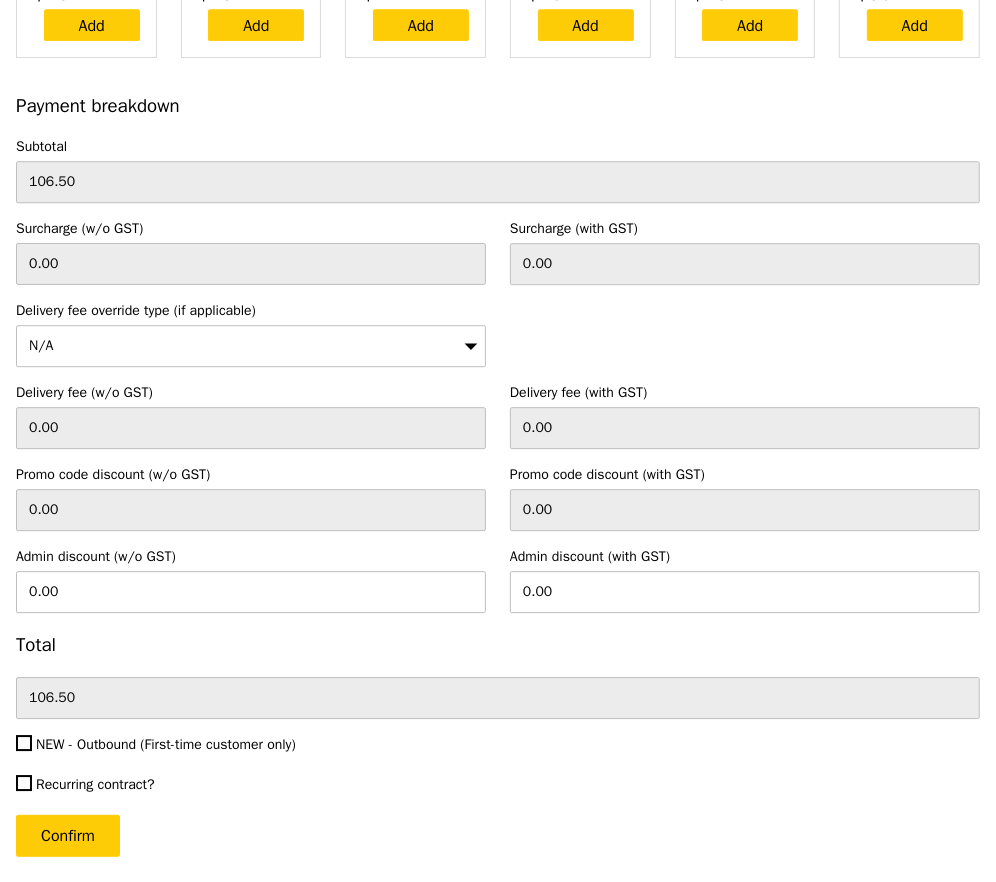 scroll, scrollTop: 6895, scrollLeft: 0, axis: vertical 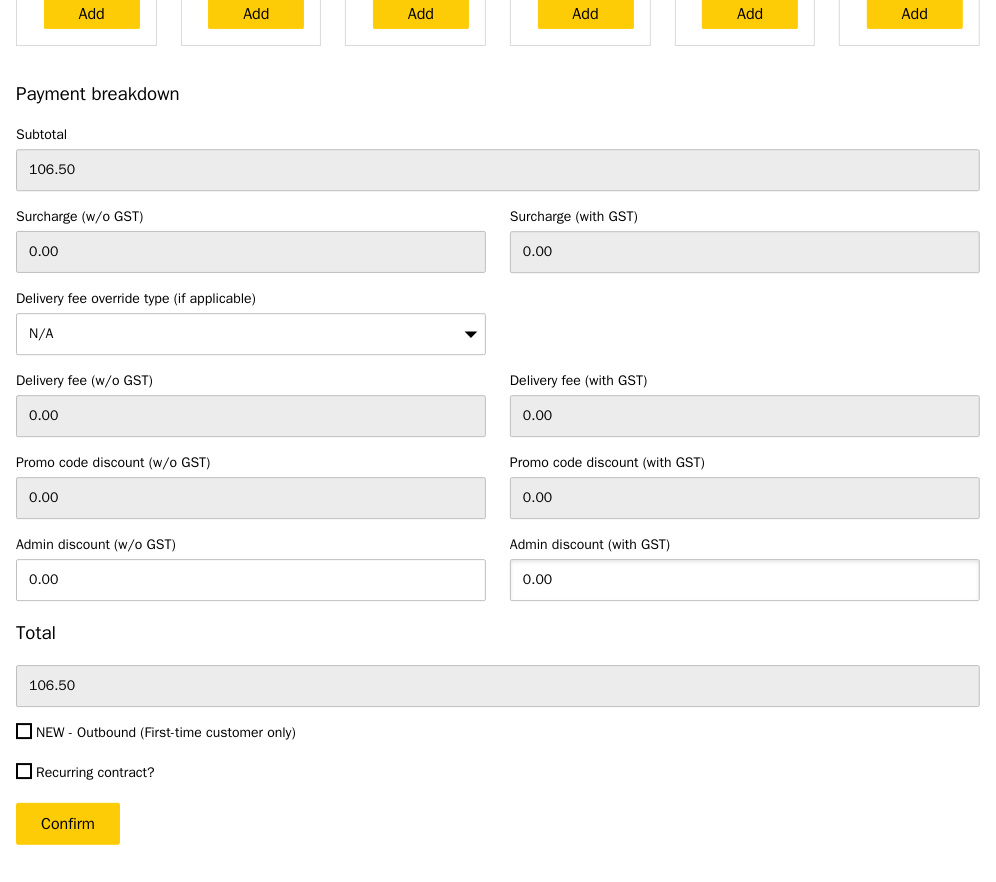 click on "0.00" at bounding box center (745, 580) 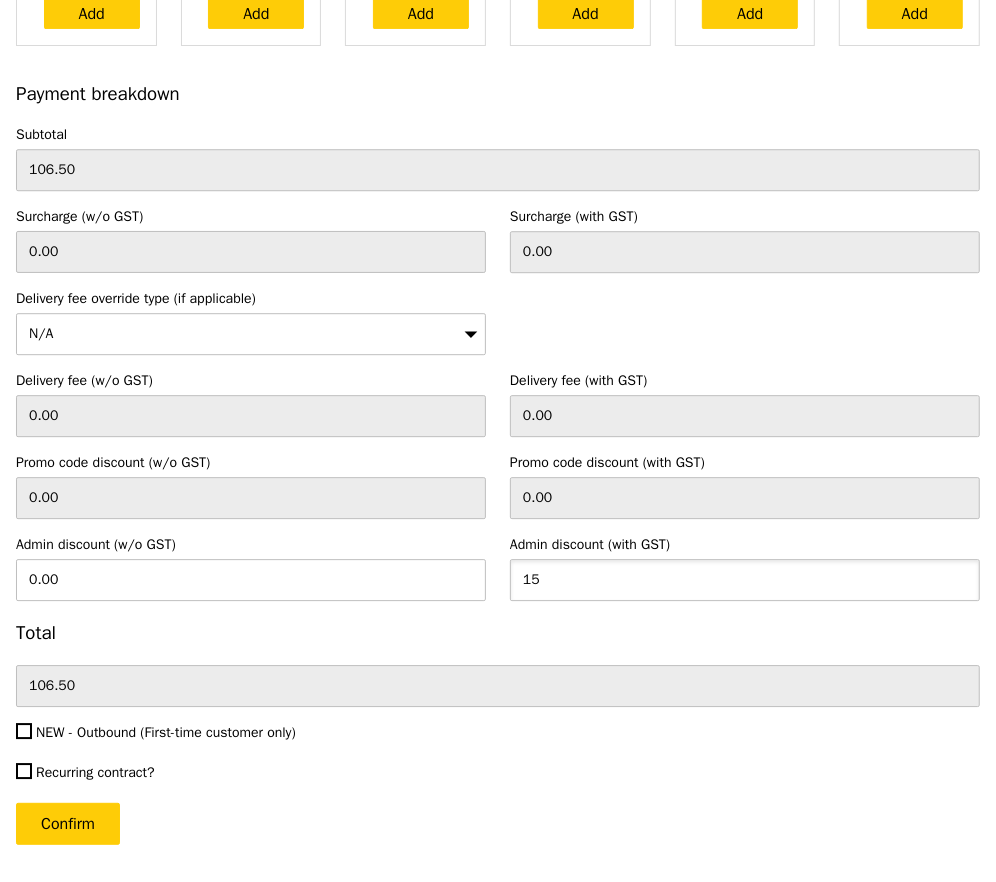 type on "15" 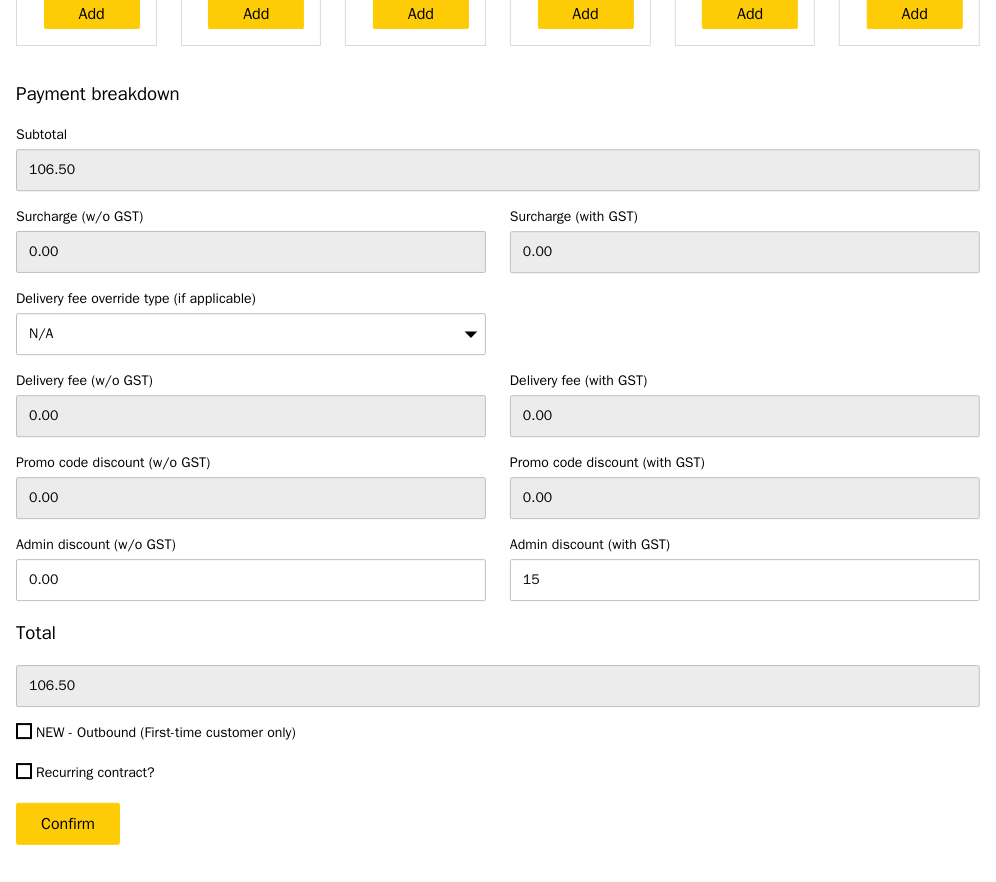 type on "13.76" 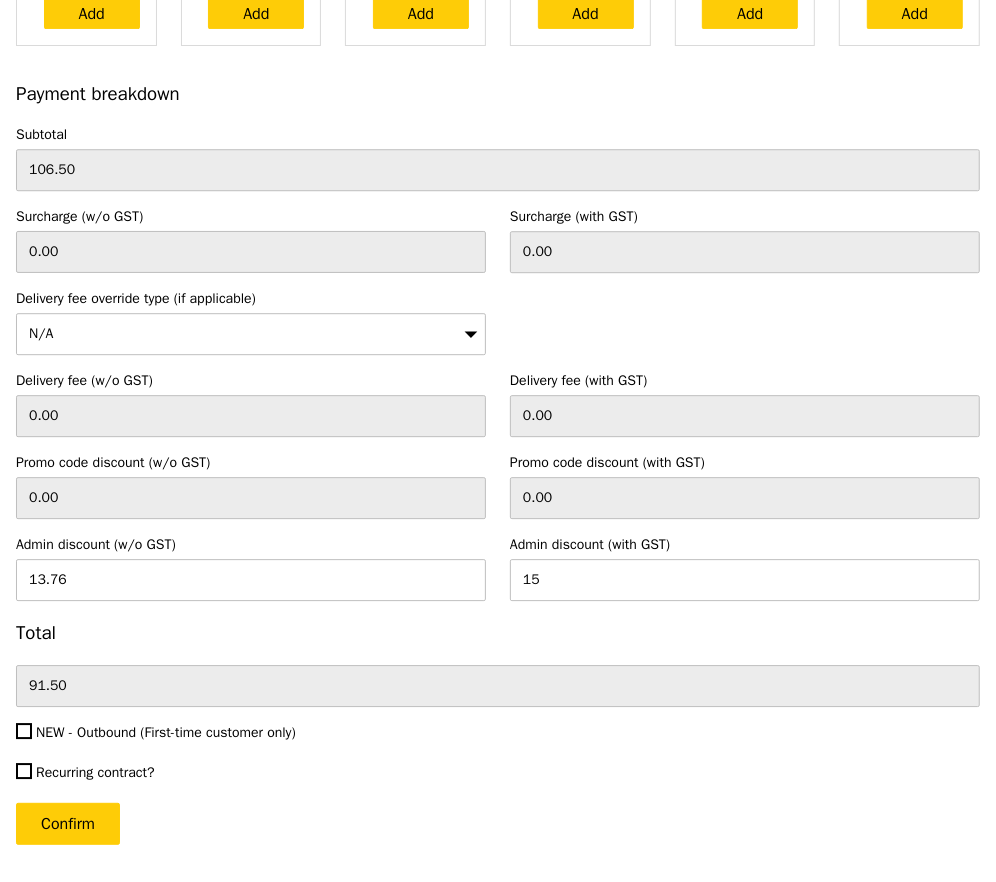 click on "Recurring contract?" at bounding box center [498, 775] 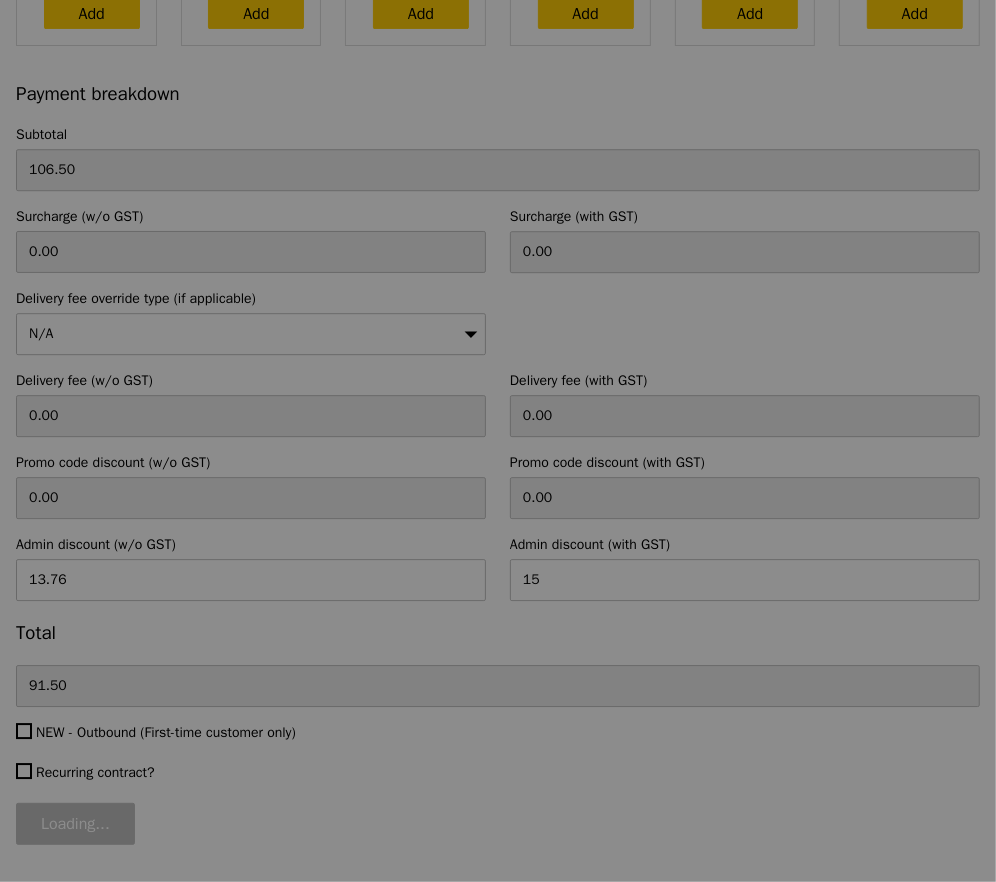 type on "15.00" 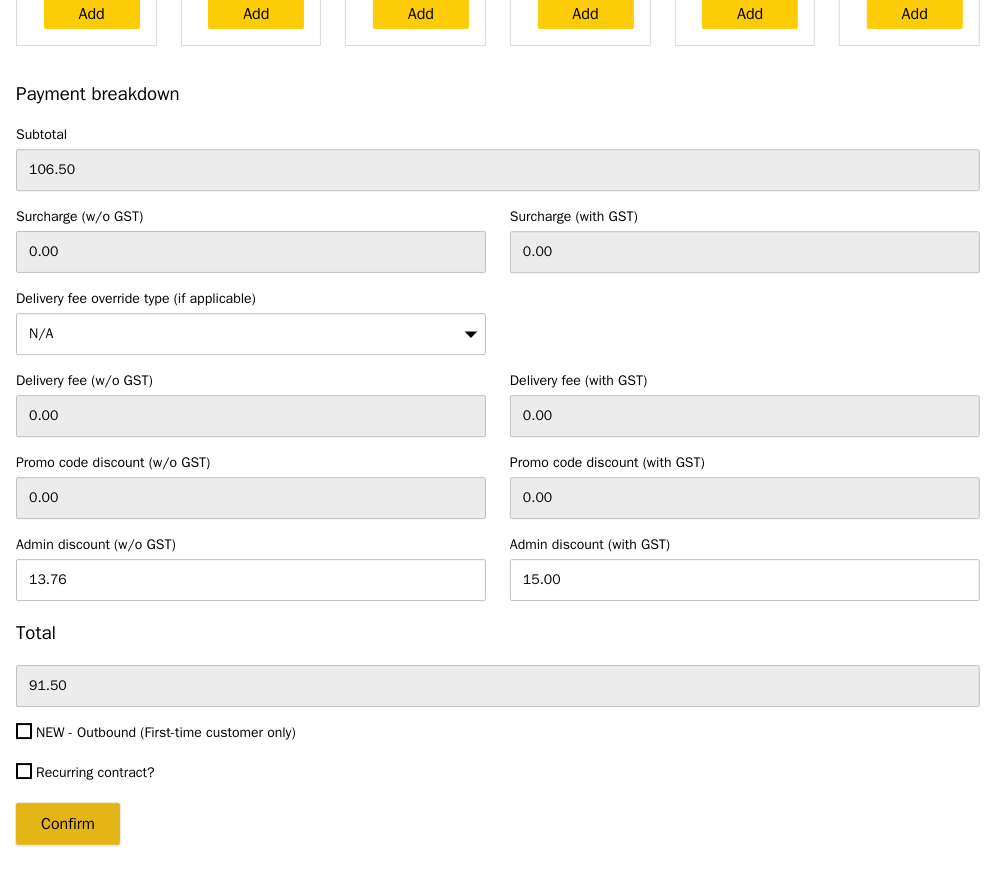 click on "Confirm" at bounding box center (68, 824) 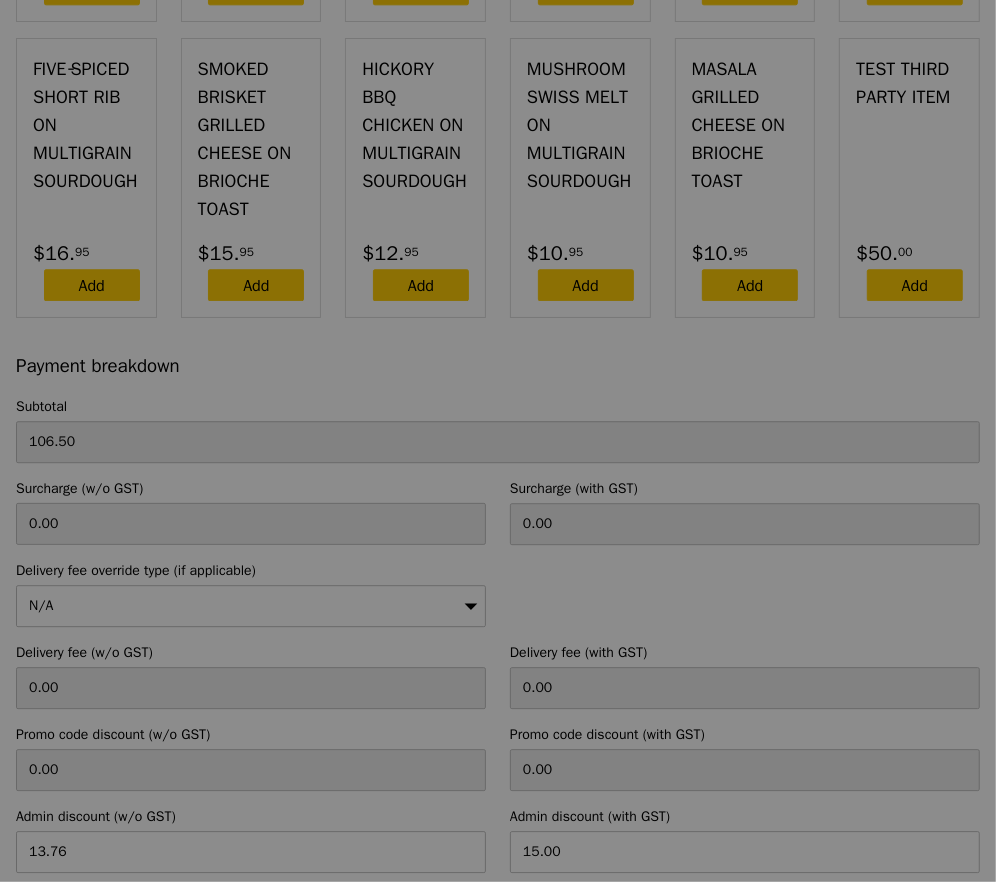scroll, scrollTop: 5834, scrollLeft: 0, axis: vertical 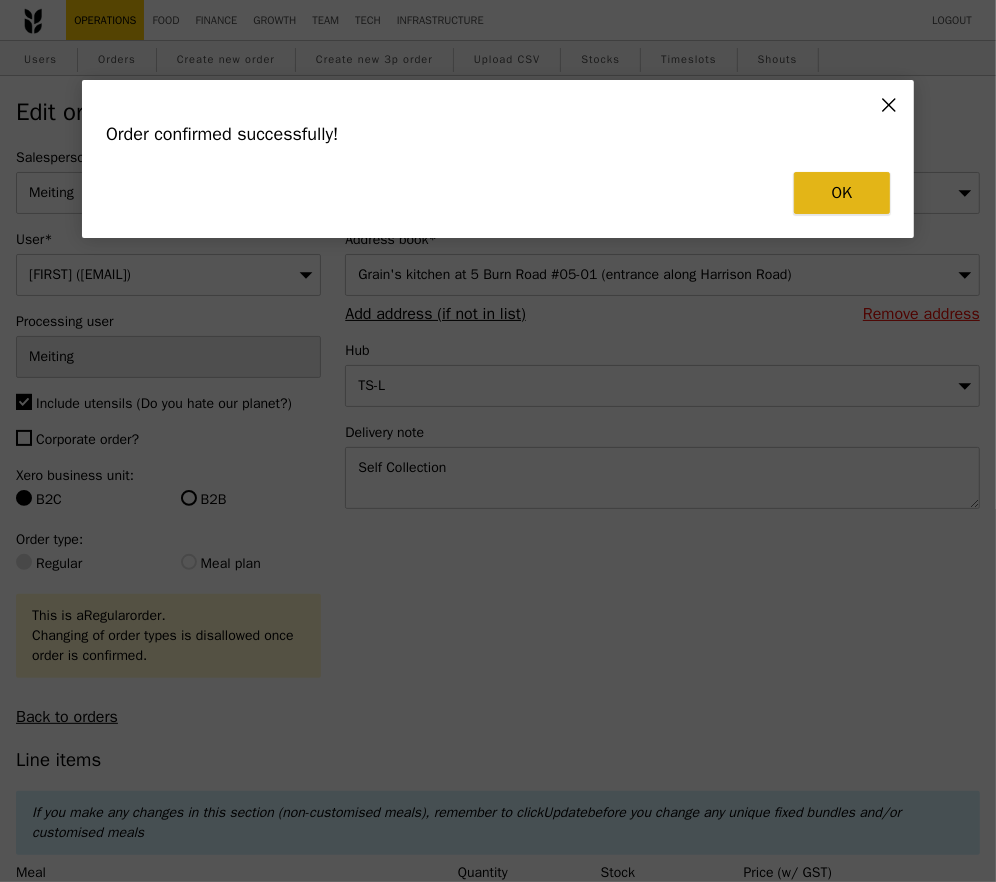 type on "Loading..." 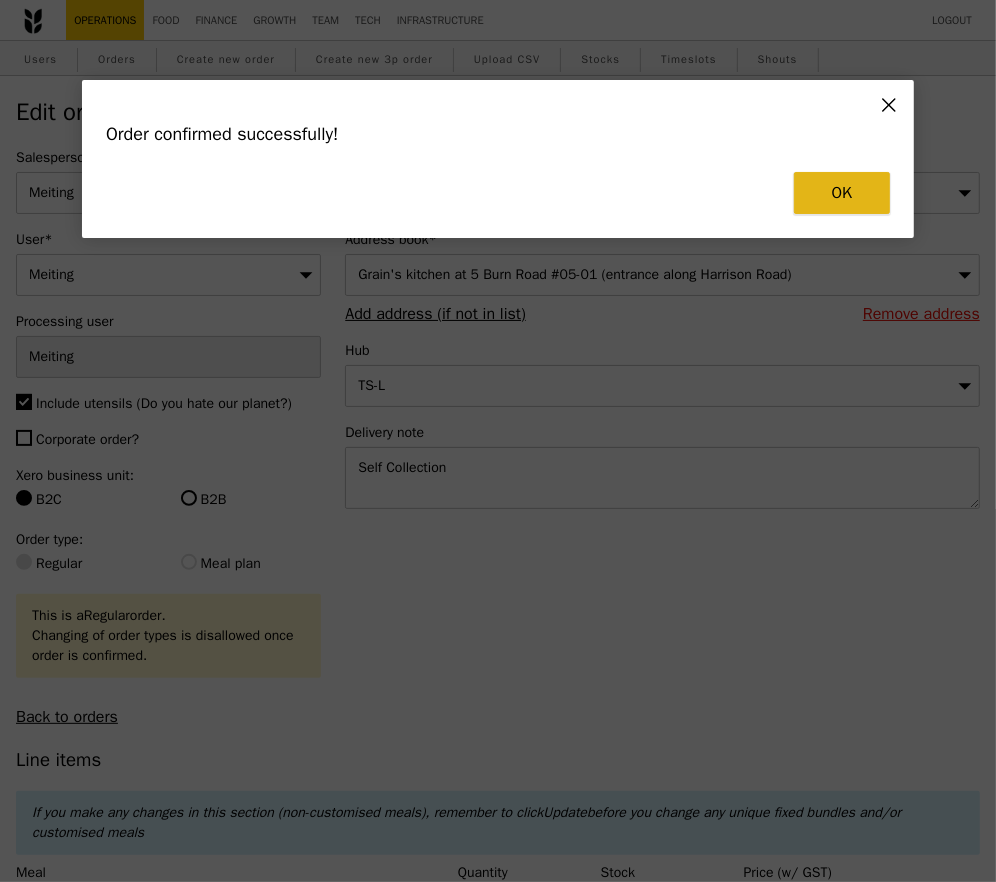 click on "OK" at bounding box center [842, 193] 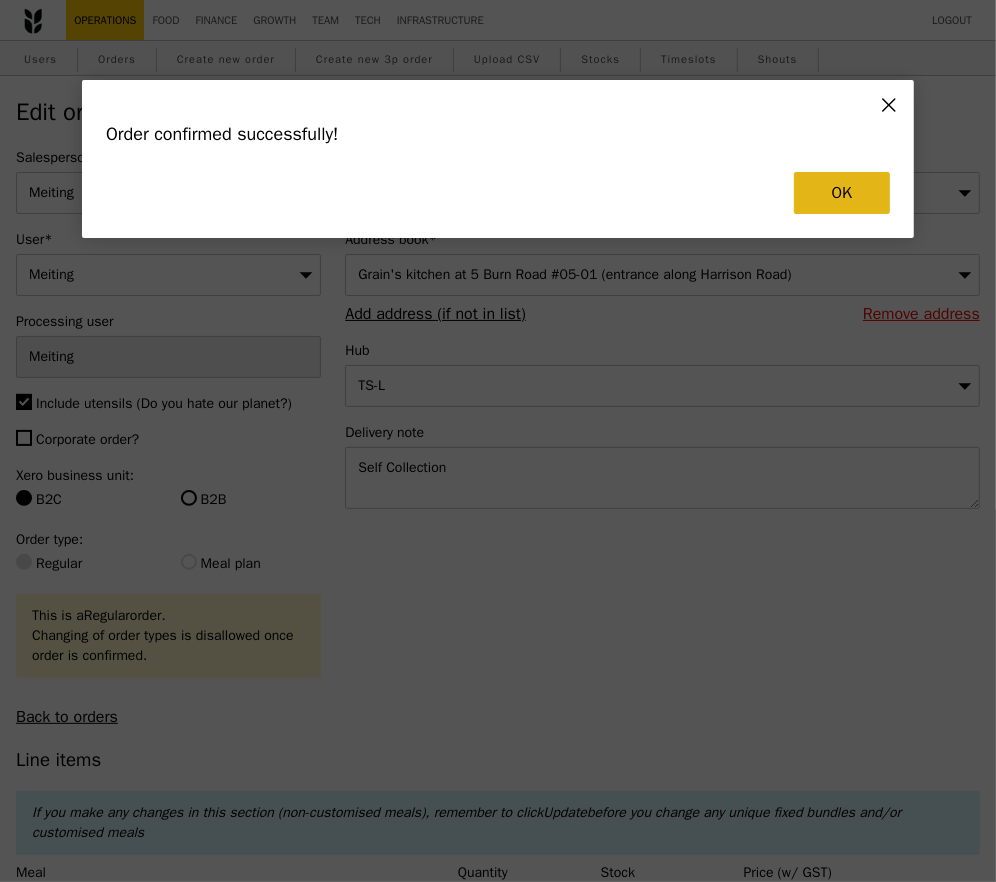 type on "492" 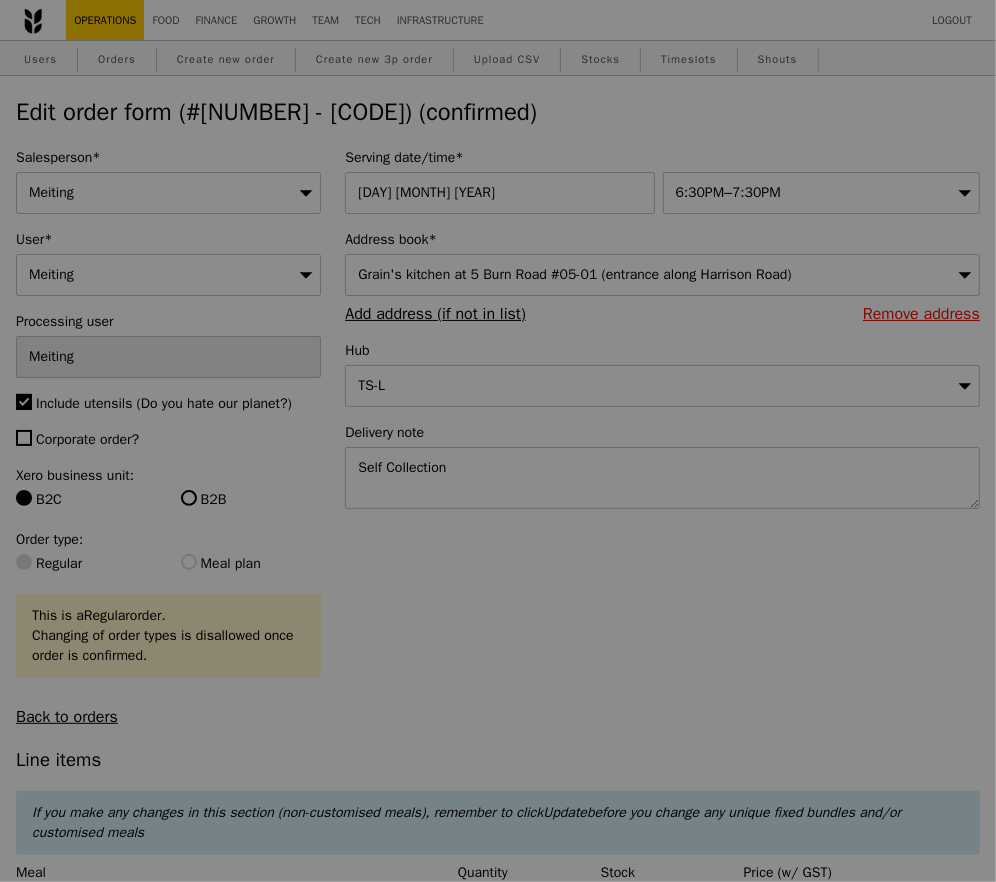 type on "Update" 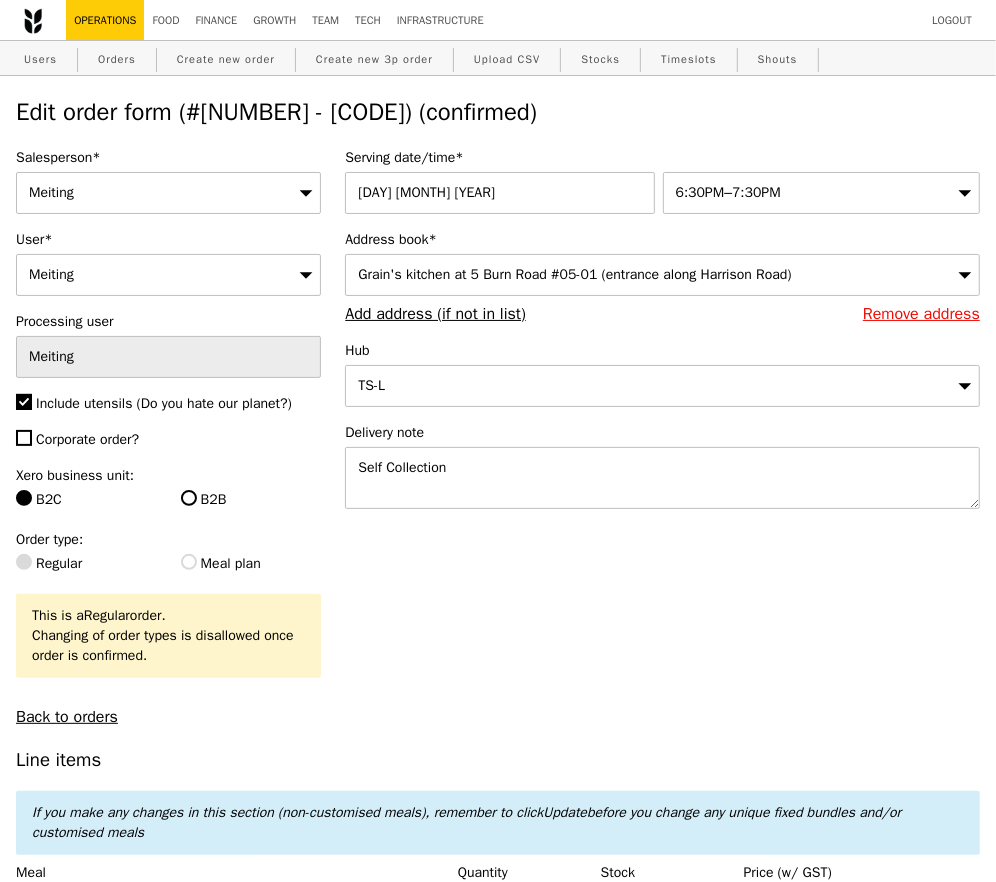 click on "Edit order form (#1480587 - GA3267414)
(confirmed)" at bounding box center [498, 112] 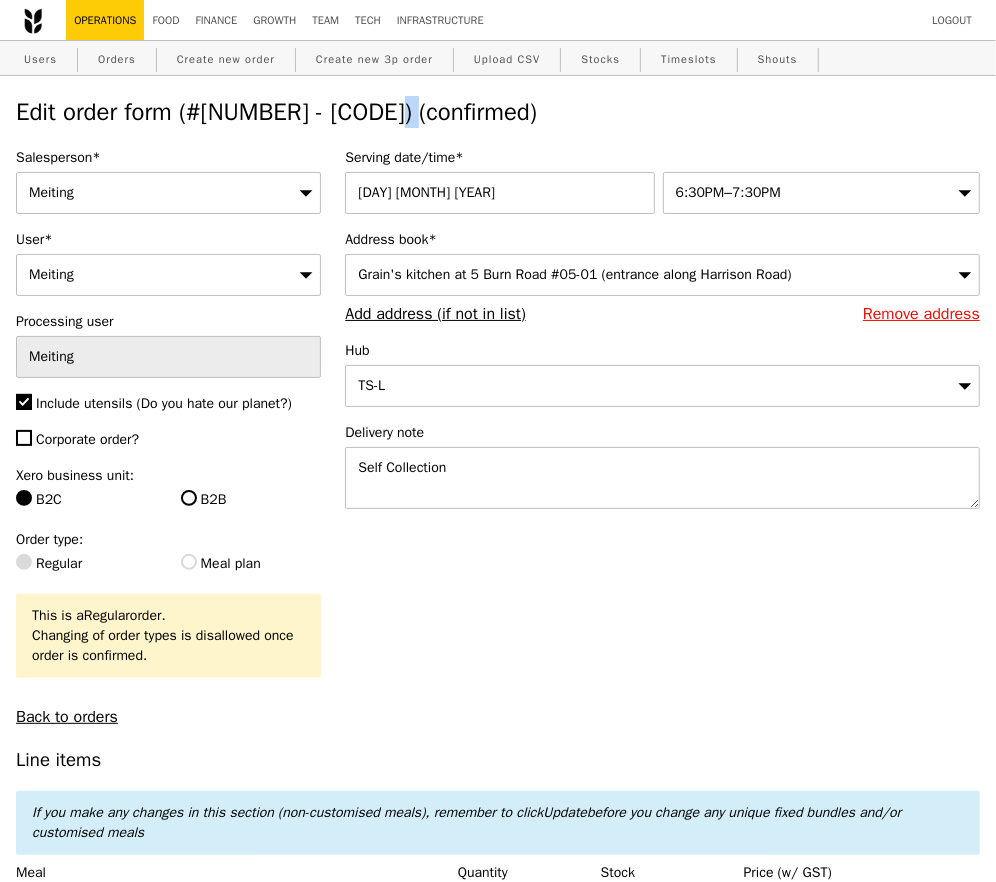click on "Edit order form (#1480587 - GA3267414)
(confirmed)" at bounding box center [498, 112] 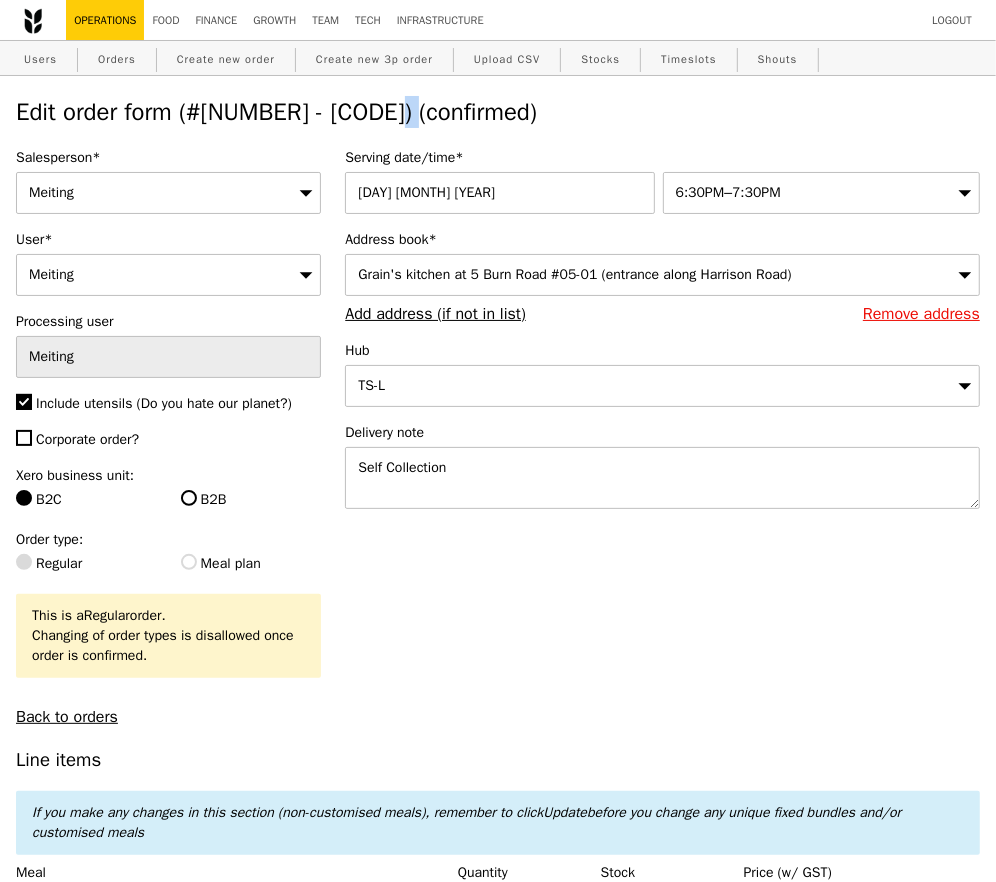 click on "Edit order form (#1480587 - GA3267414)
(confirmed)" at bounding box center (498, 112) 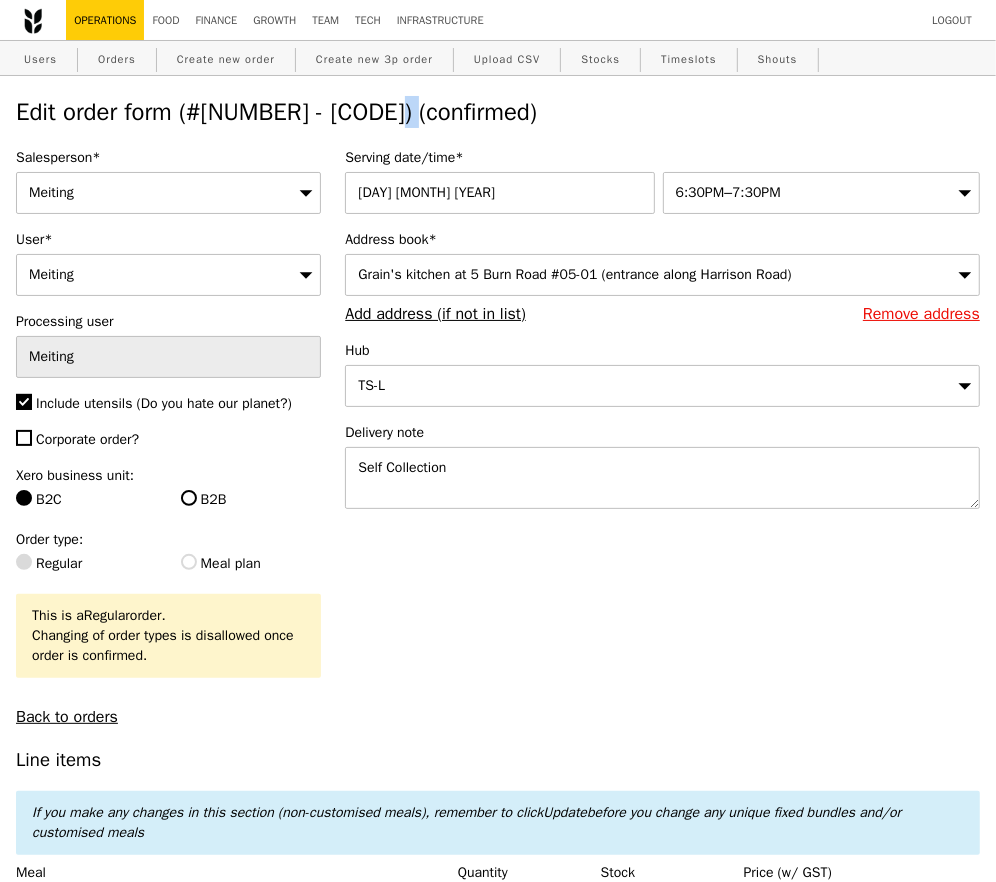 click on "Edit order form (#1480587 - GA3267414)
(confirmed)" at bounding box center (498, 112) 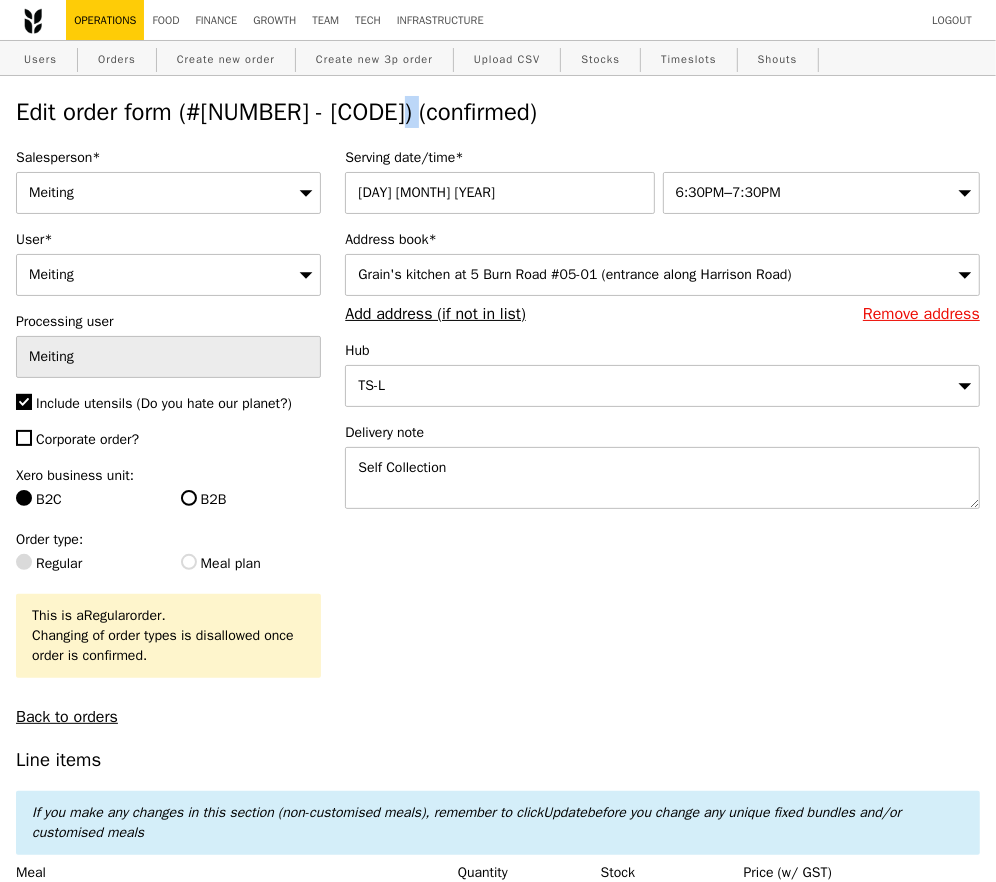 click on "Edit order form (#1480587 - GA3267414)
(confirmed)" at bounding box center (498, 112) 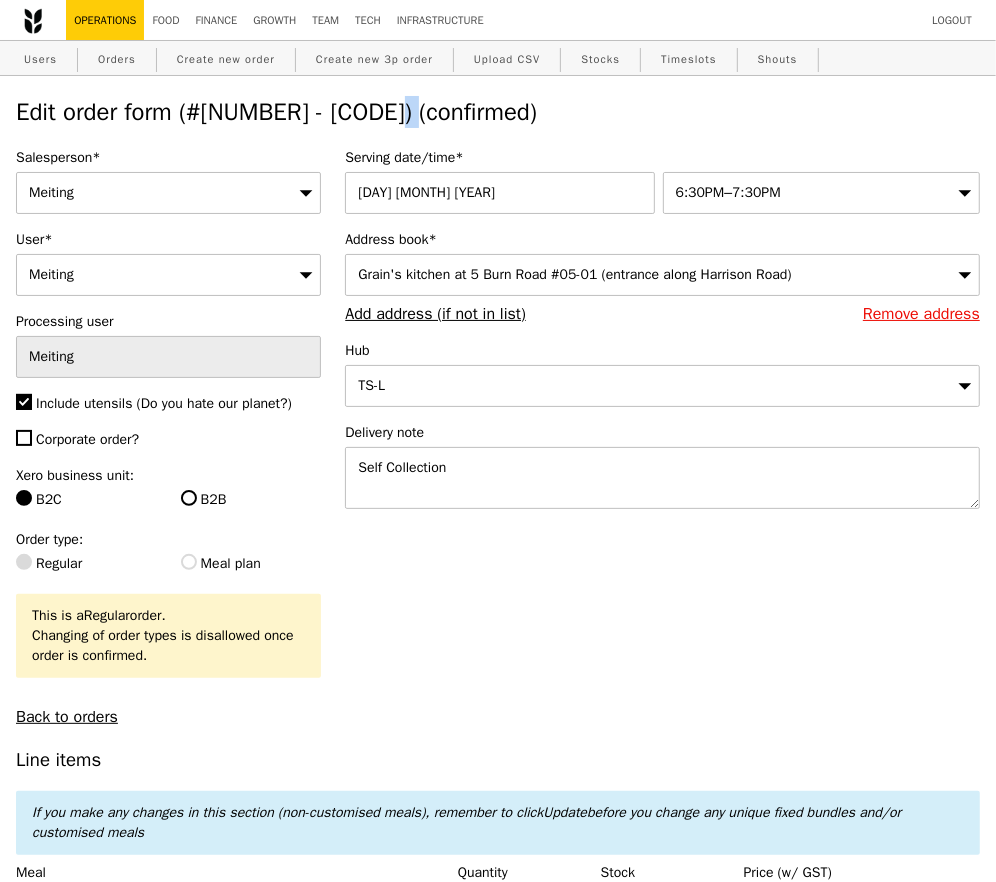 click on "Edit order form (#1480587 - GA3267414)
(confirmed)" at bounding box center [498, 112] 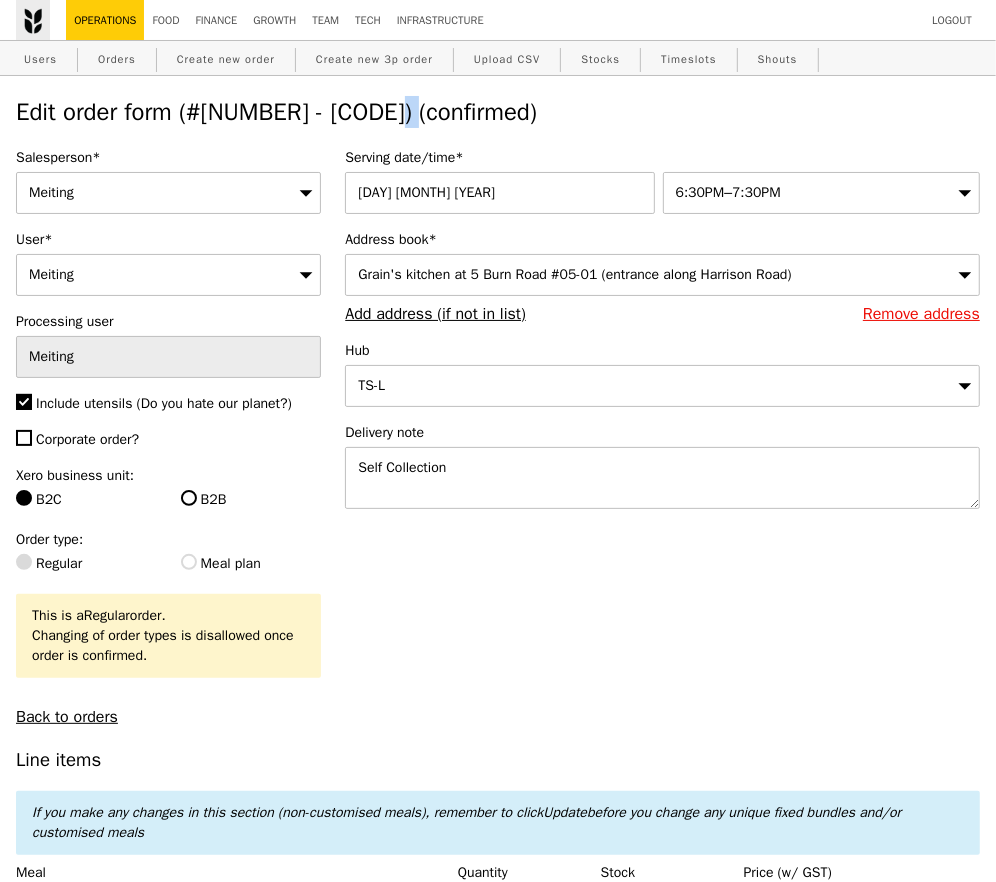 click at bounding box center [33, 21] 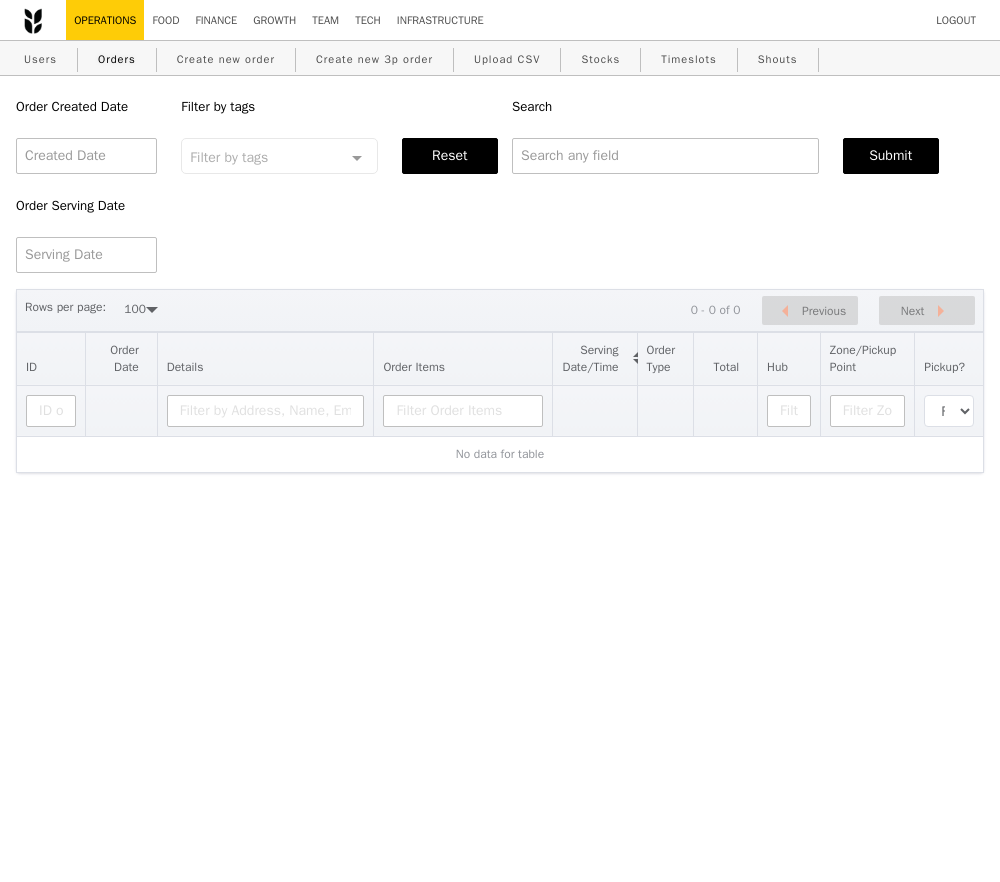 click on "Orders" at bounding box center (117, 59) 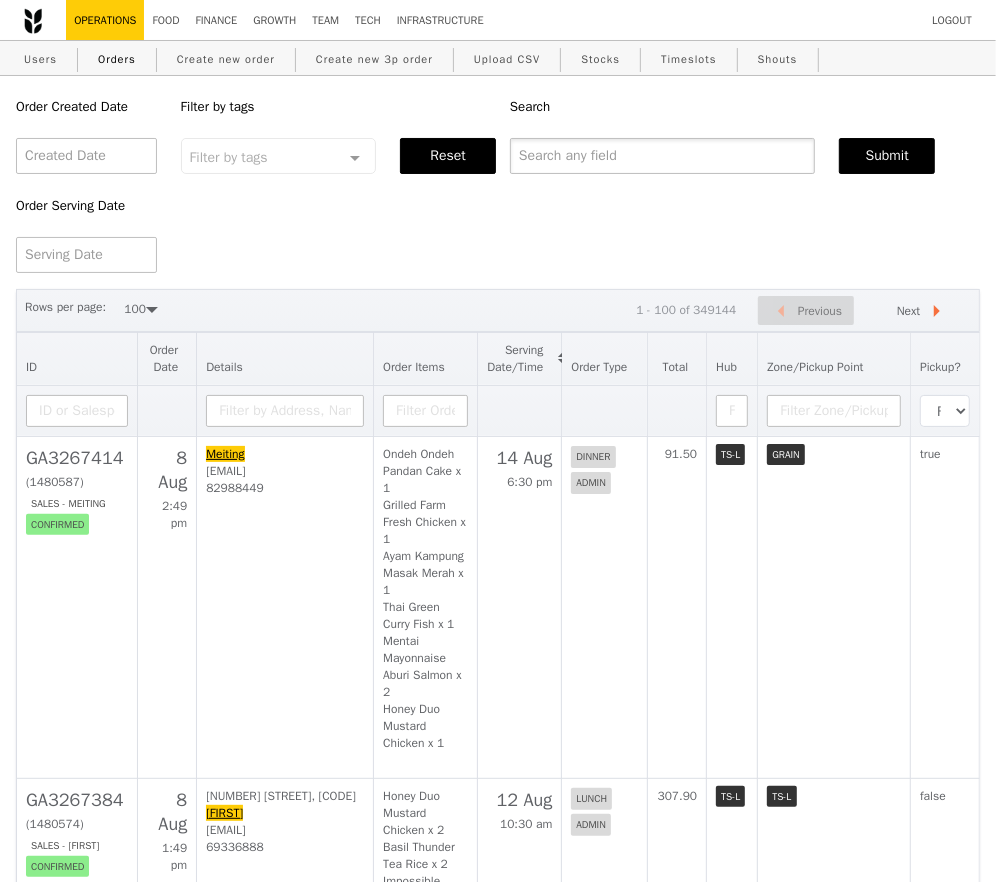 click at bounding box center [662, 156] 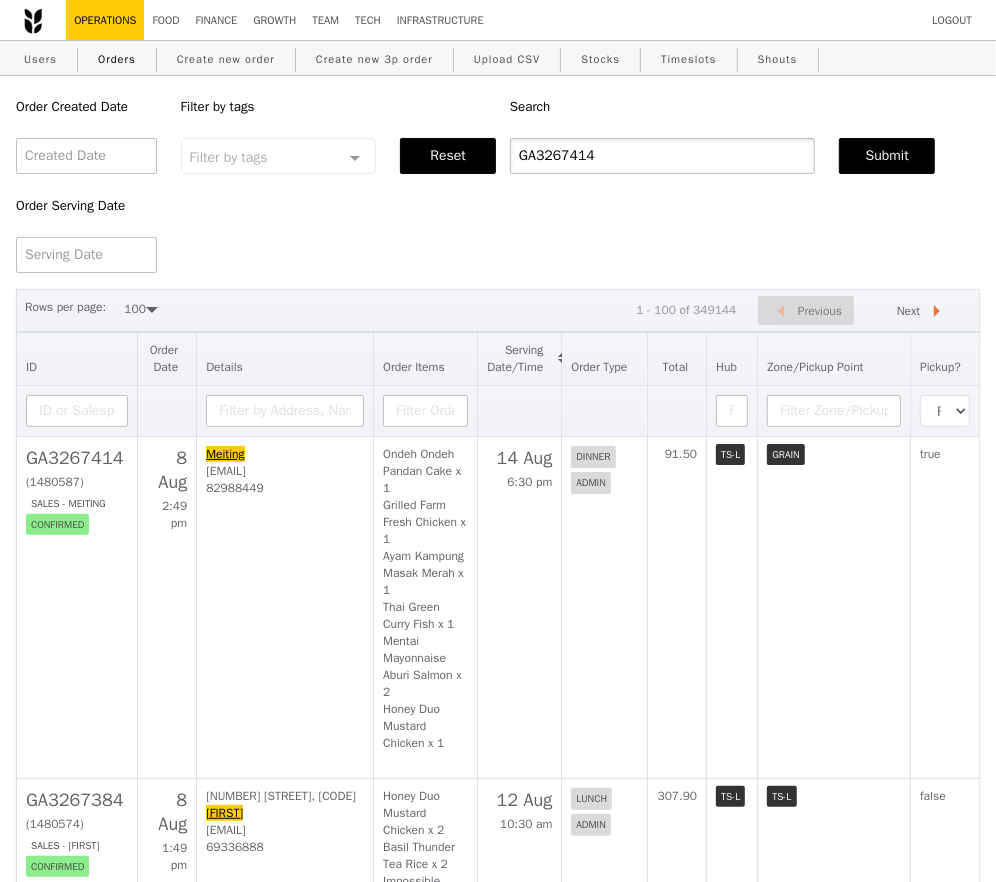 type on "GA3267414" 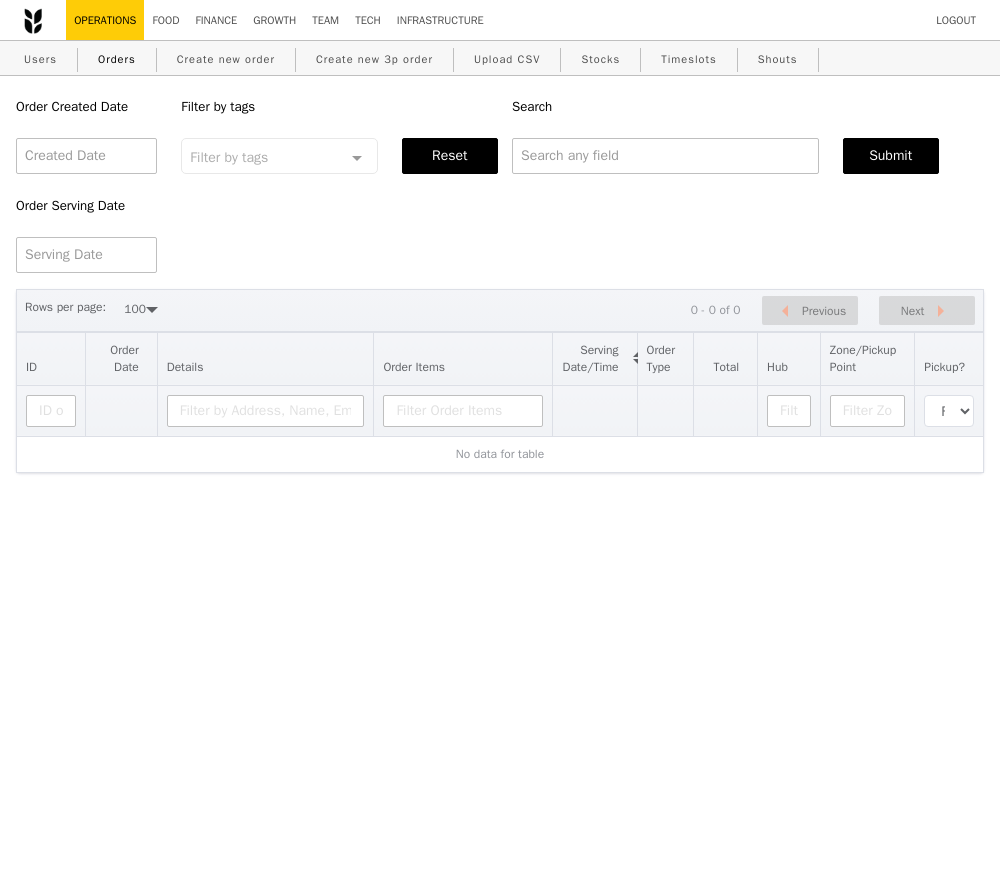 select on "100" 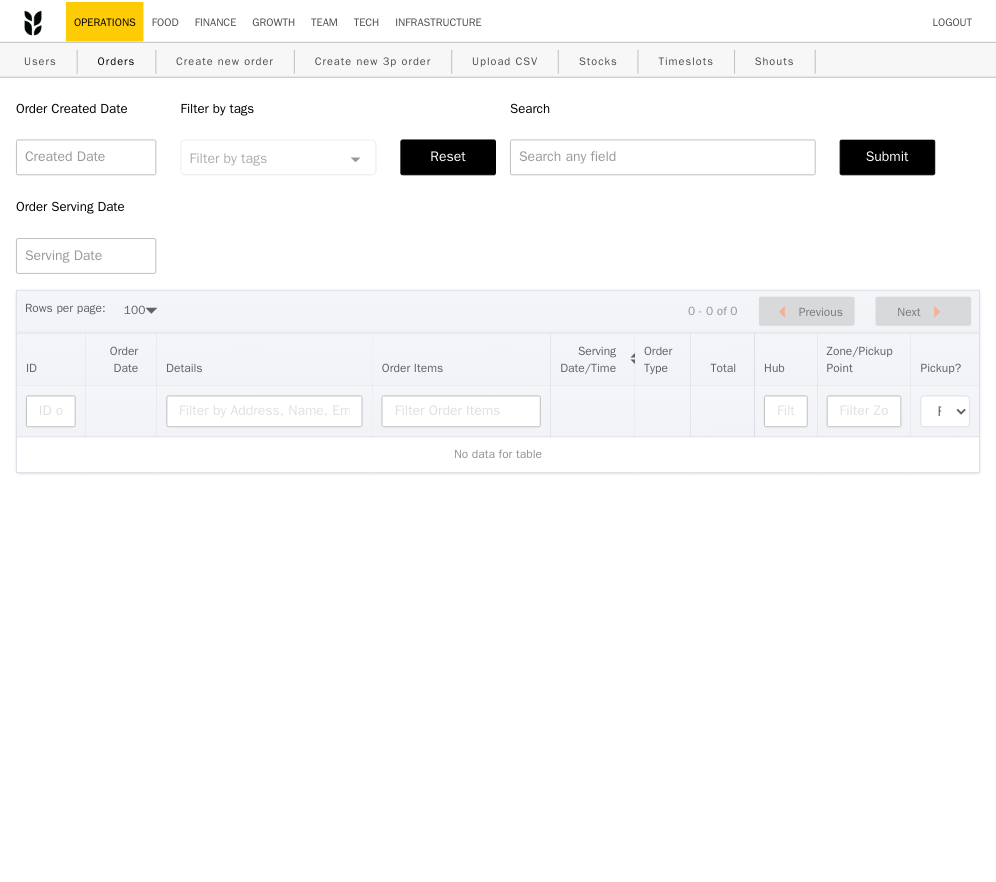 scroll, scrollTop: 0, scrollLeft: 0, axis: both 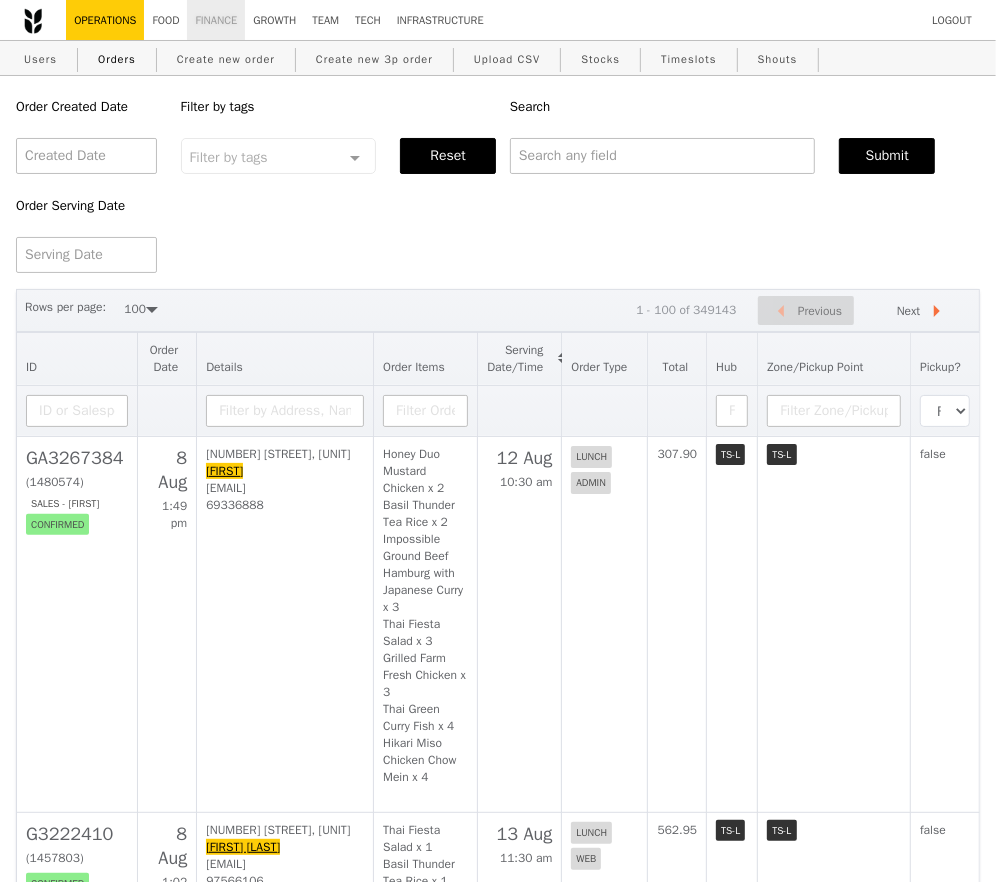 click on "Finance" at bounding box center (216, 20) 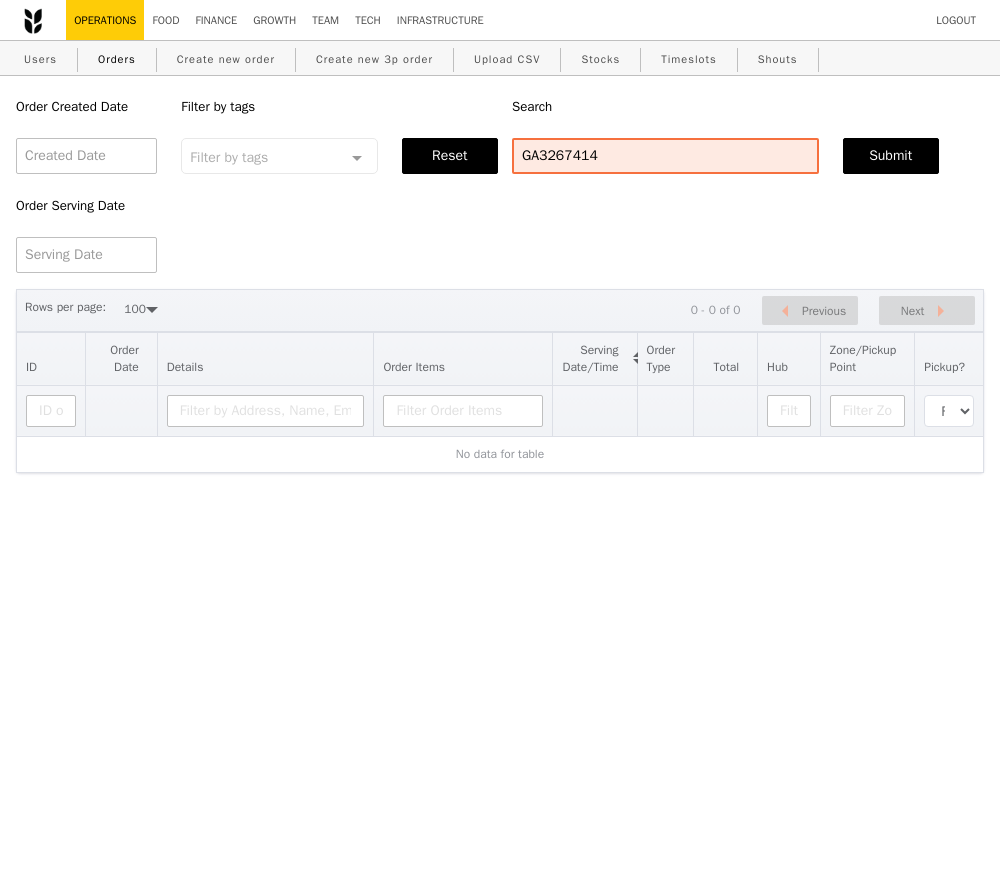 select on "100" 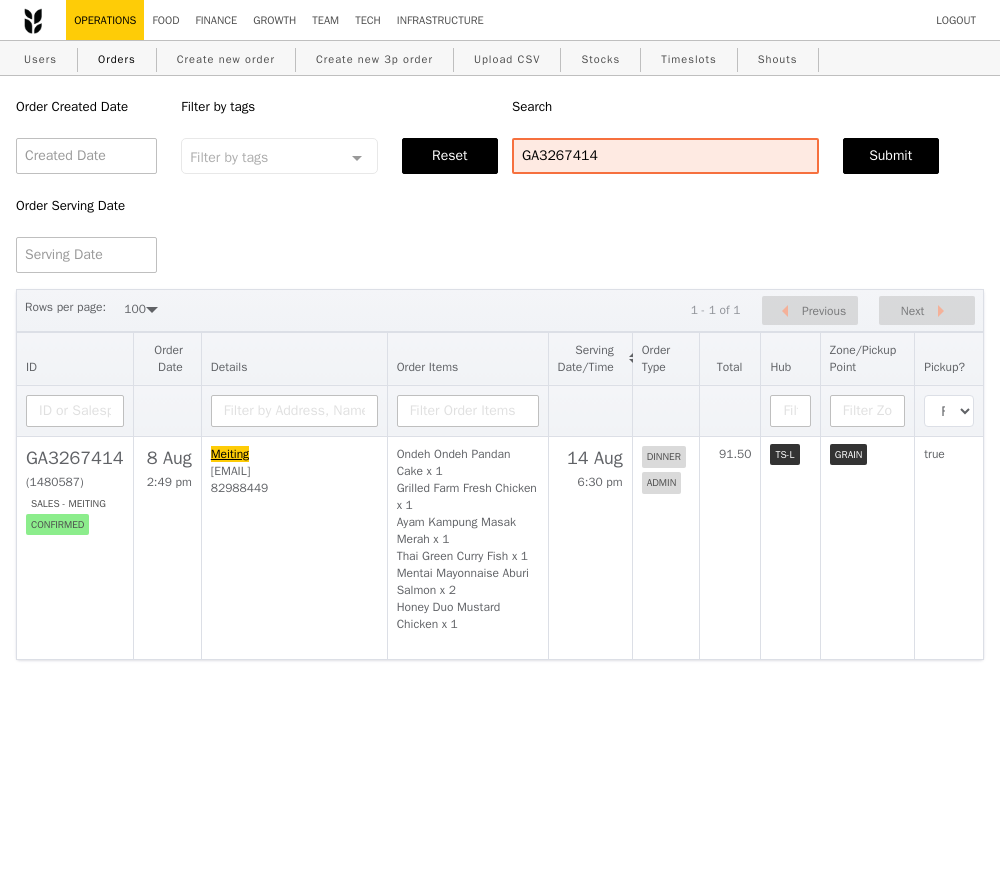 click on "Meiting
meiting@grain.com.sg 82988449" at bounding box center (294, 547) 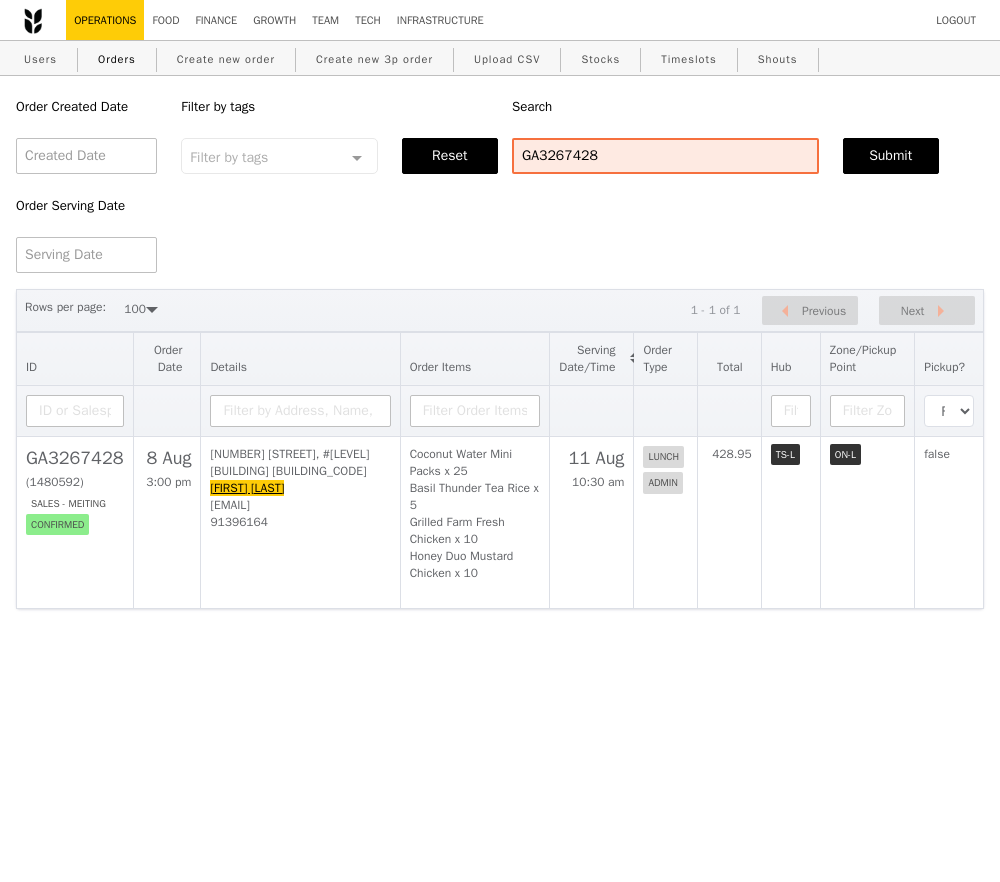 select on "100" 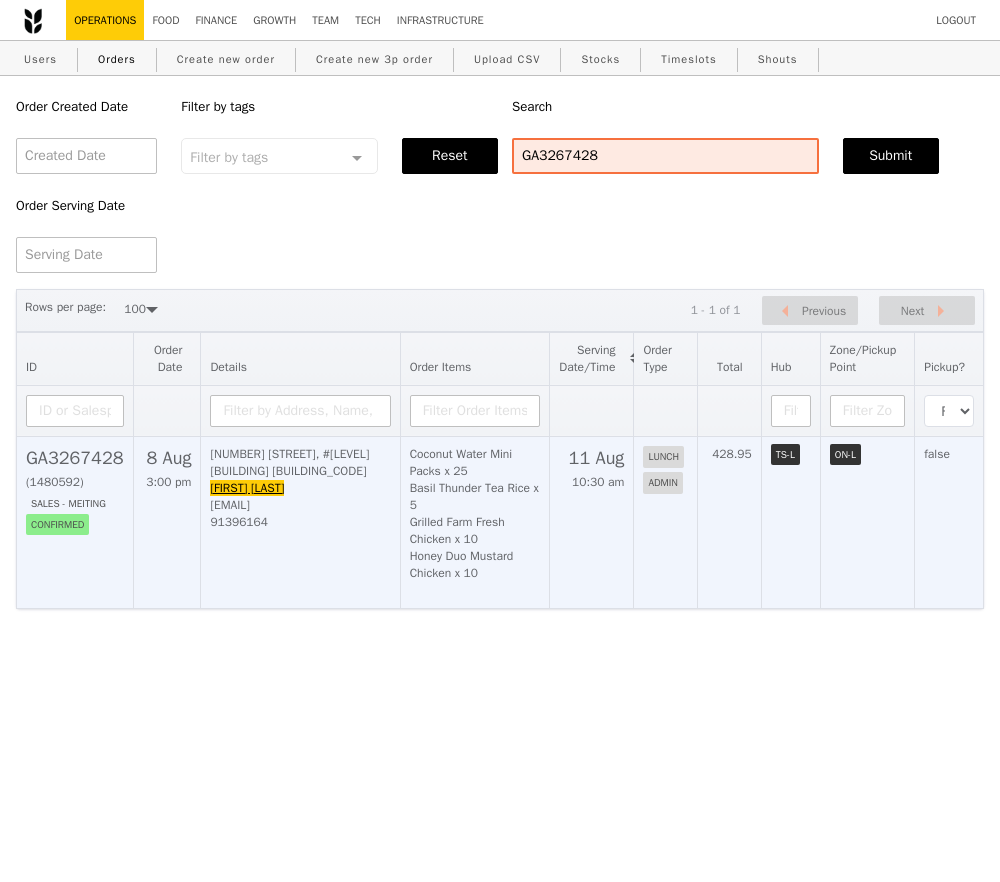 scroll, scrollTop: 0, scrollLeft: 0, axis: both 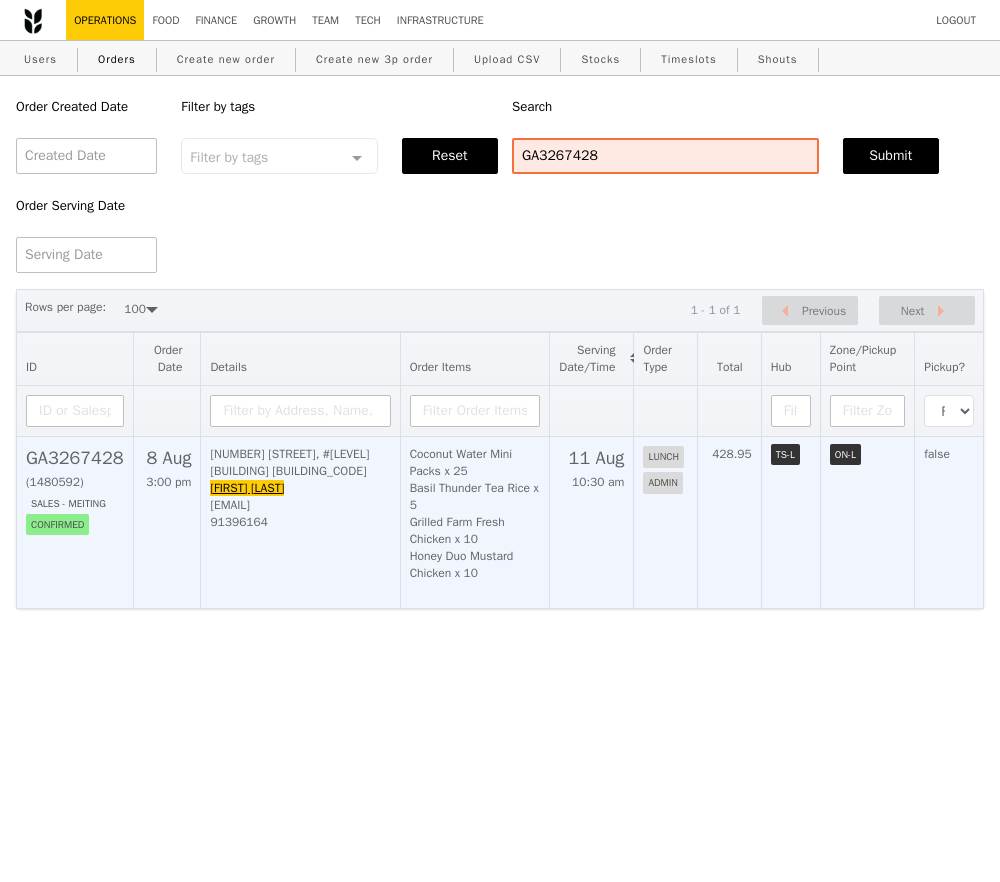 click on "91396164" at bounding box center [300, 522] 